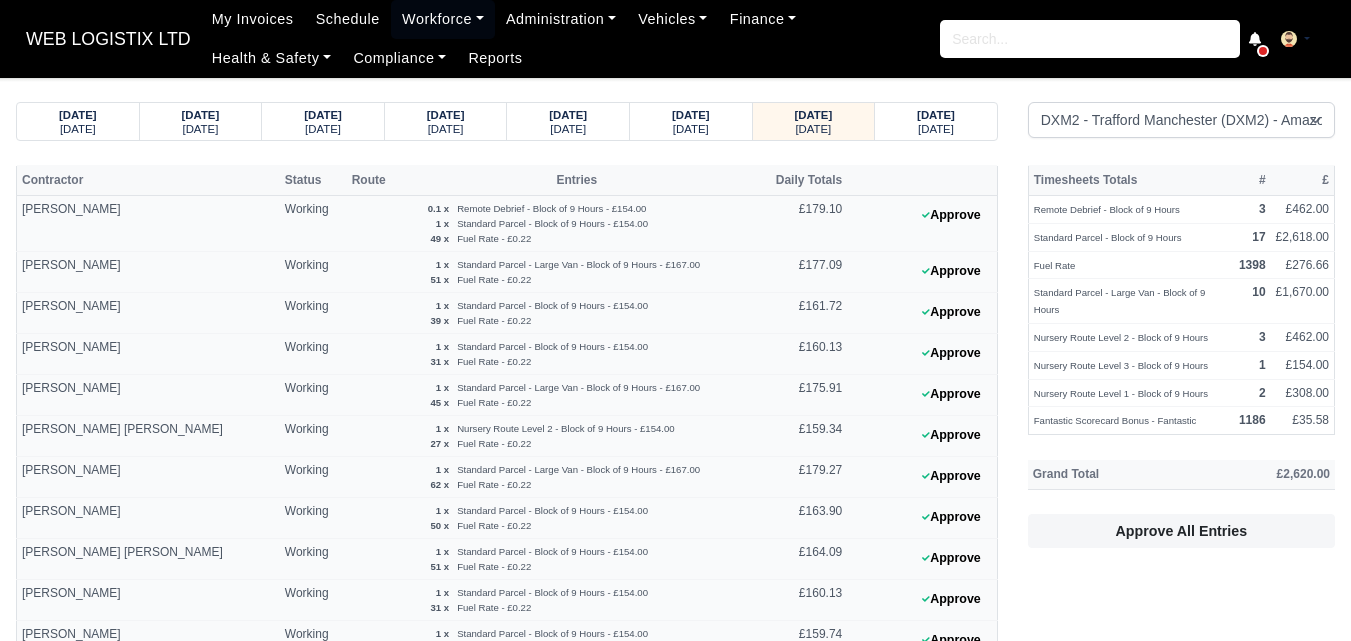 select on "1" 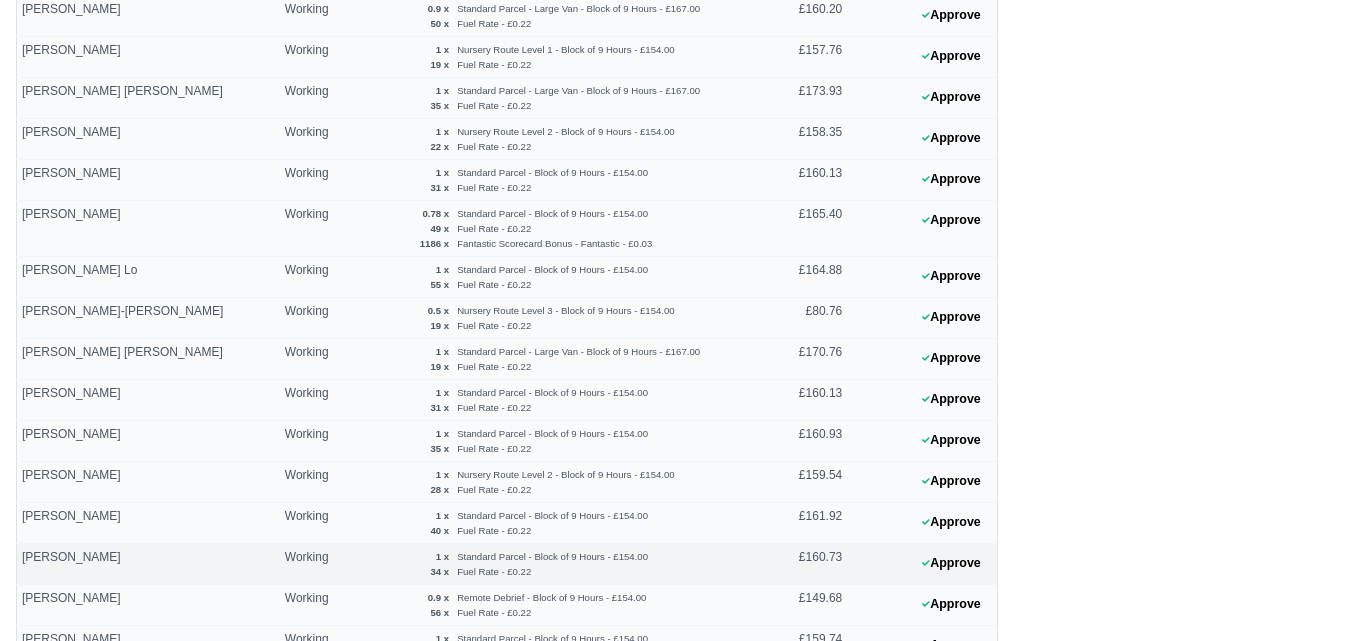 scroll, scrollTop: 667, scrollLeft: 0, axis: vertical 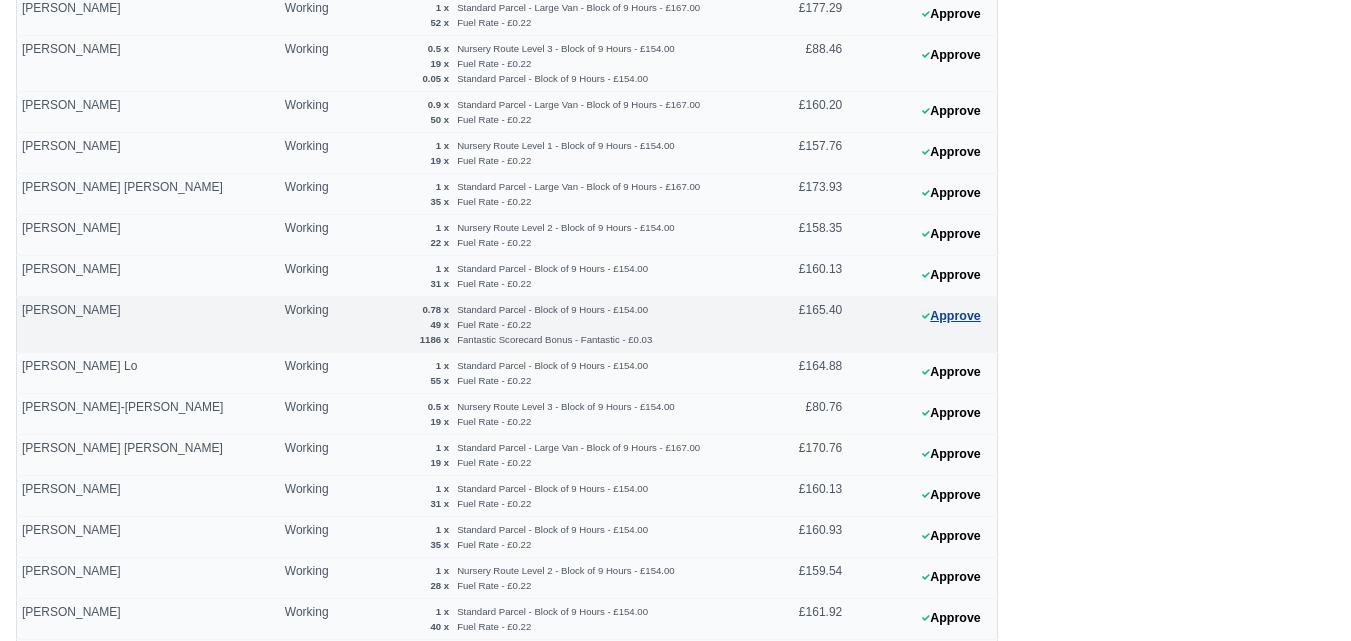 click on "Approve" at bounding box center (951, 316) 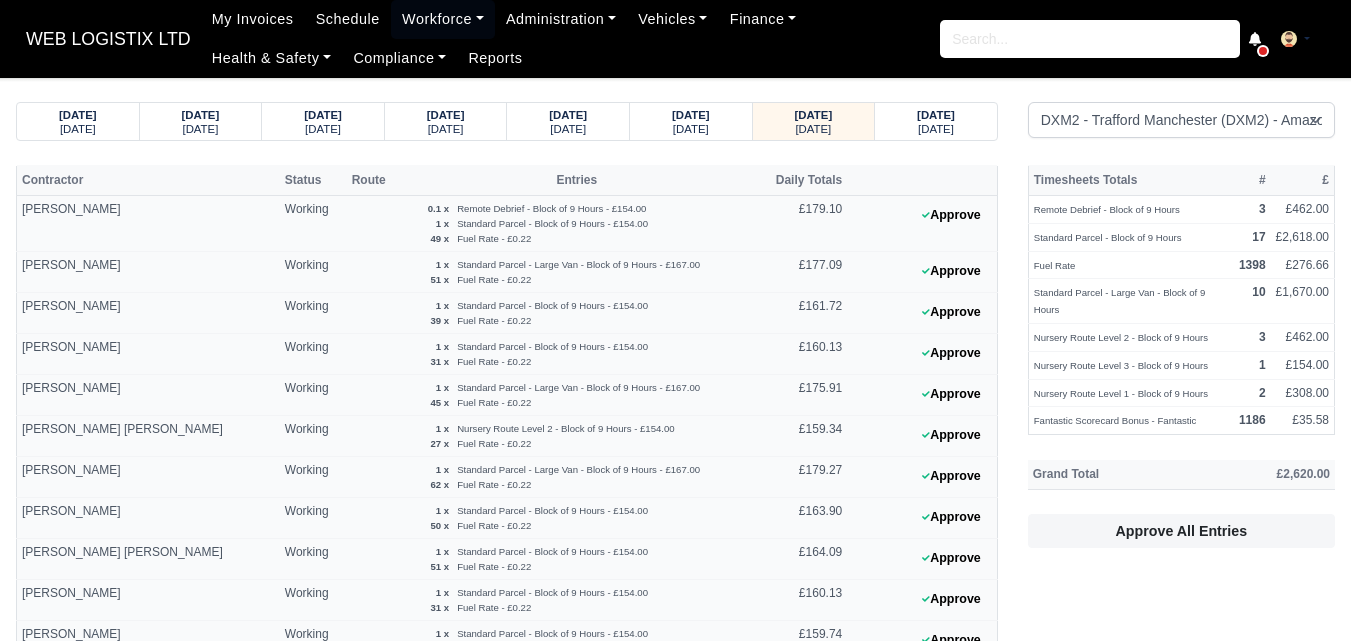 select on "1" 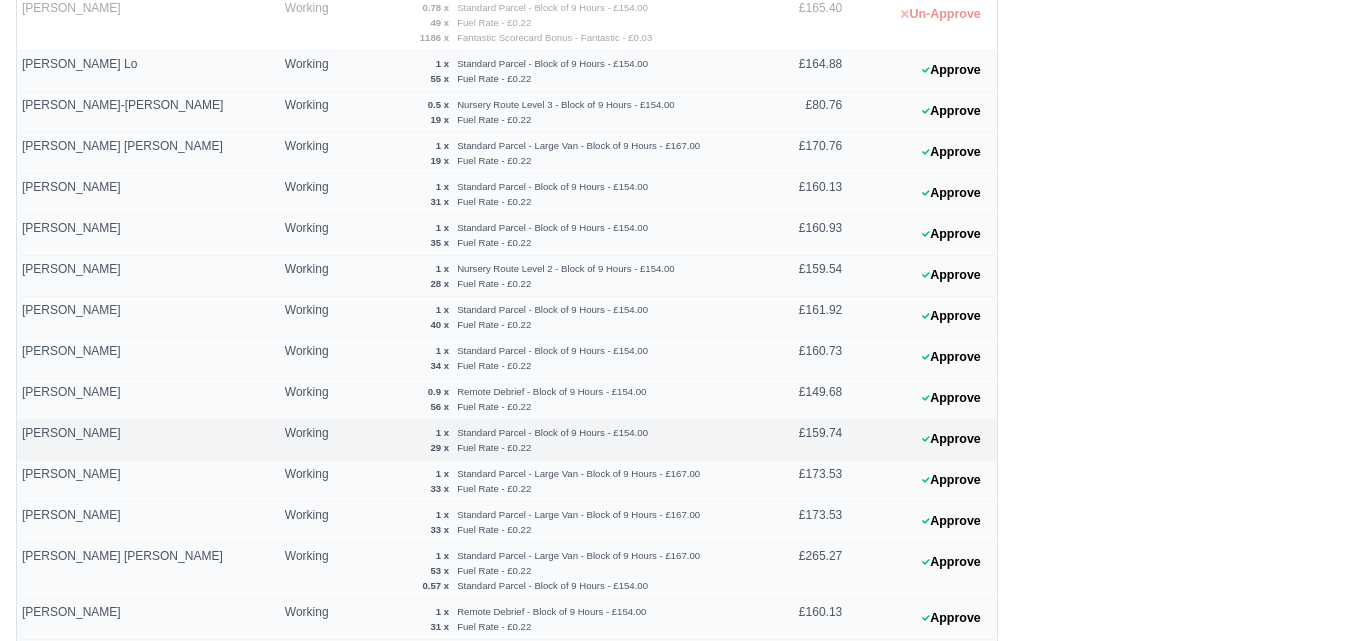 scroll, scrollTop: 1185, scrollLeft: 0, axis: vertical 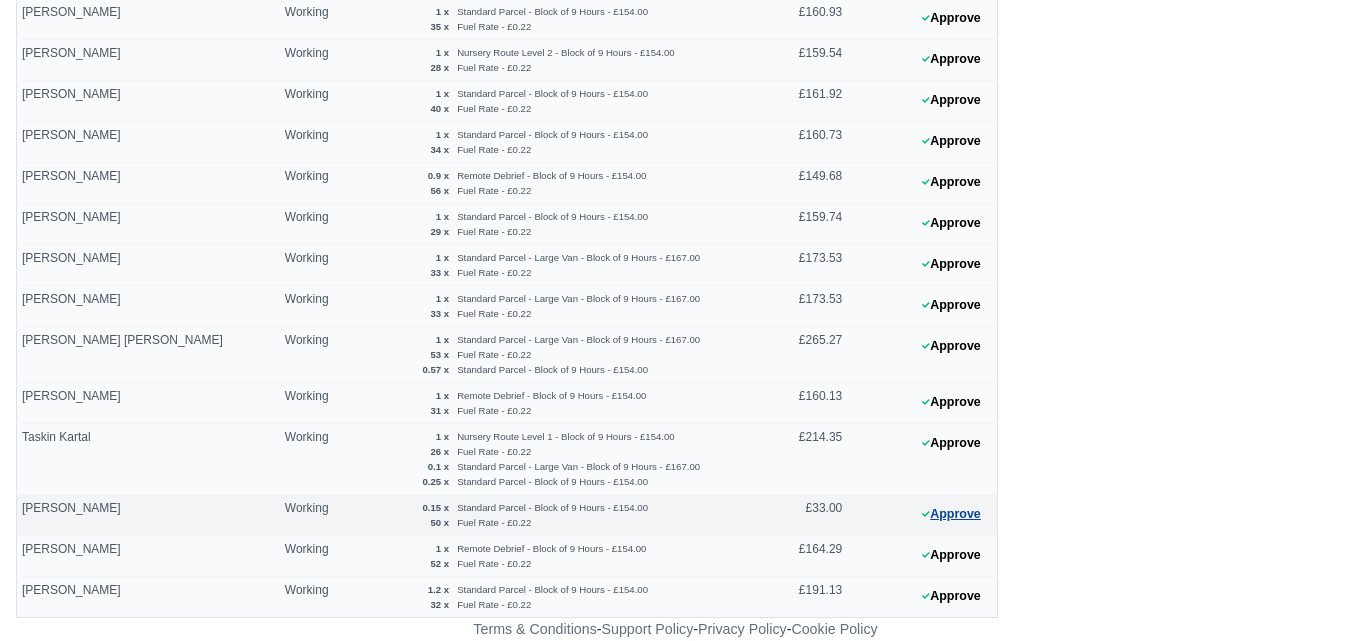 click on "Approve" at bounding box center (951, 514) 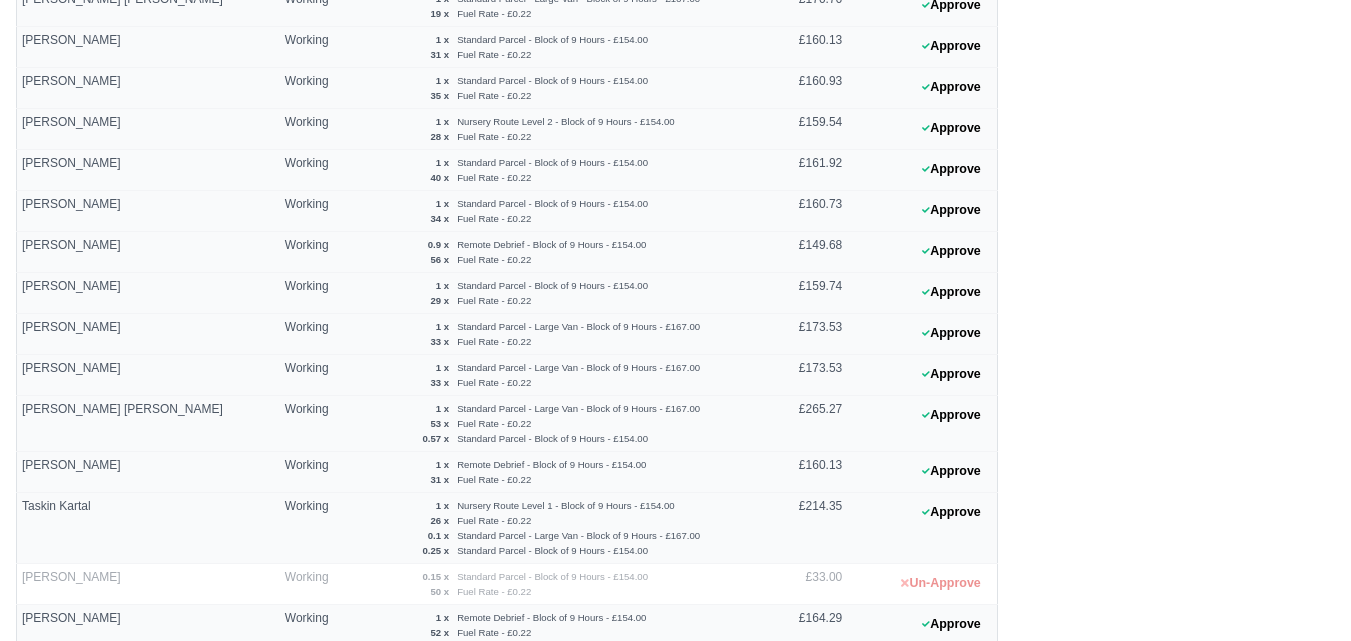 scroll, scrollTop: 1185, scrollLeft: 0, axis: vertical 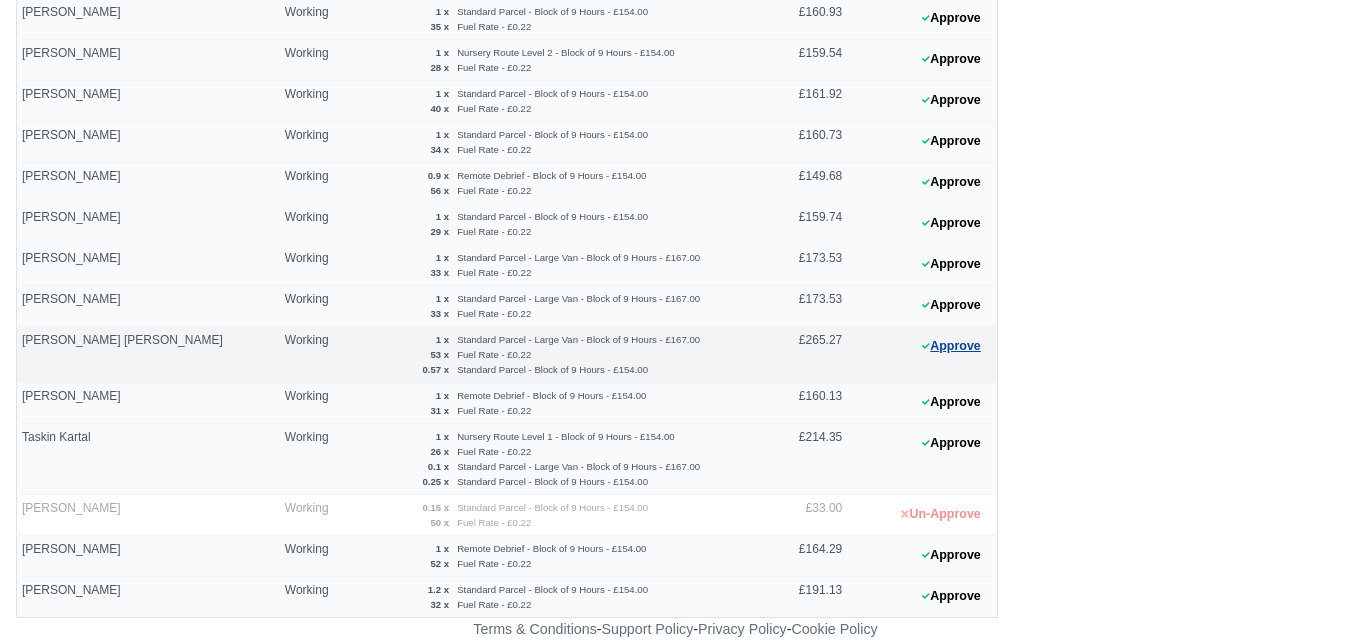 click on "Approve" at bounding box center (951, 346) 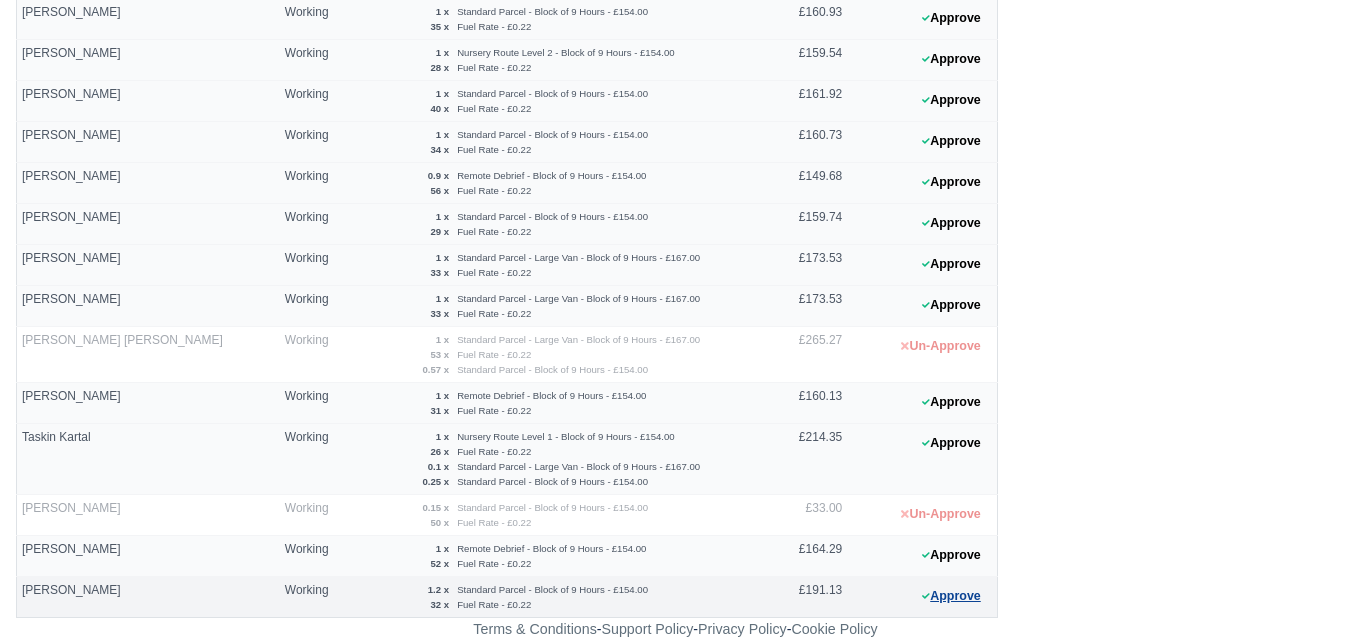 click on "Approve" at bounding box center [951, 596] 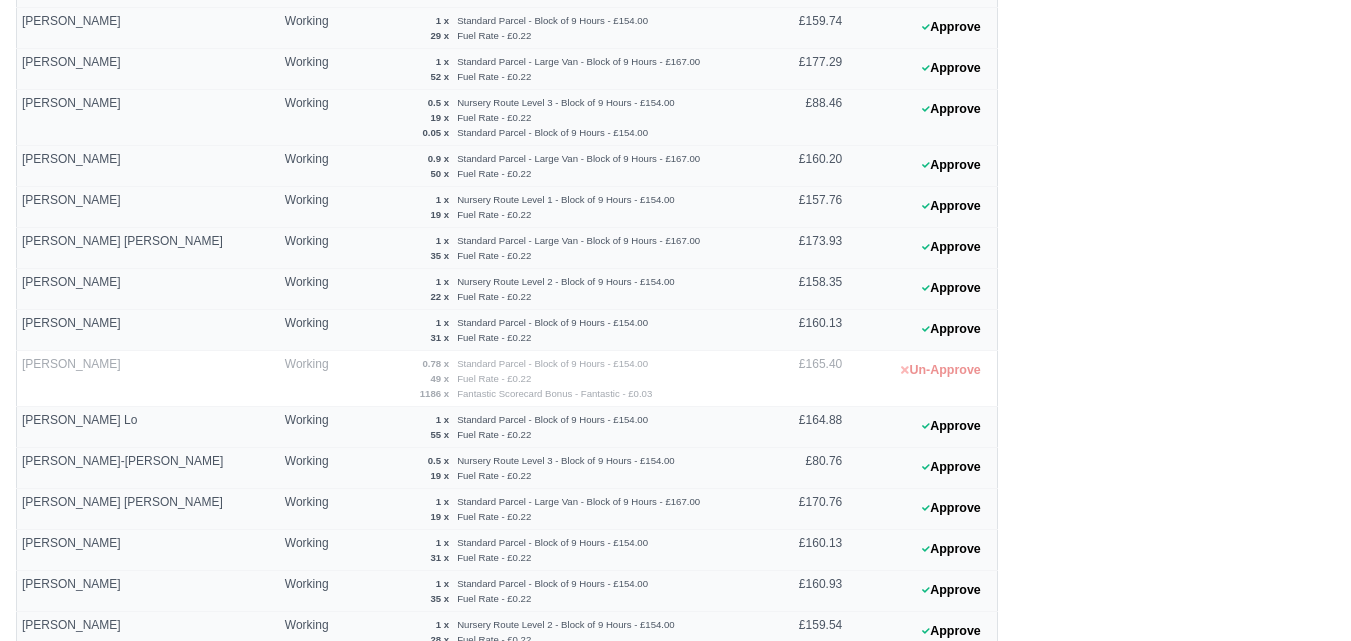scroll, scrollTop: 518, scrollLeft: 0, axis: vertical 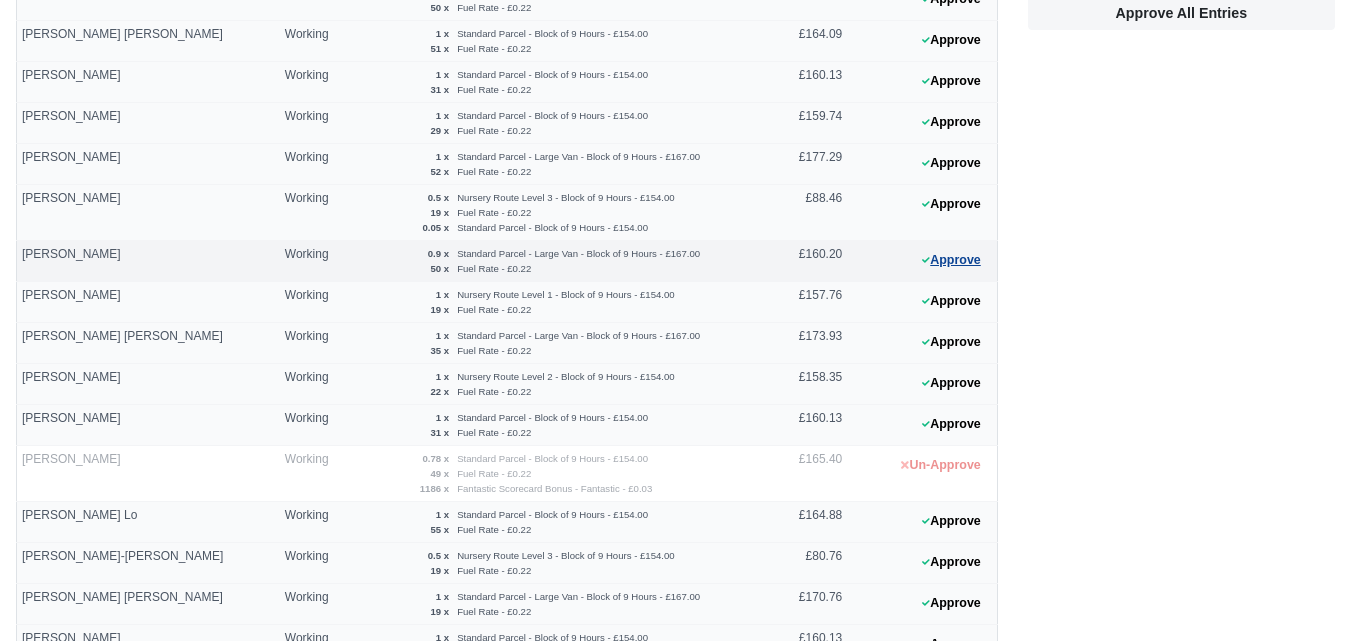 click on "Approve" at bounding box center (951, 260) 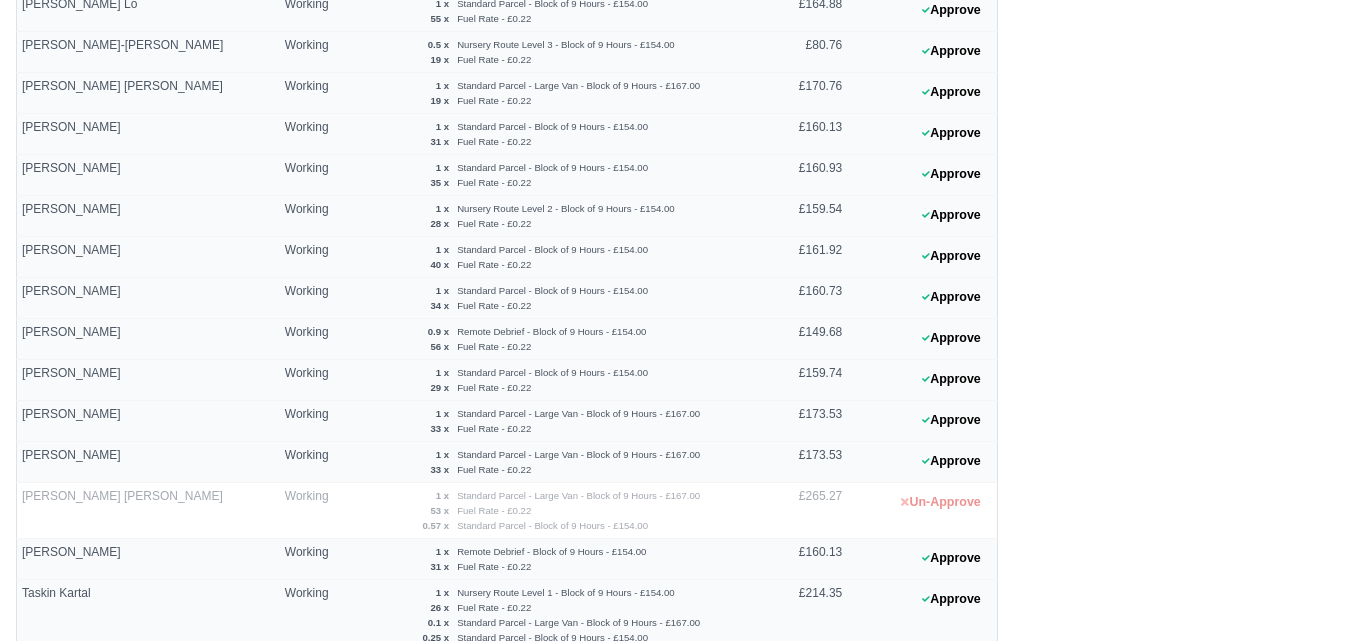 scroll, scrollTop: 1185, scrollLeft: 0, axis: vertical 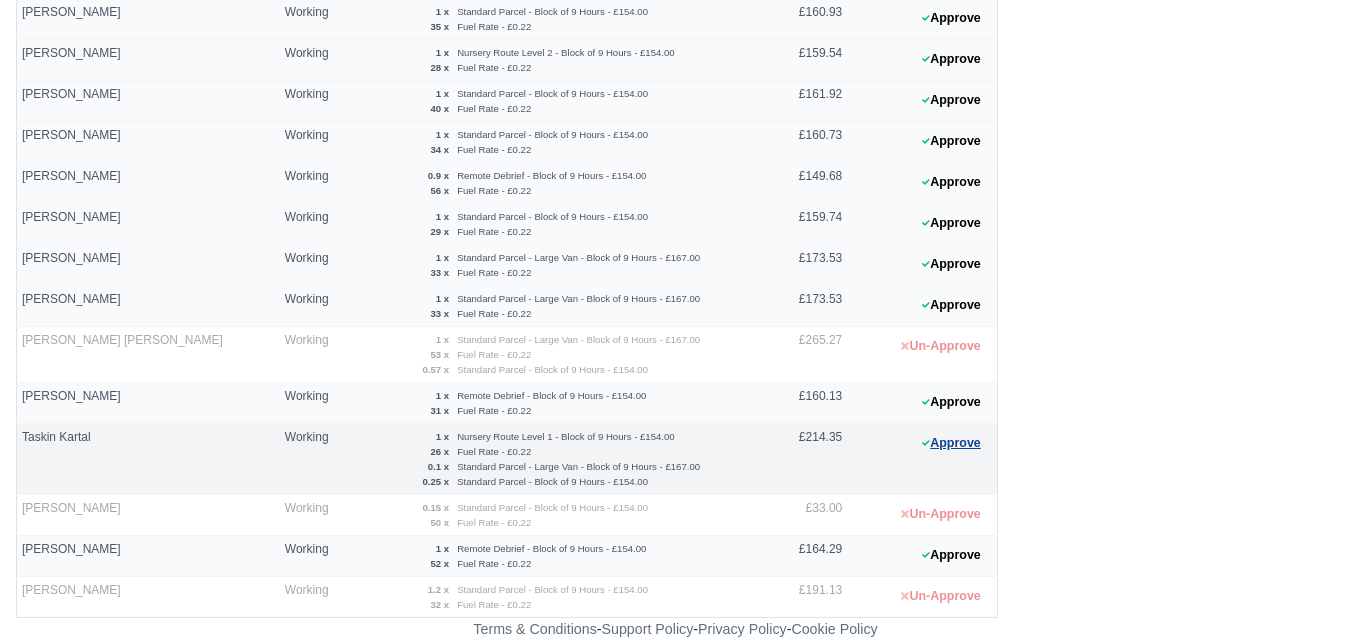 click on "Approve" at bounding box center [951, 443] 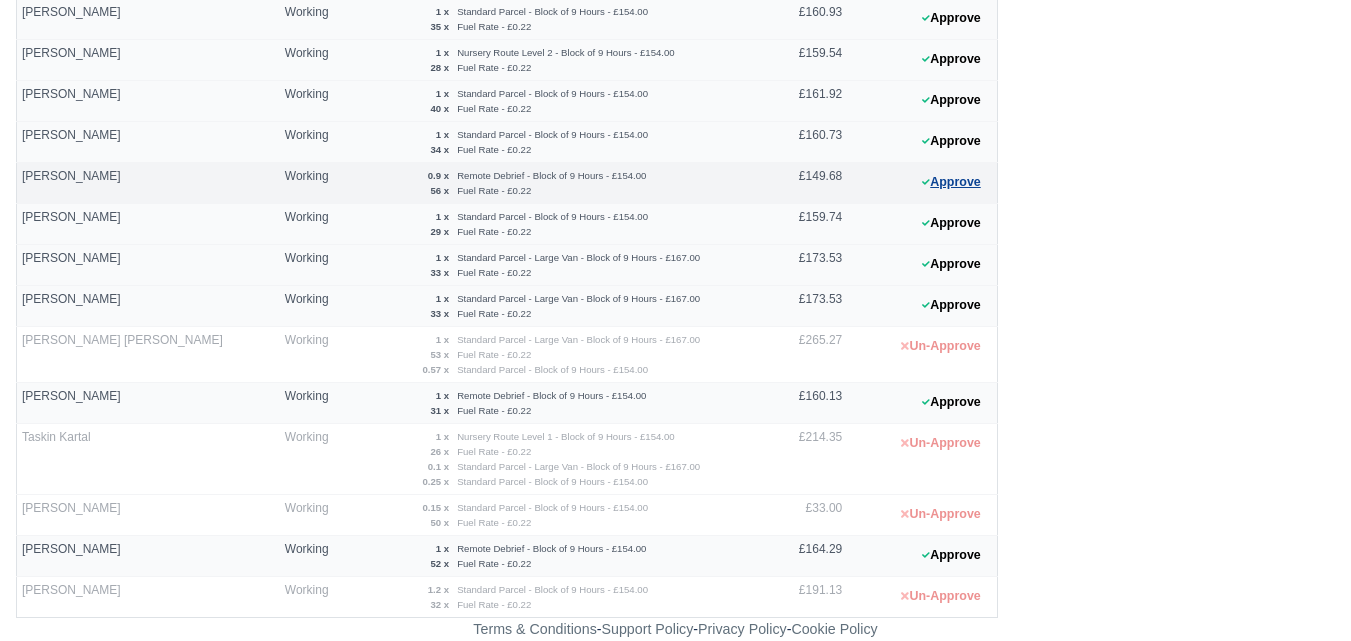 click on "Approve" at bounding box center (951, 182) 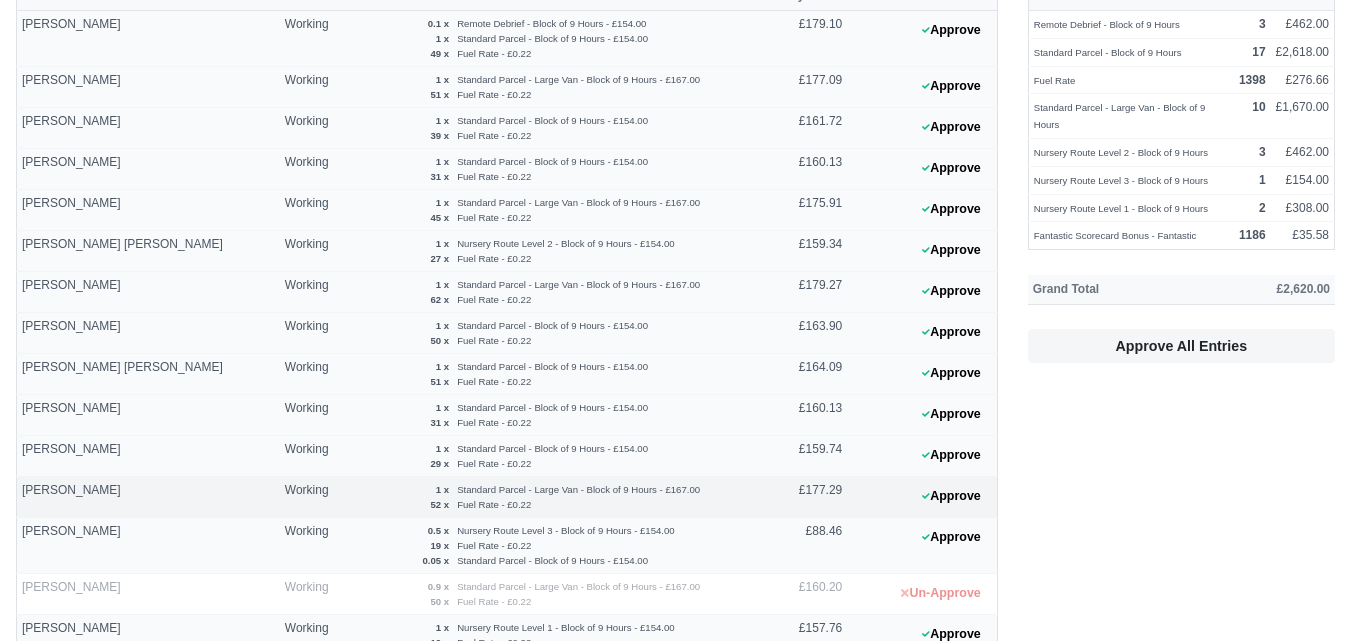 scroll, scrollTop: 0, scrollLeft: 0, axis: both 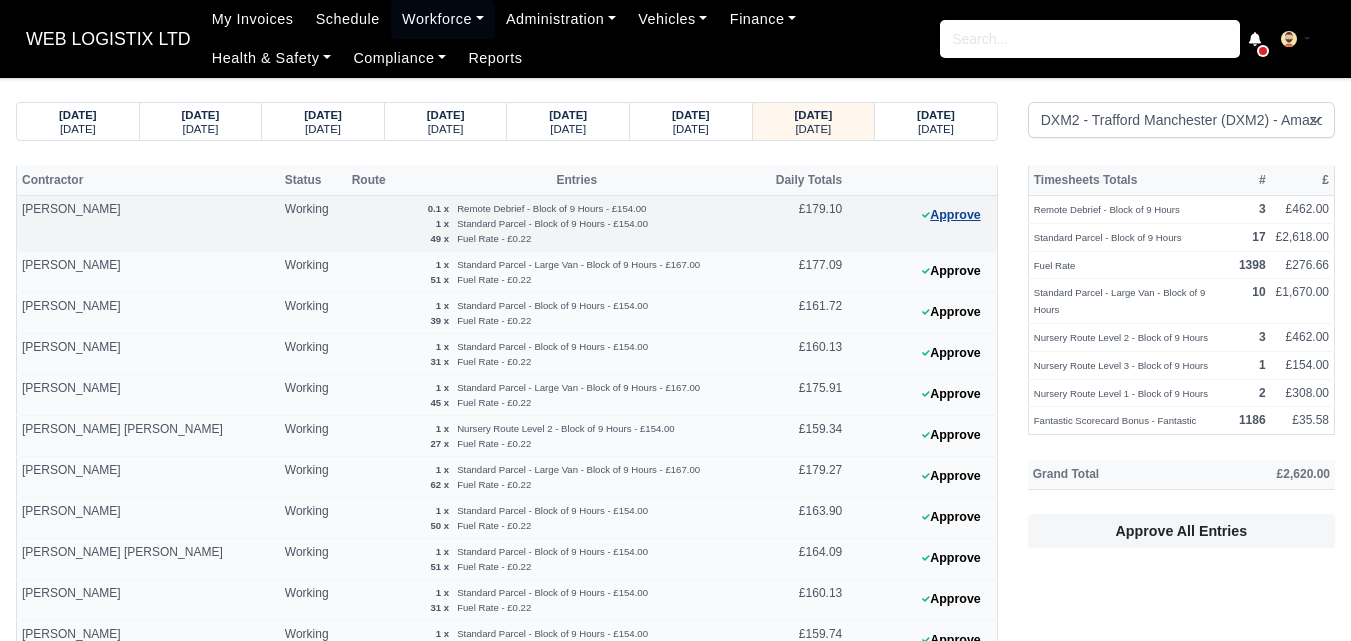 click on "Approve" at bounding box center [951, 215] 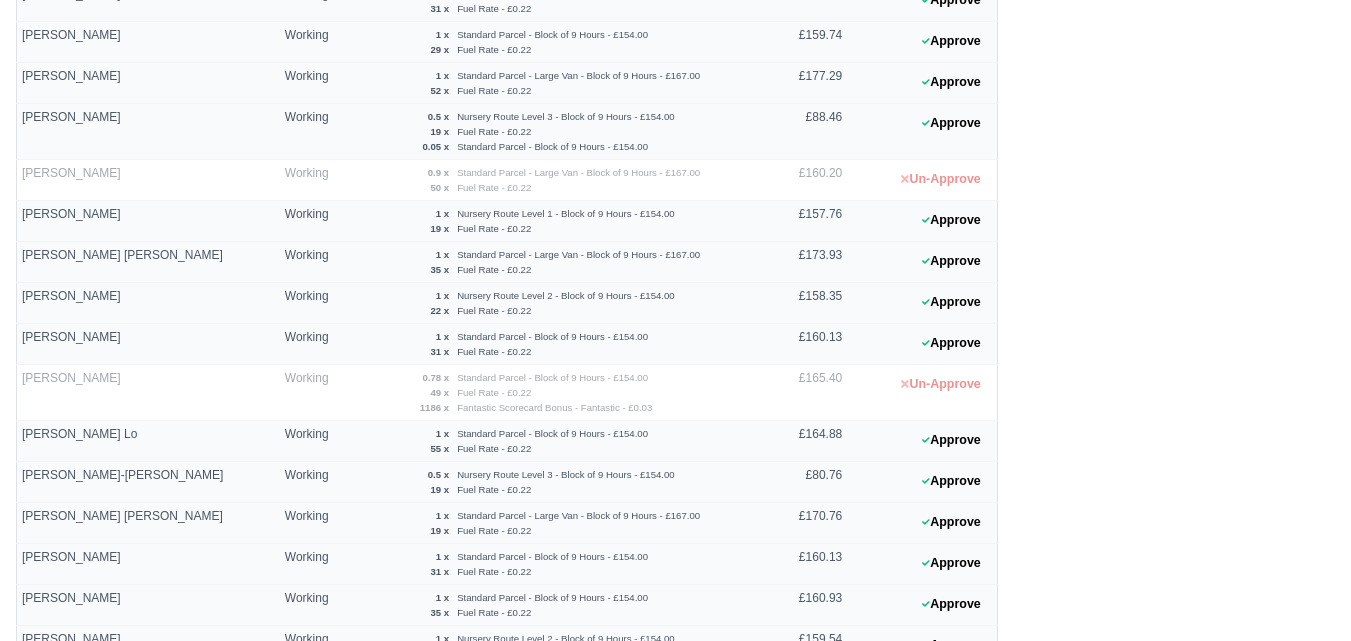 scroll, scrollTop: 833, scrollLeft: 0, axis: vertical 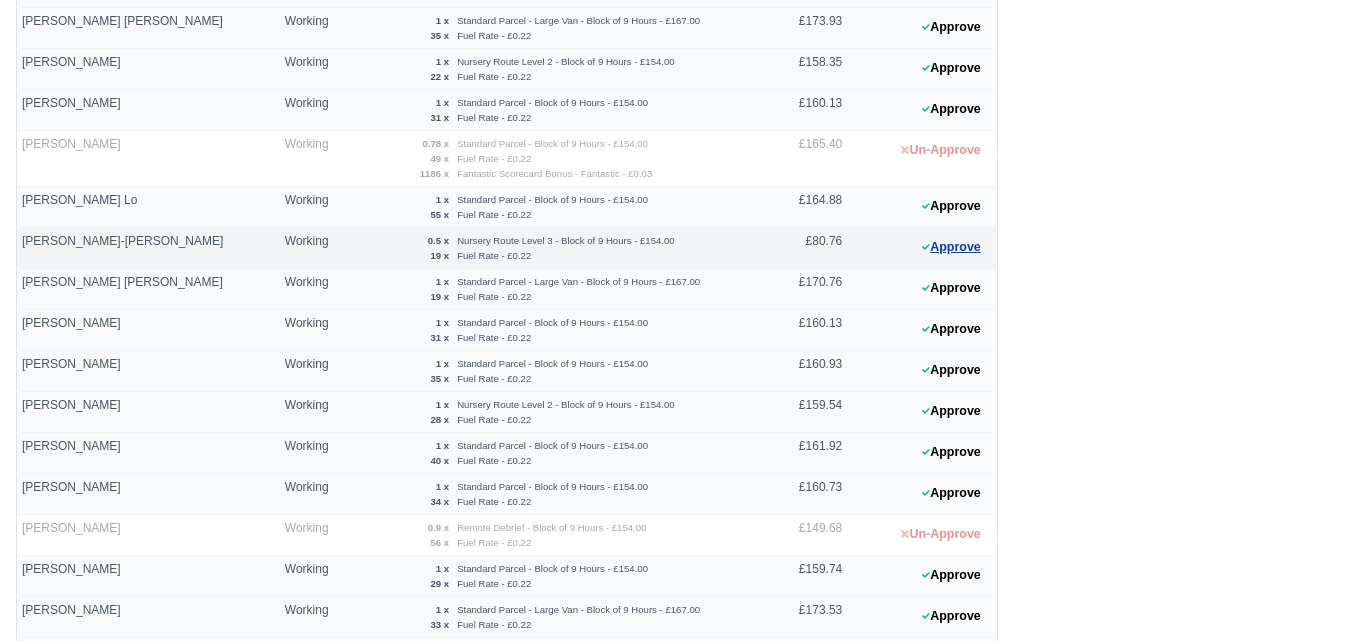 click on "Approve" at bounding box center [951, 247] 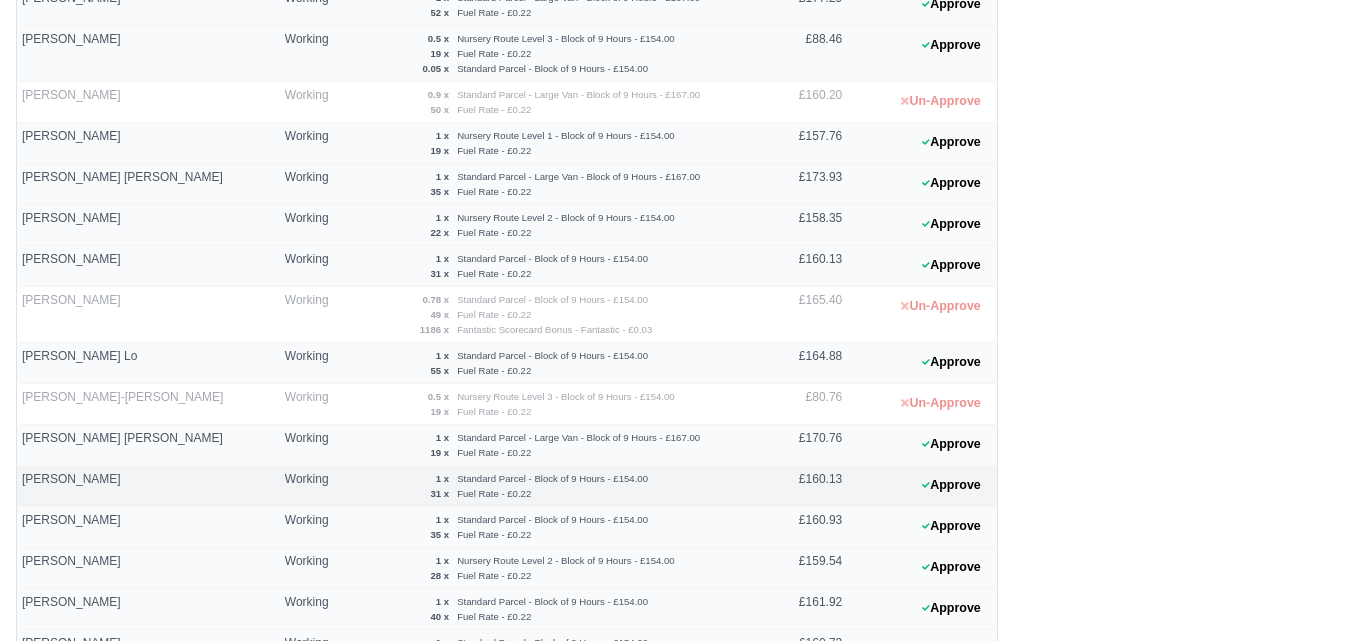 scroll, scrollTop: 500, scrollLeft: 0, axis: vertical 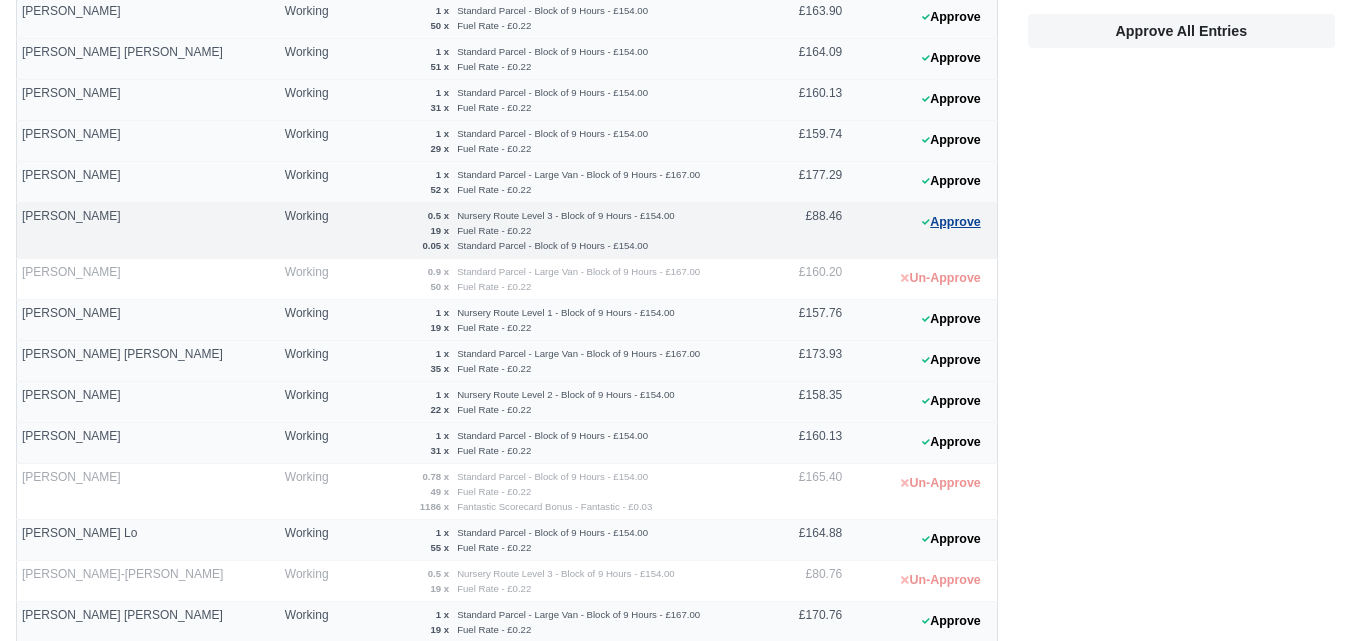 click on "Approve" at bounding box center [951, 222] 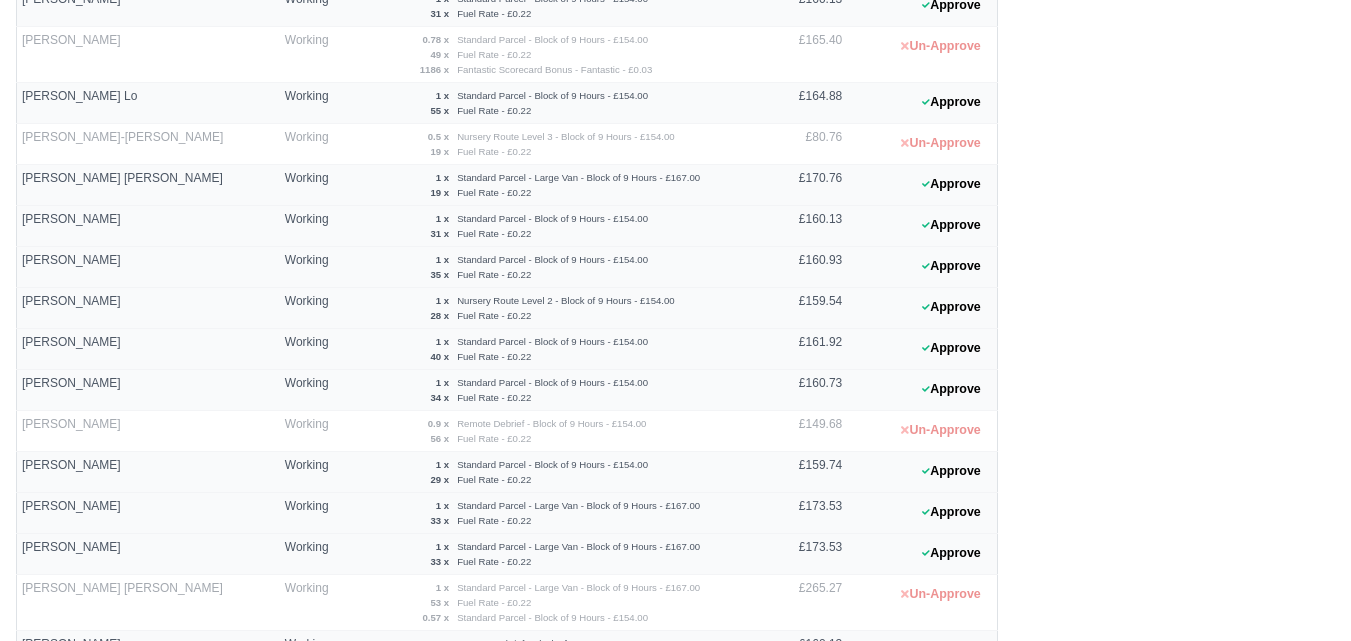 scroll, scrollTop: 1000, scrollLeft: 0, axis: vertical 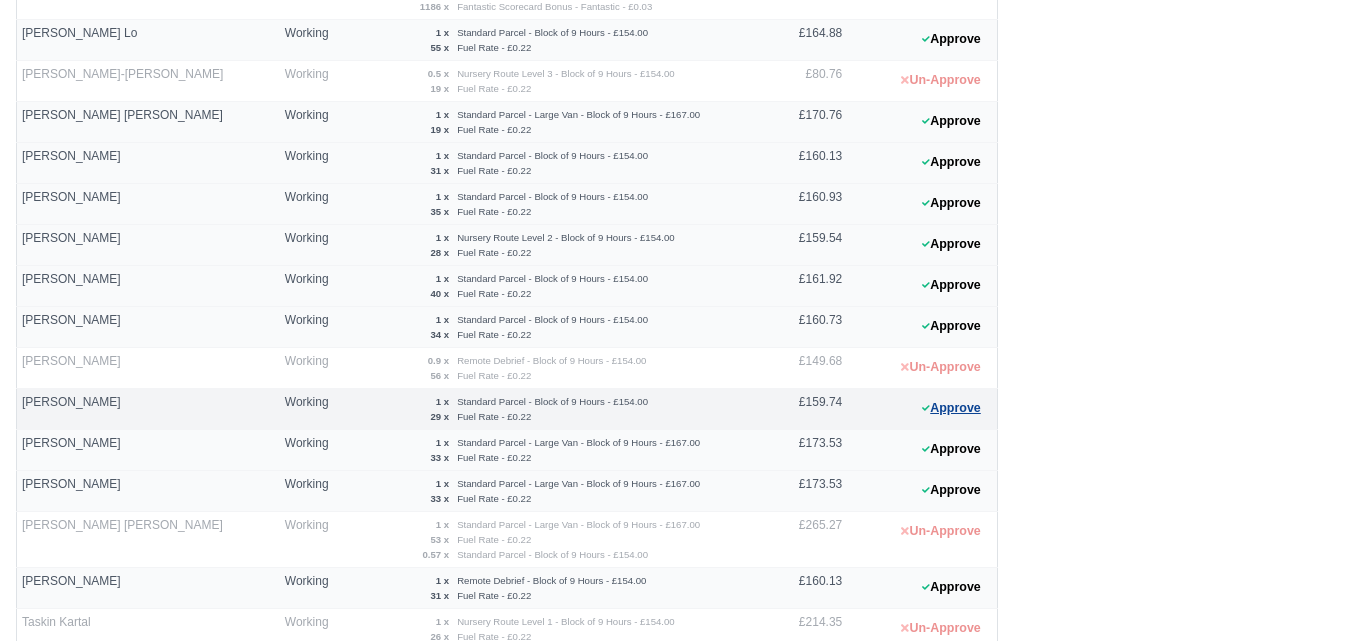 click on "Approve" at bounding box center [951, 408] 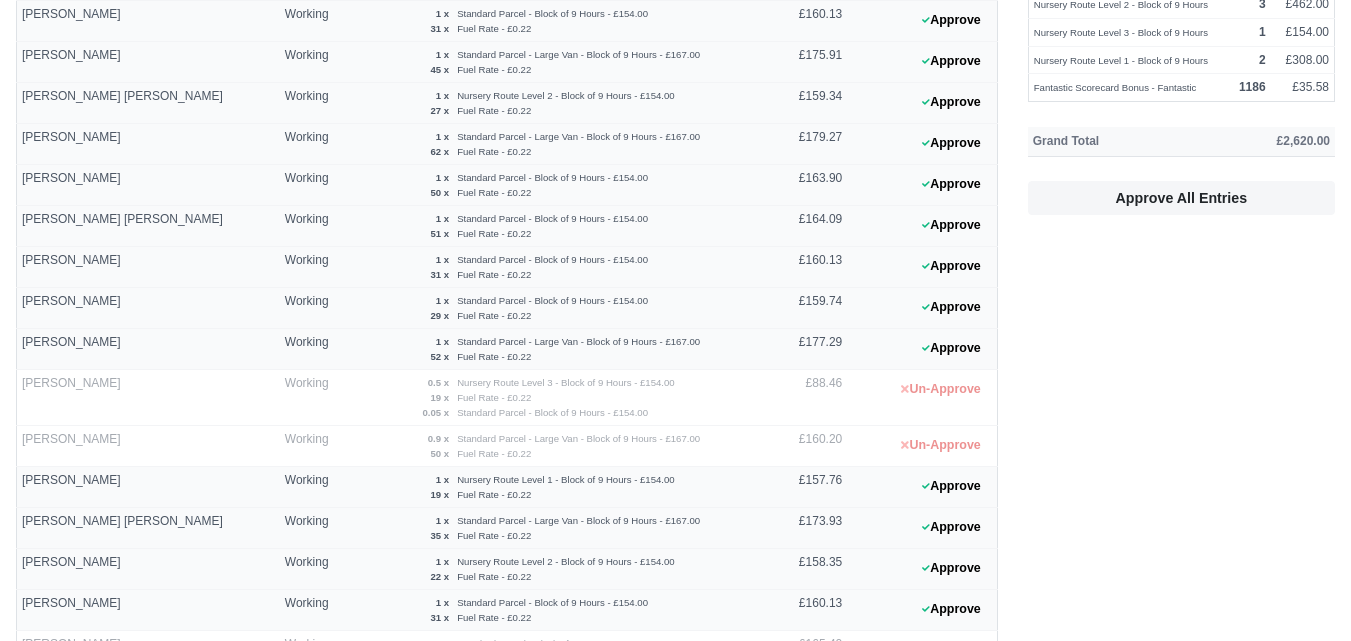 scroll, scrollTop: 0, scrollLeft: 0, axis: both 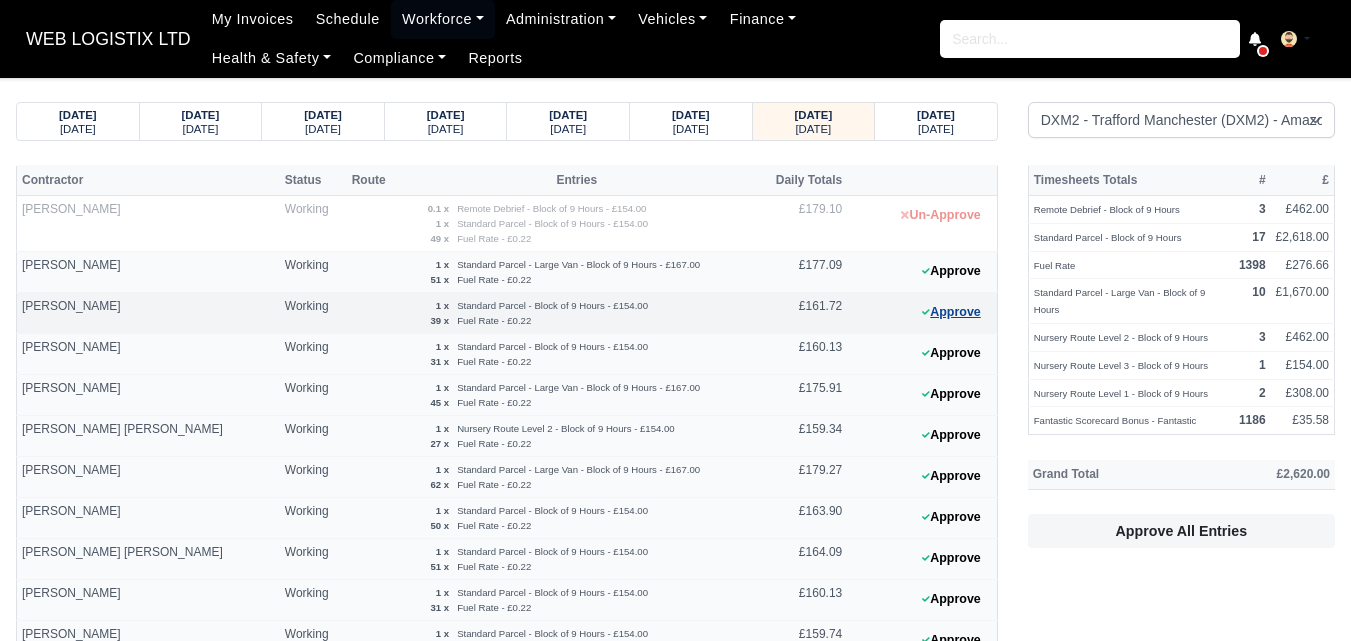 click on "Approve" at bounding box center (951, 312) 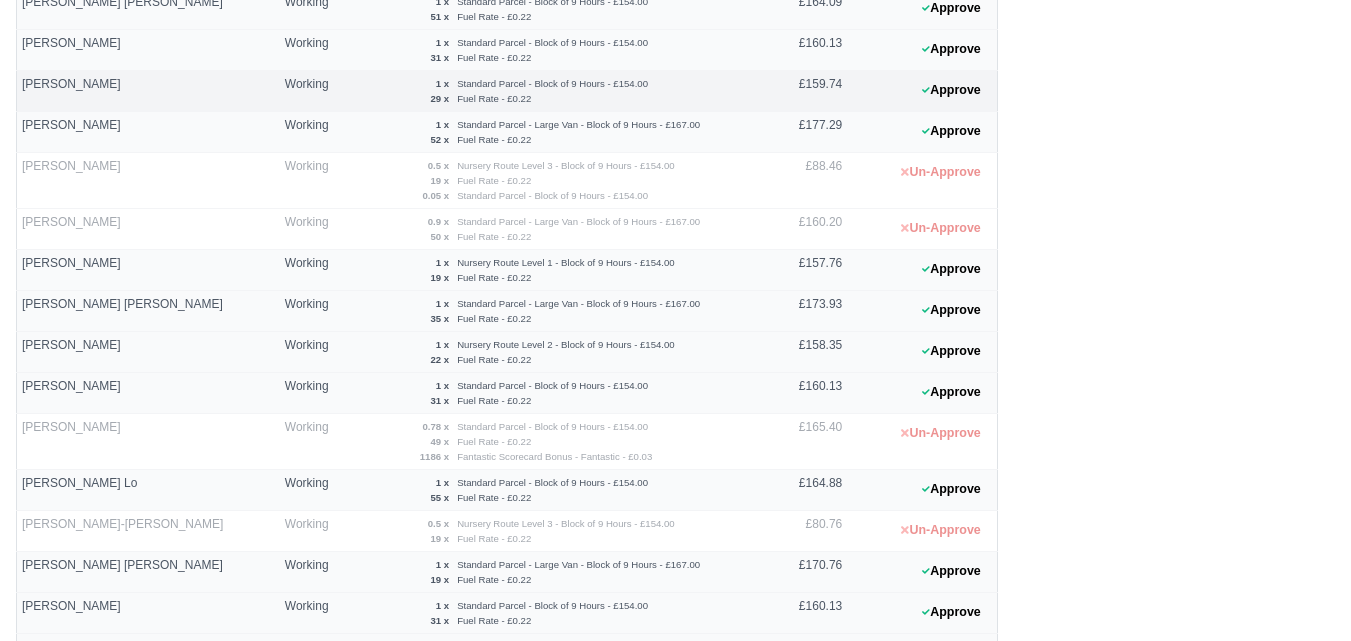 scroll, scrollTop: 667, scrollLeft: 0, axis: vertical 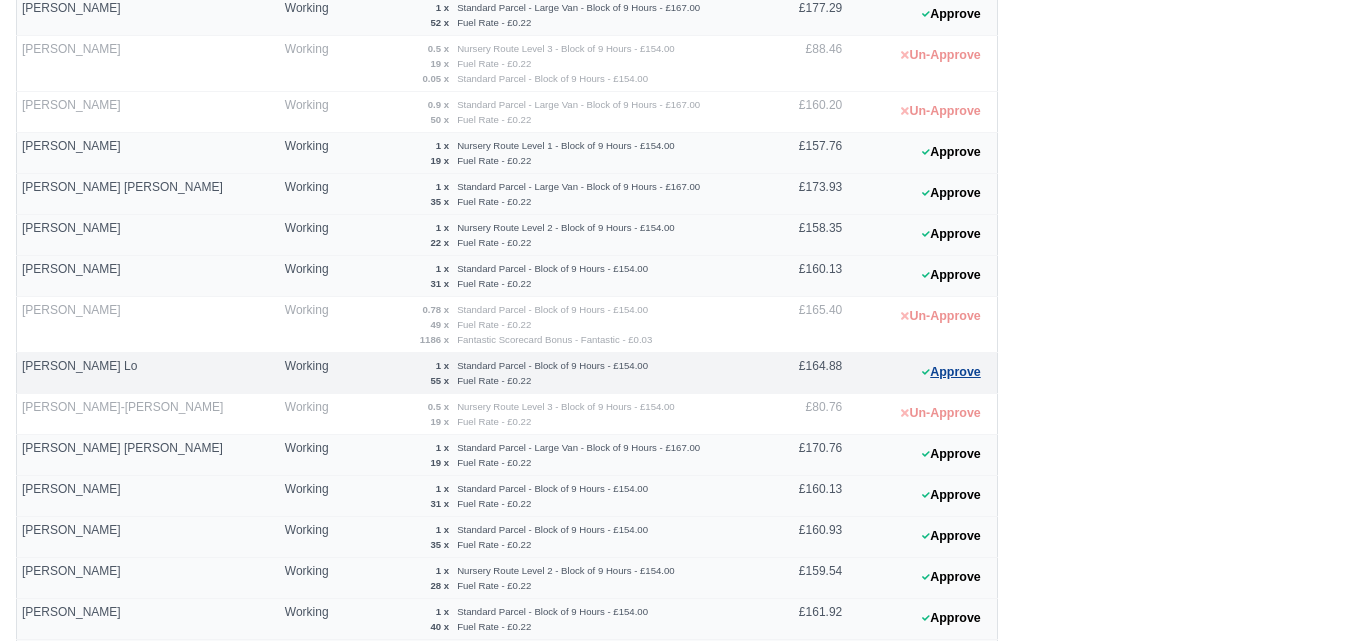 click on "Approve" at bounding box center [951, 372] 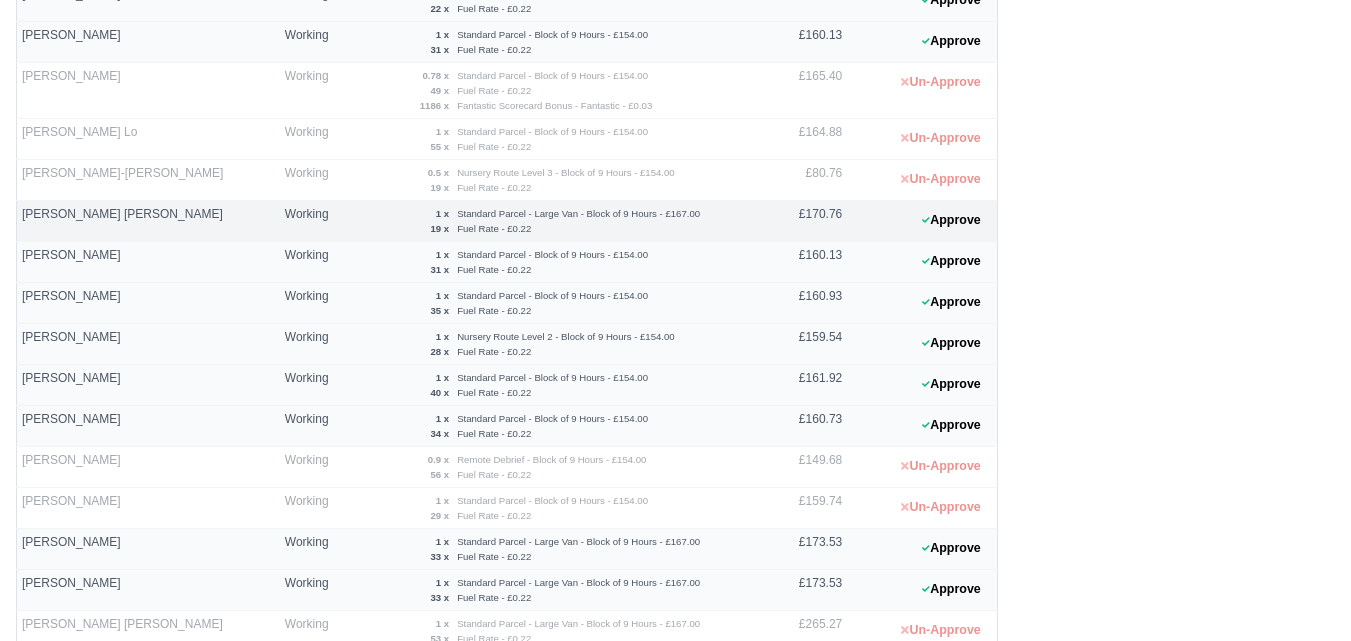 scroll, scrollTop: 1000, scrollLeft: 0, axis: vertical 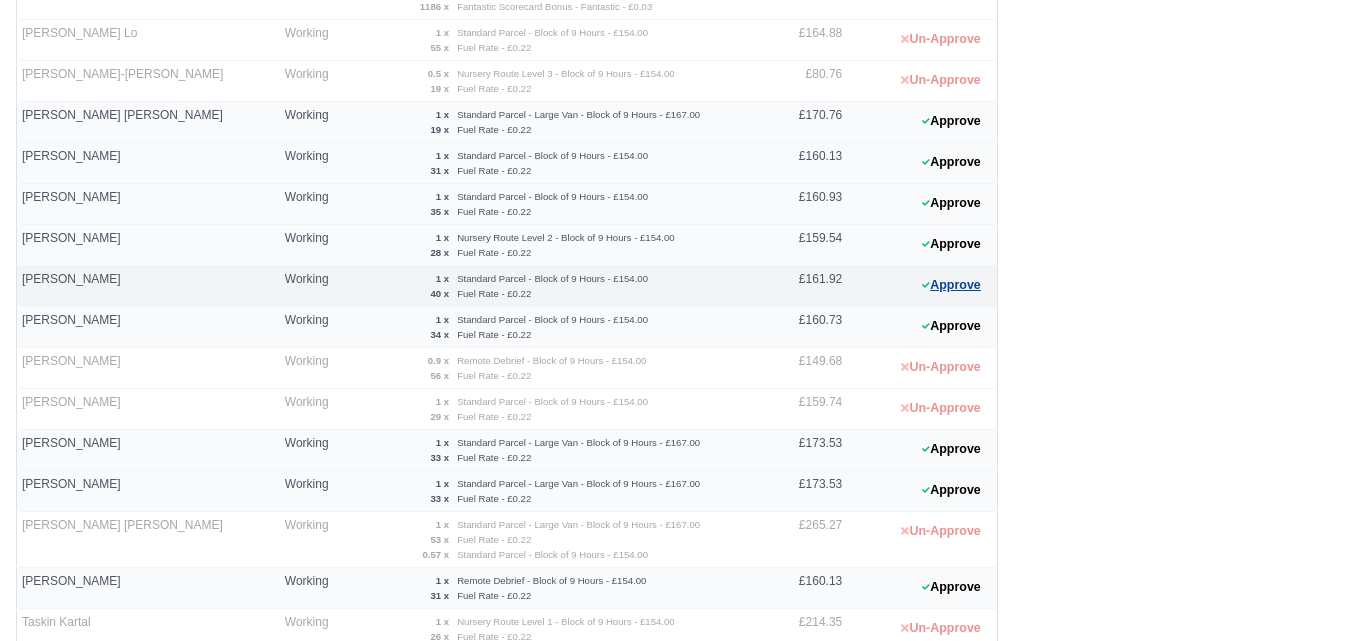 click 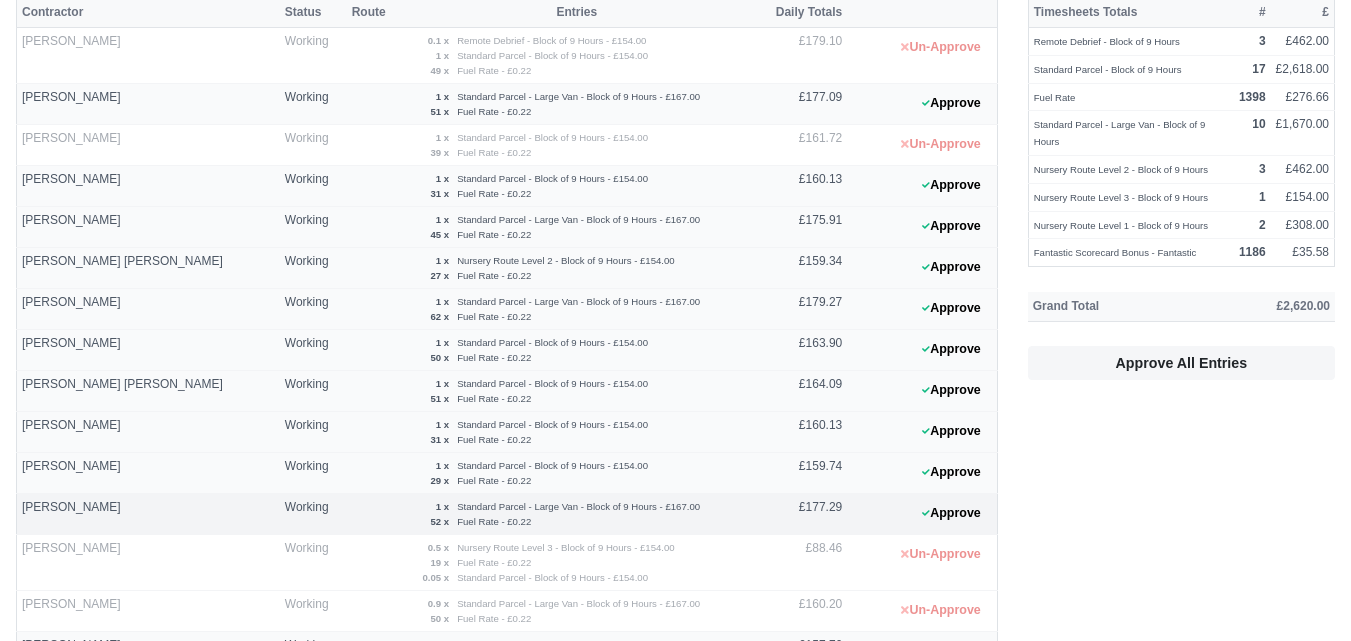 scroll, scrollTop: 167, scrollLeft: 0, axis: vertical 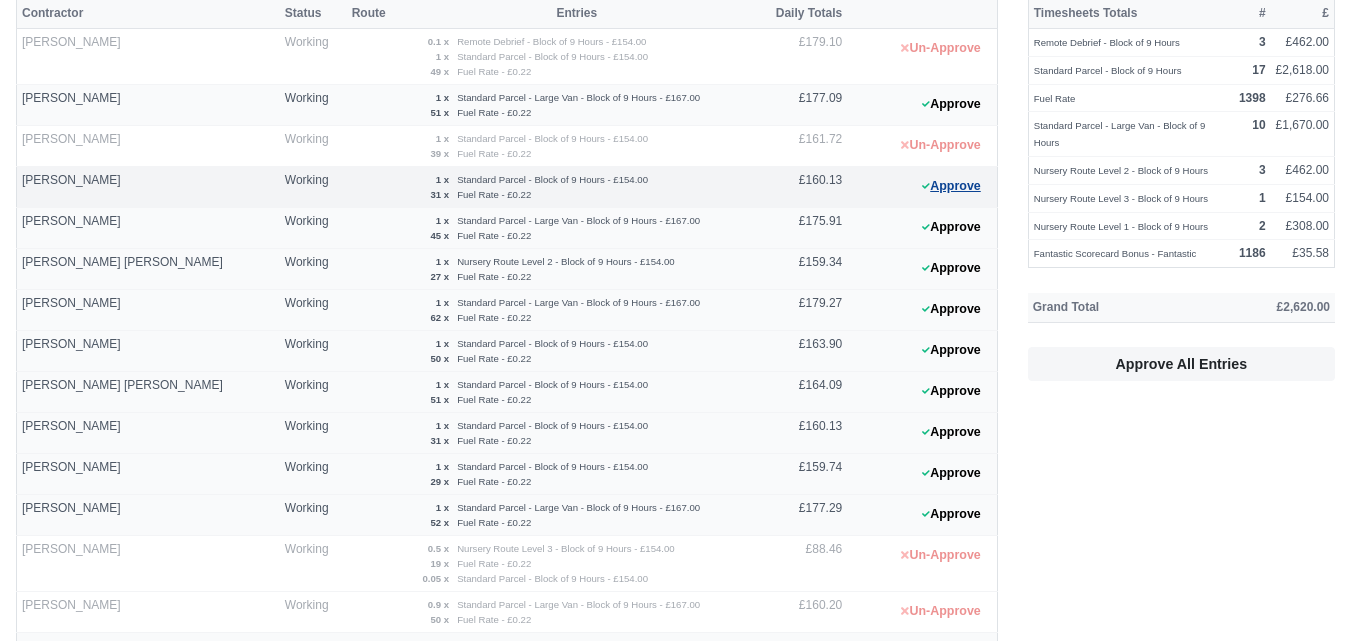 click on "Approve" at bounding box center [951, 186] 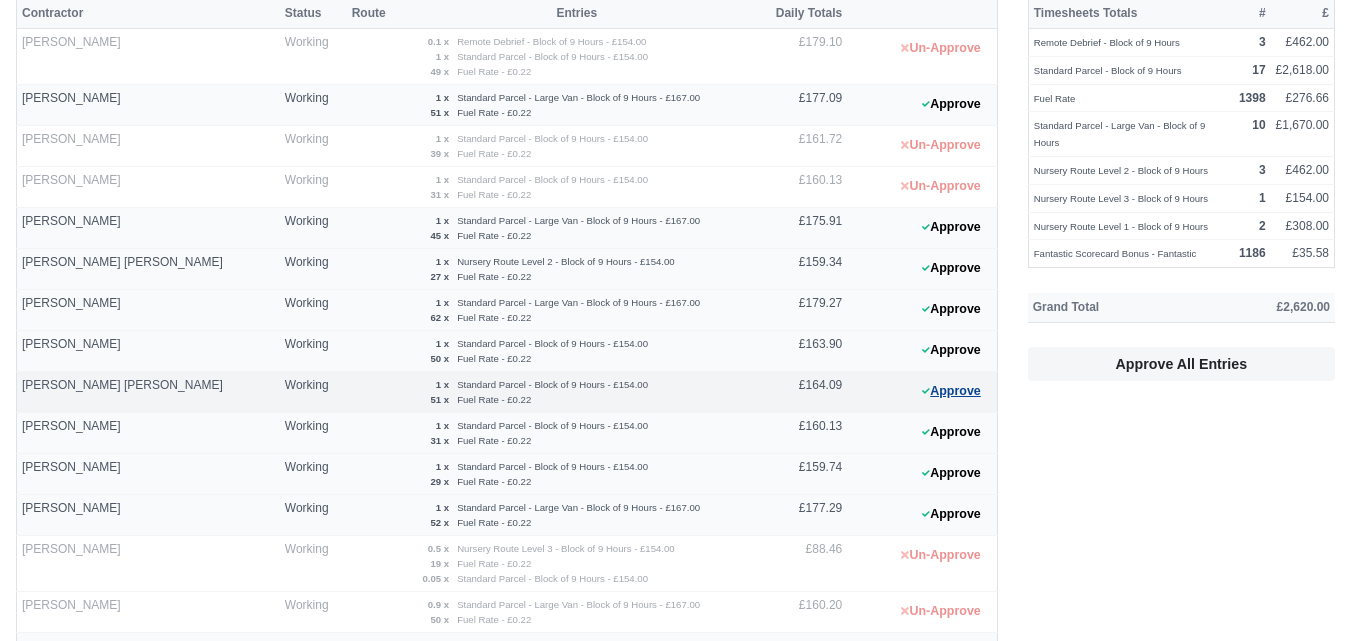 click on "Approve" at bounding box center [951, 391] 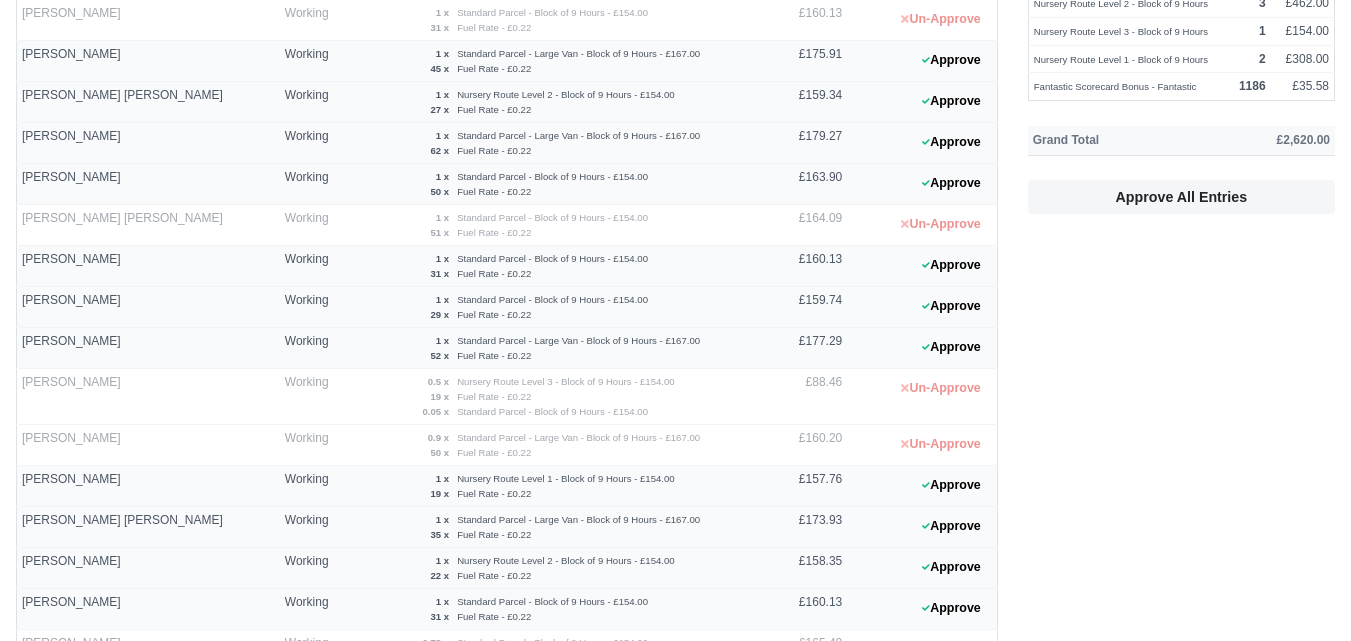 scroll, scrollTop: 500, scrollLeft: 0, axis: vertical 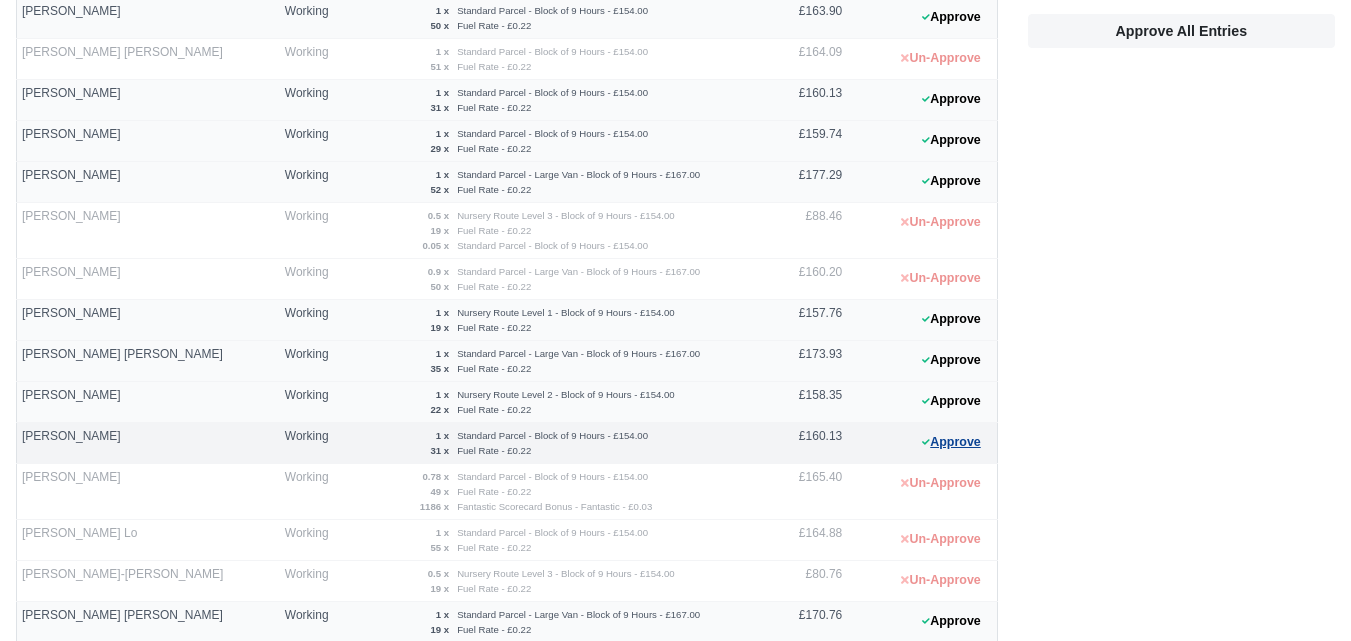 click on "Approve" at bounding box center (951, 442) 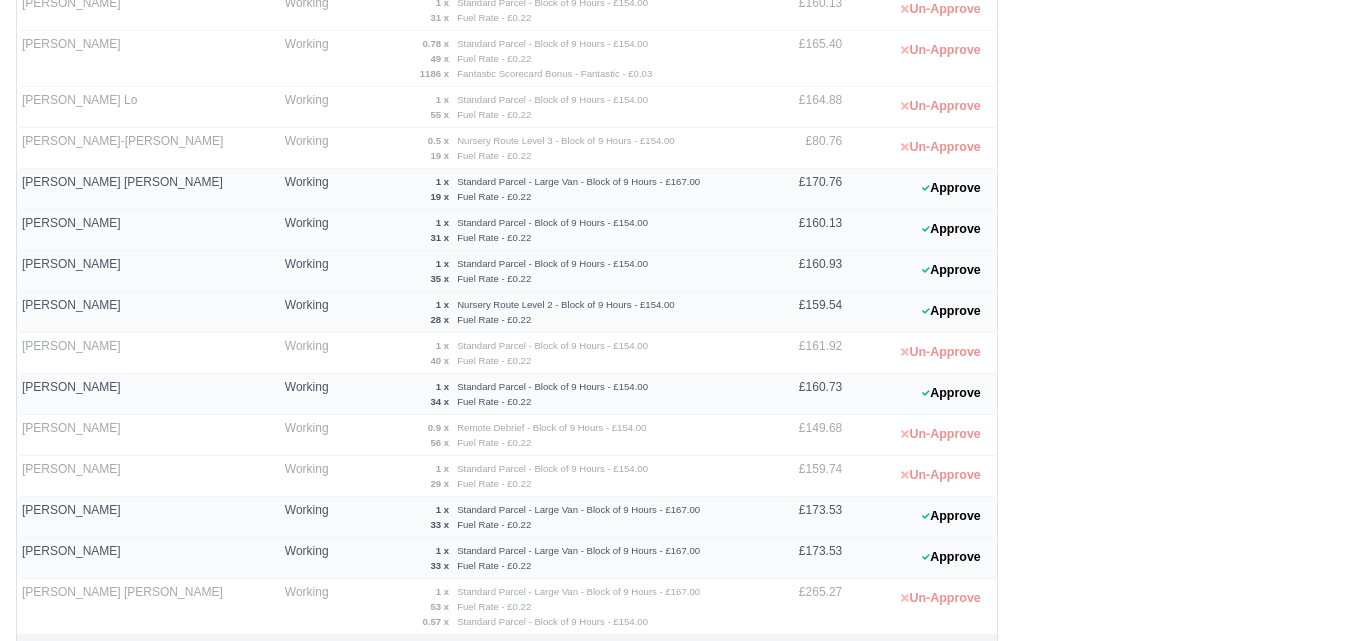 scroll, scrollTop: 1185, scrollLeft: 0, axis: vertical 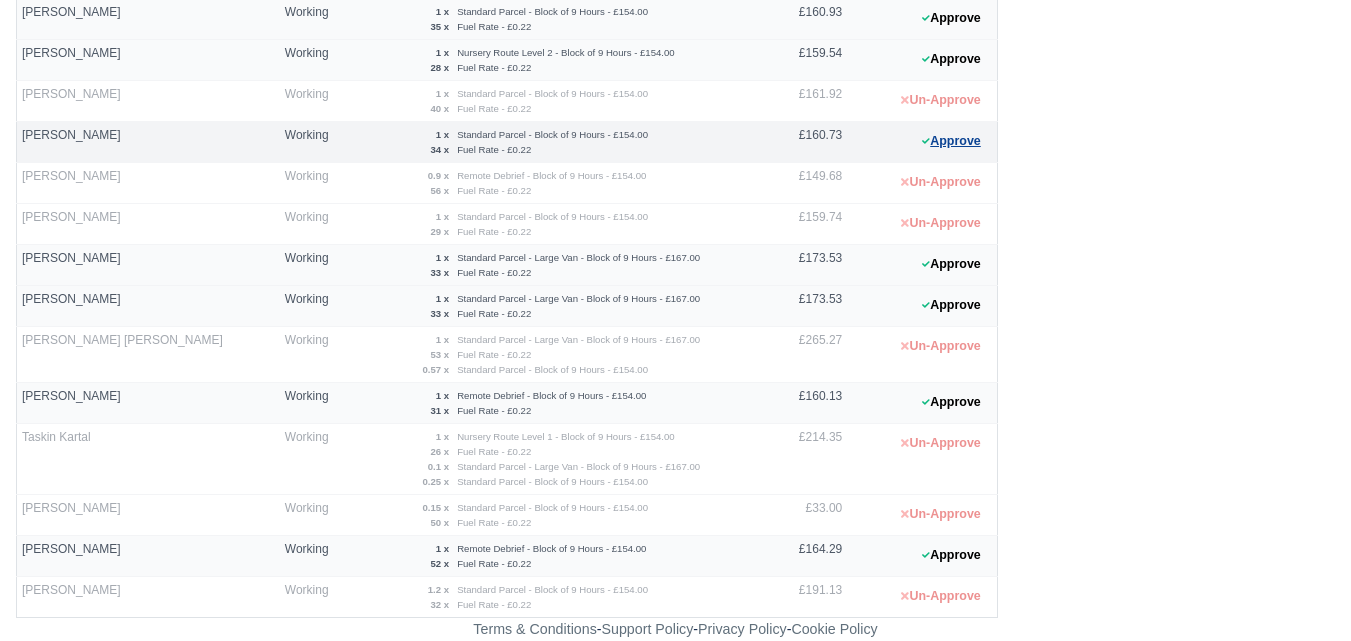 click on "Approve" at bounding box center [951, 141] 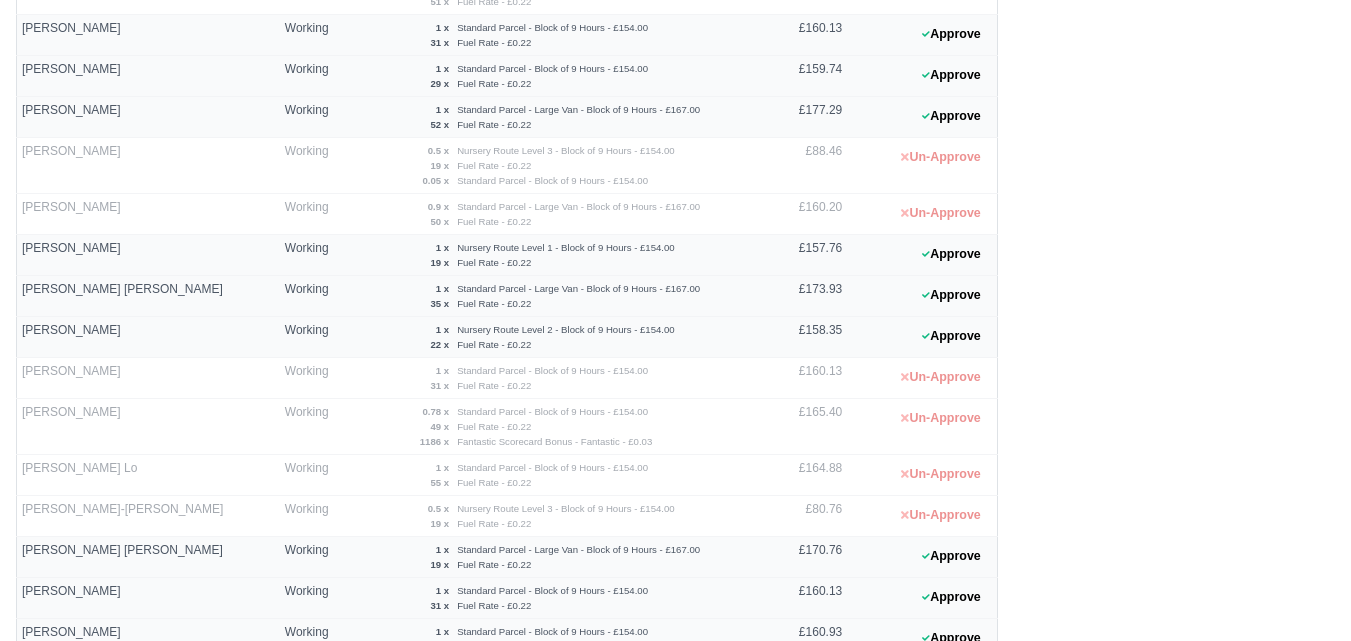 scroll, scrollTop: 352, scrollLeft: 0, axis: vertical 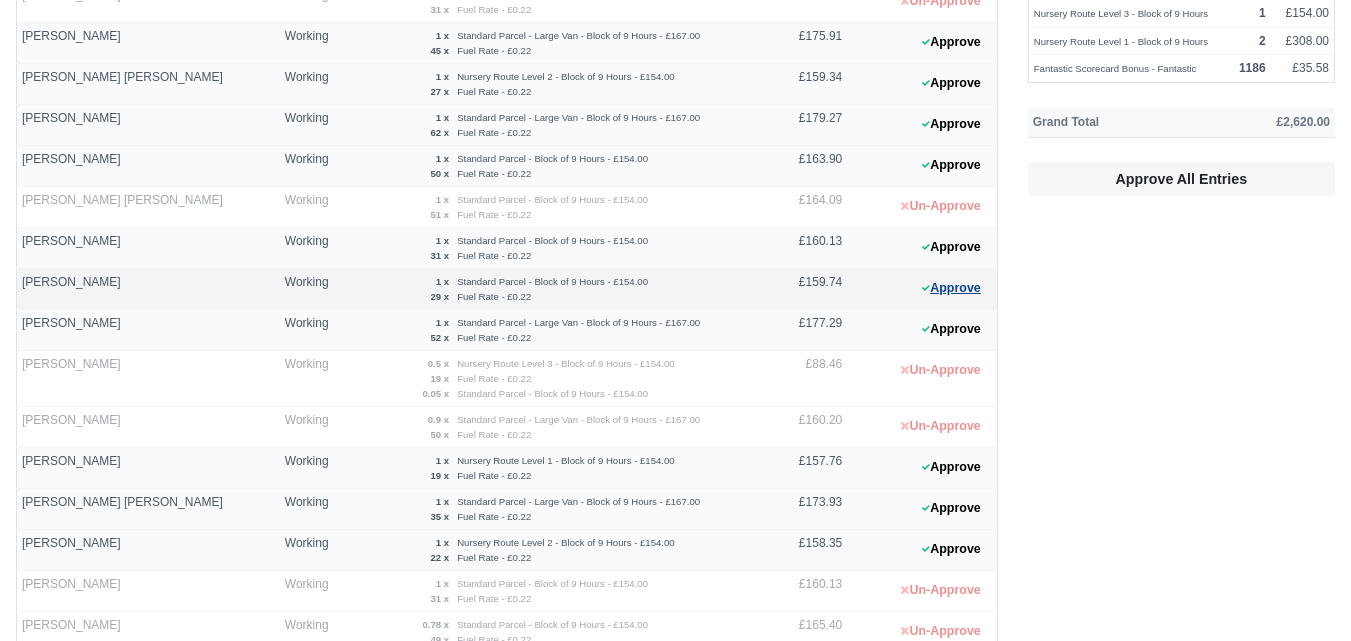 click on "Approve" at bounding box center [951, 288] 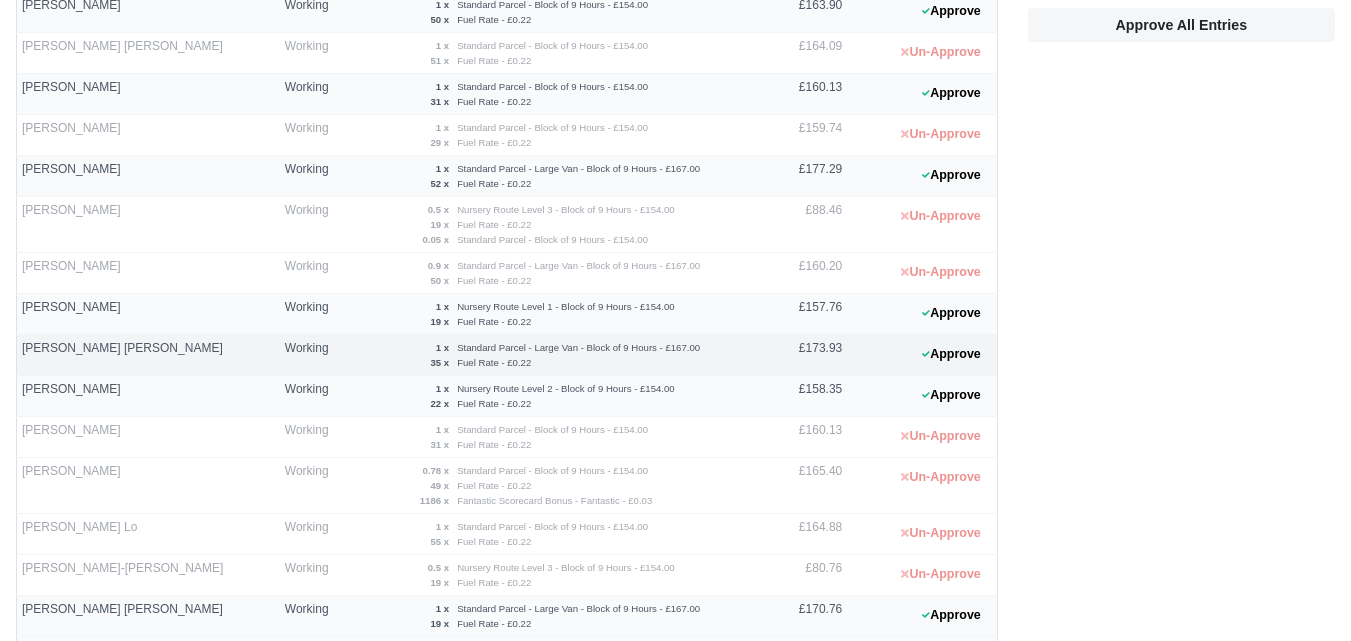 scroll, scrollTop: 685, scrollLeft: 0, axis: vertical 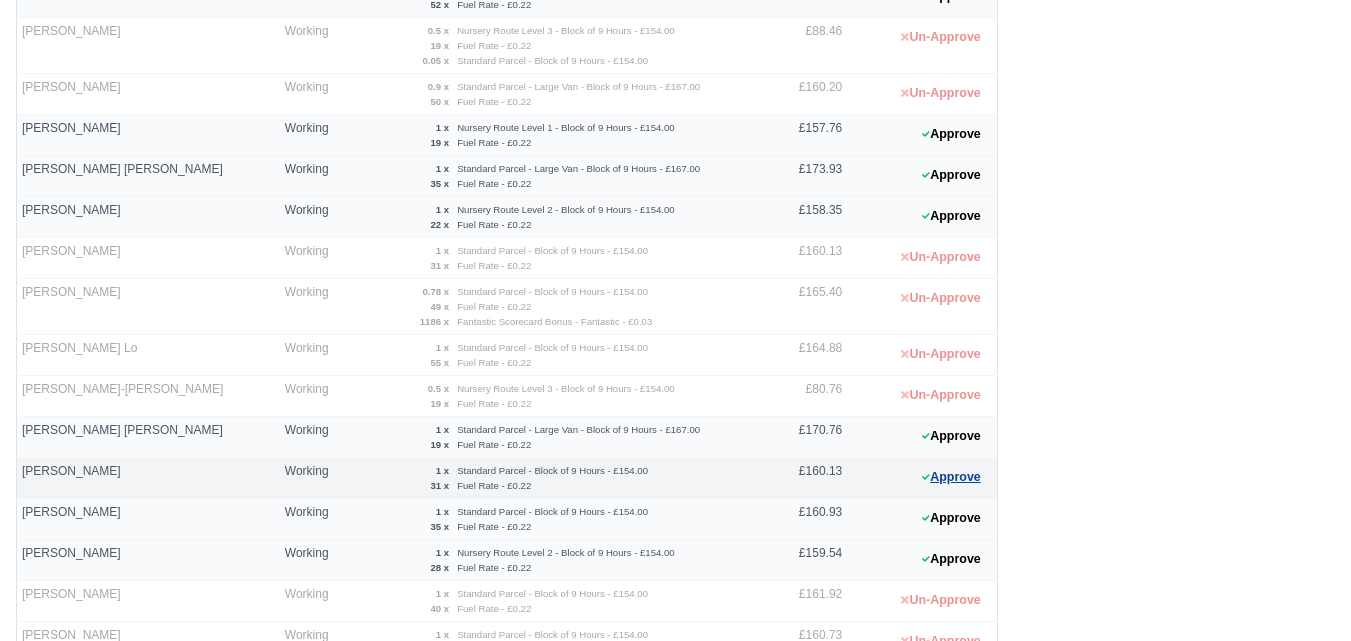 click on "Approve" at bounding box center [951, 477] 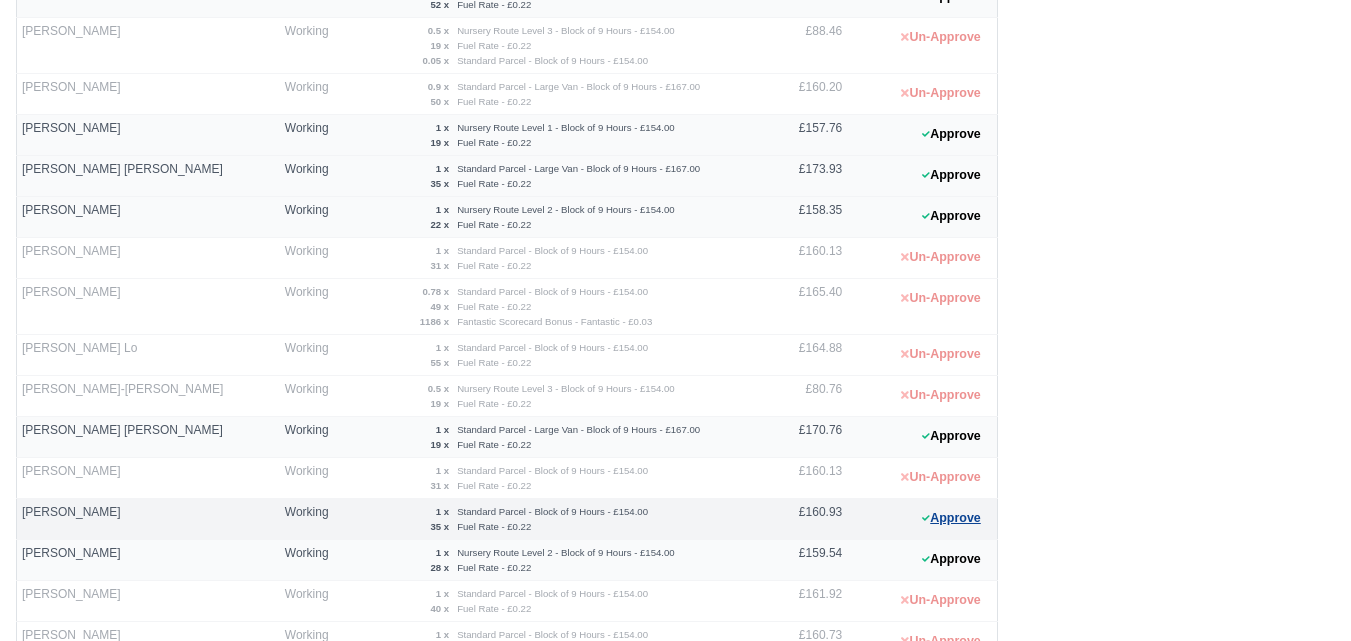 click on "Approve" at bounding box center [951, 518] 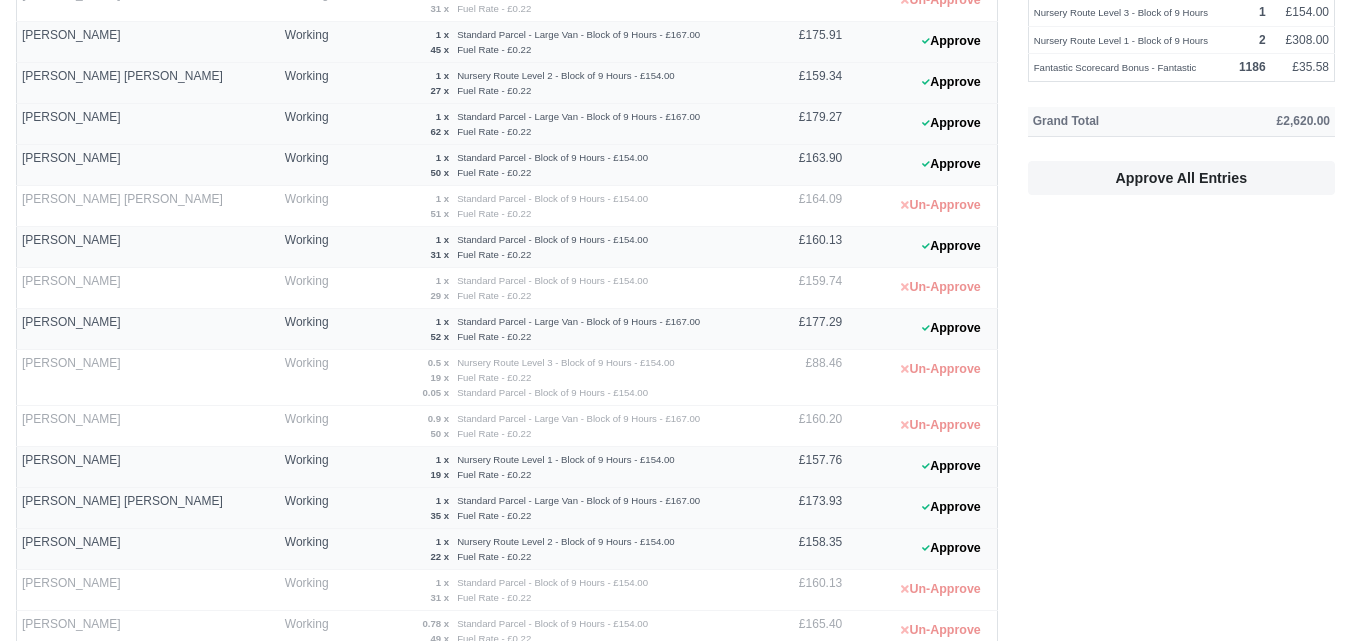 scroll, scrollTop: 352, scrollLeft: 0, axis: vertical 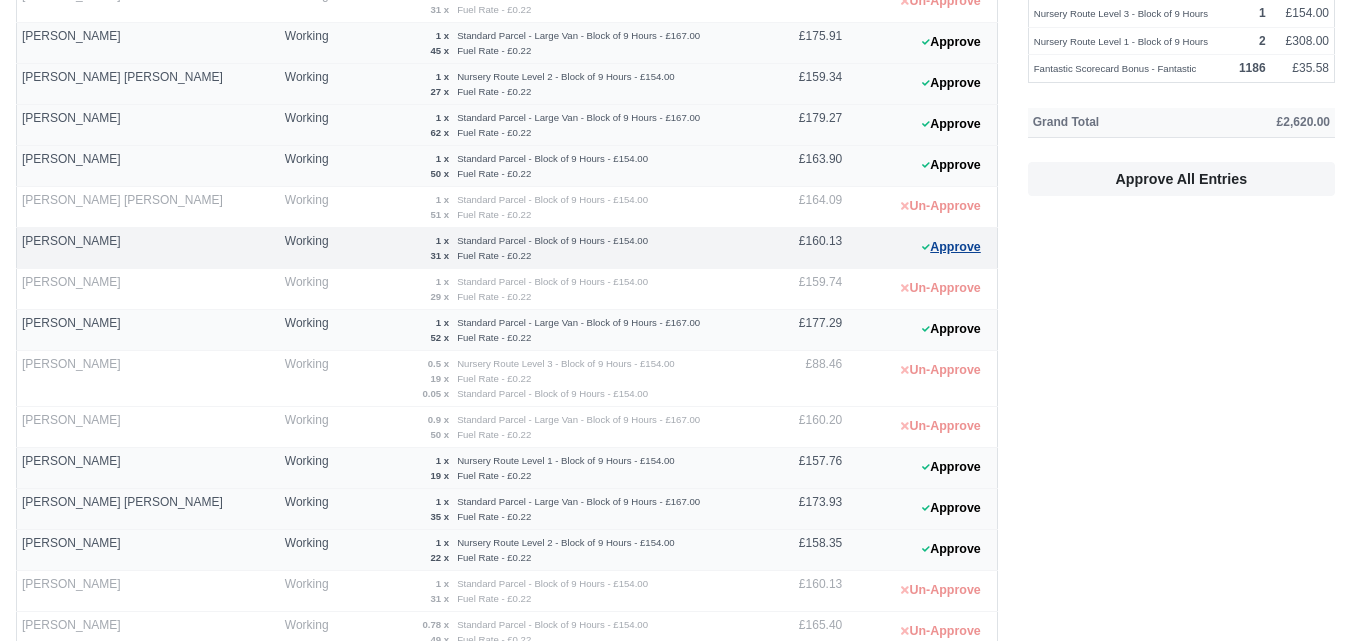 click on "Approve" at bounding box center (951, 247) 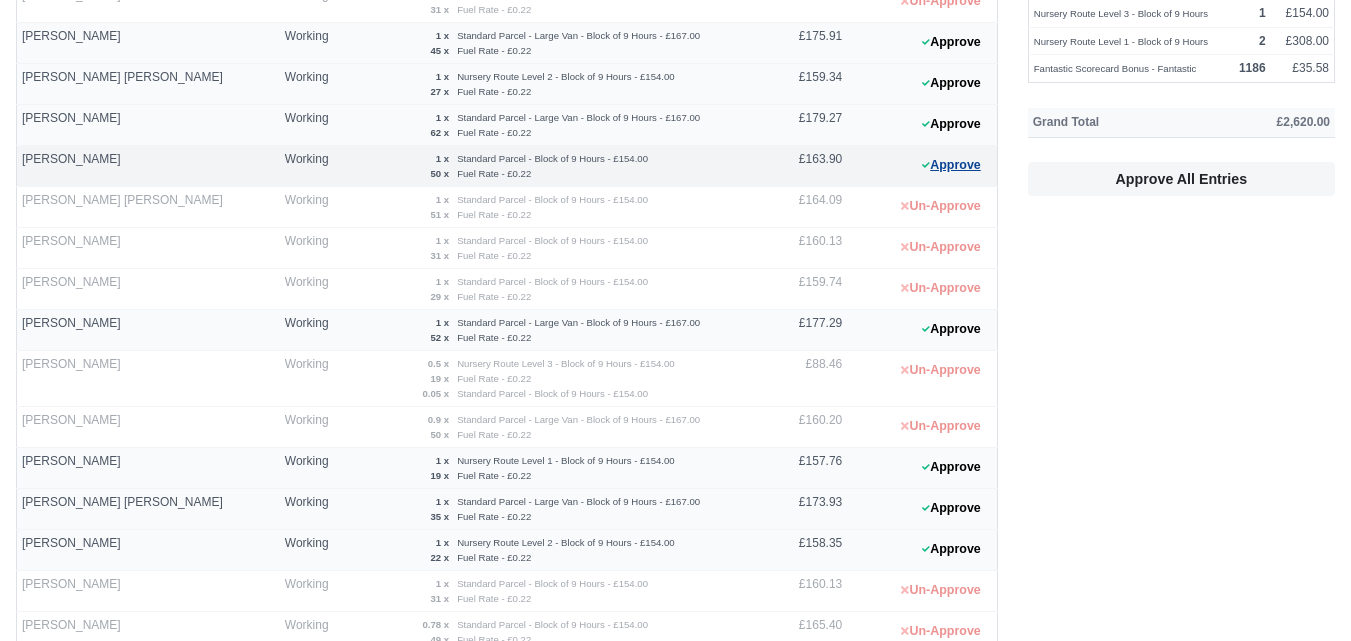 click 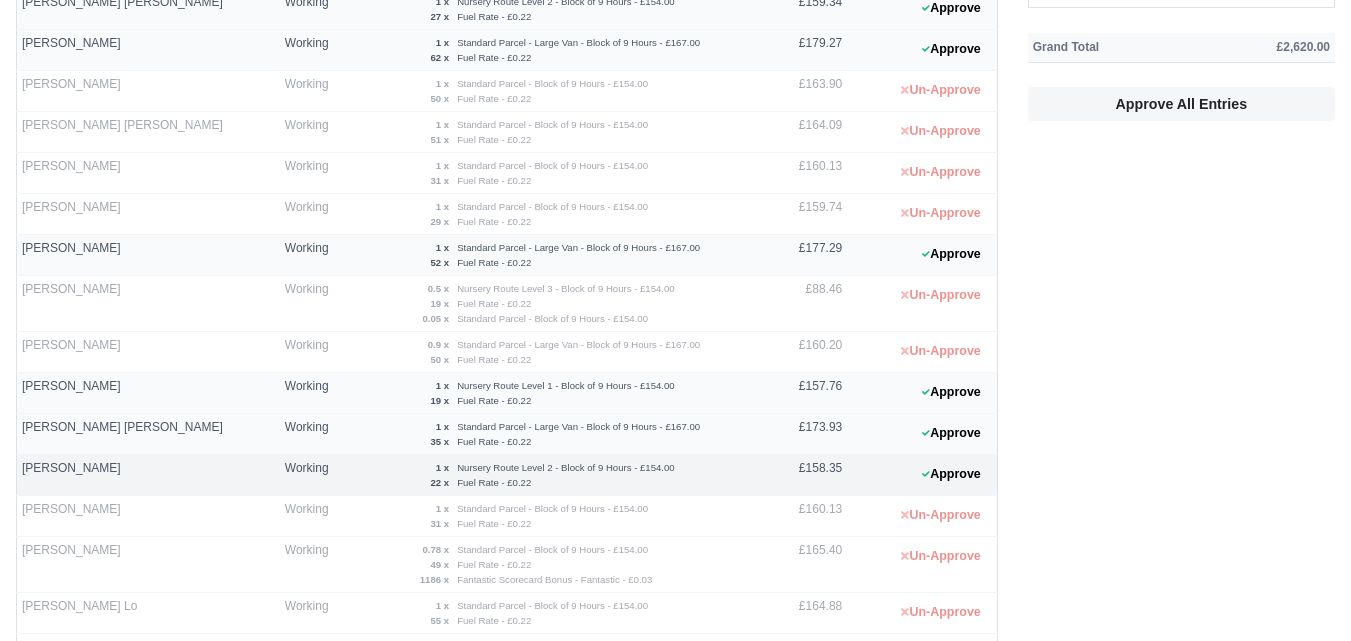 scroll, scrollTop: 685, scrollLeft: 0, axis: vertical 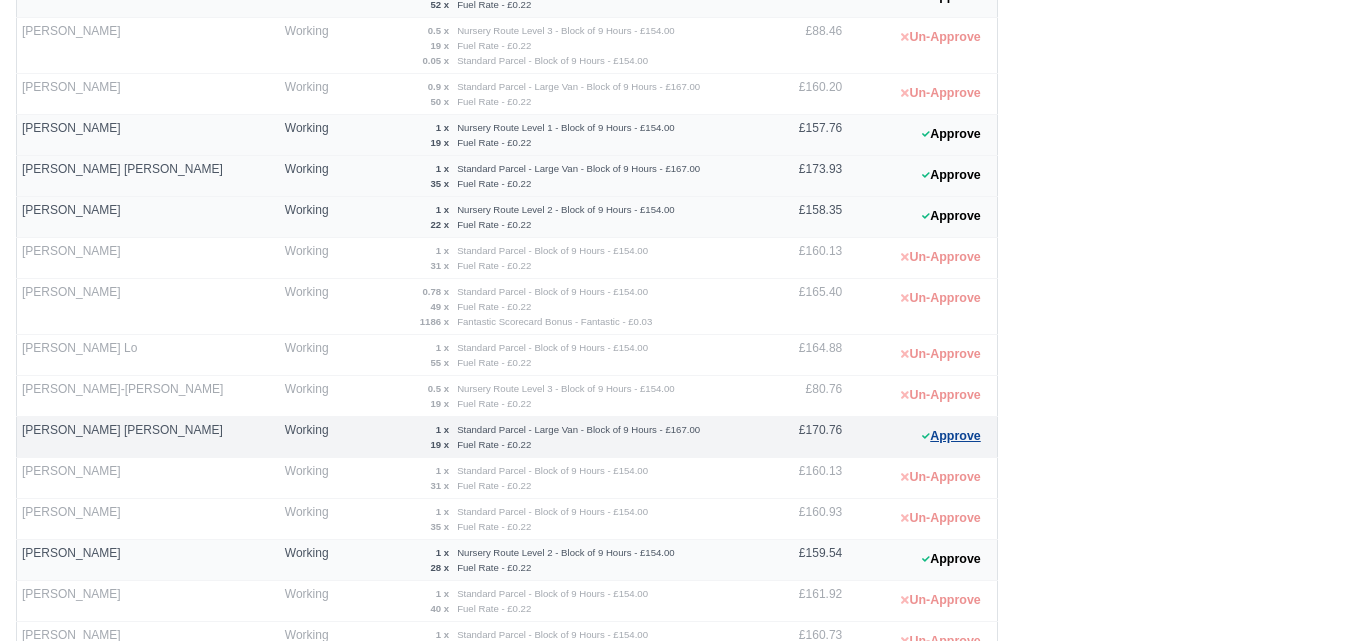 click on "Approve" at bounding box center [951, 436] 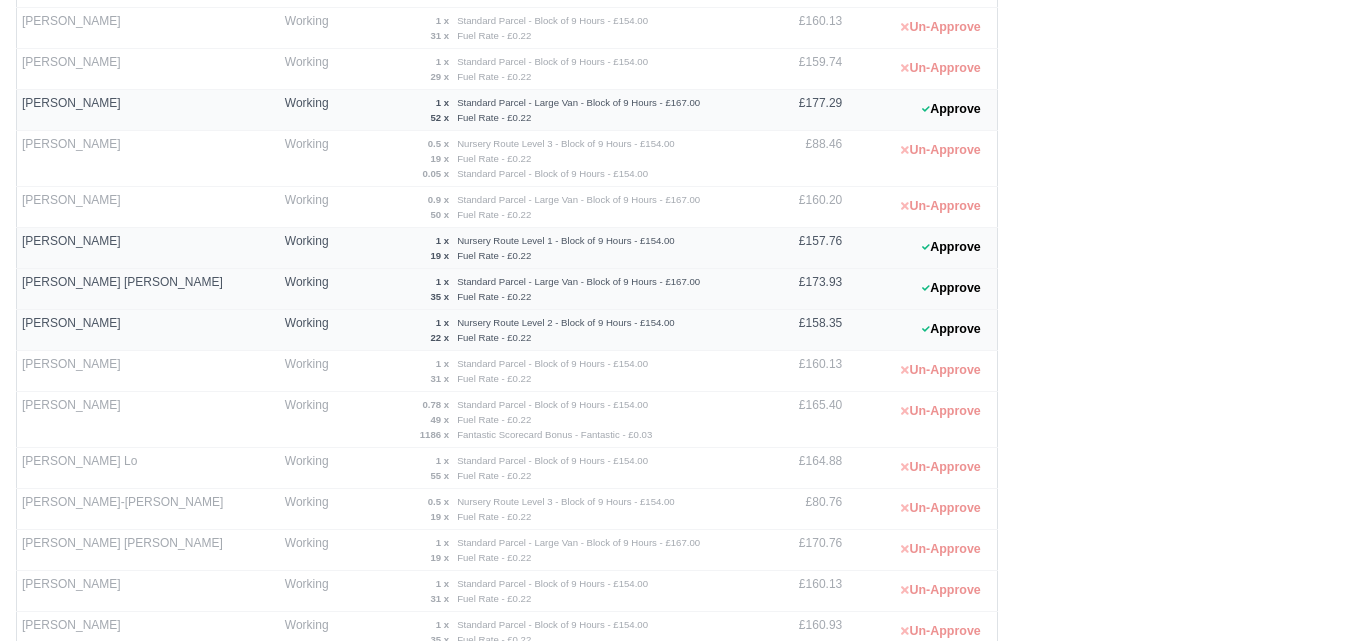 scroll, scrollTop: 0, scrollLeft: 0, axis: both 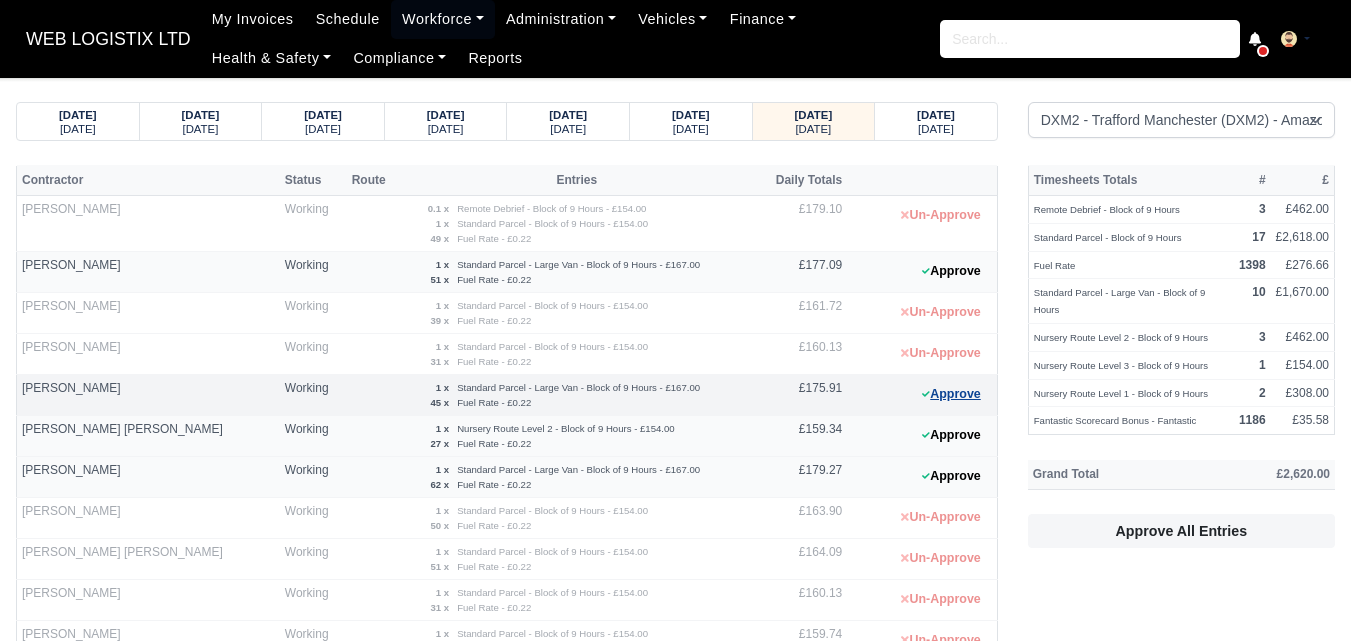 click on "Approve" at bounding box center (951, 394) 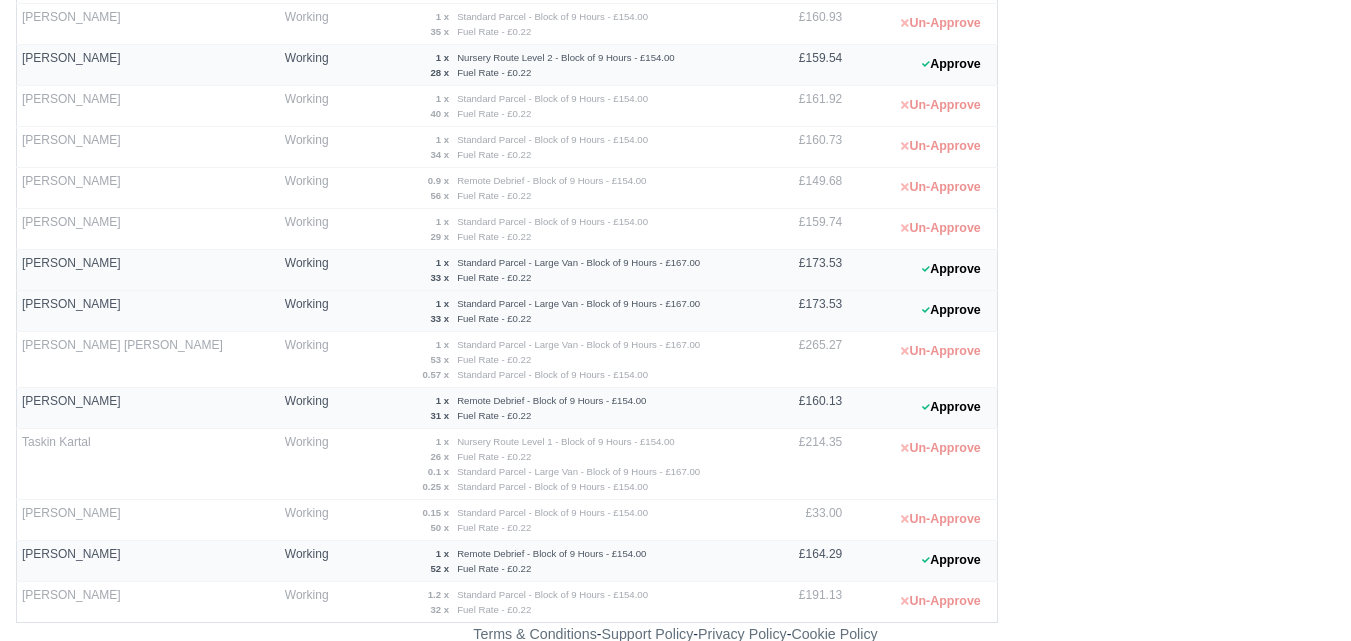 scroll, scrollTop: 1185, scrollLeft: 0, axis: vertical 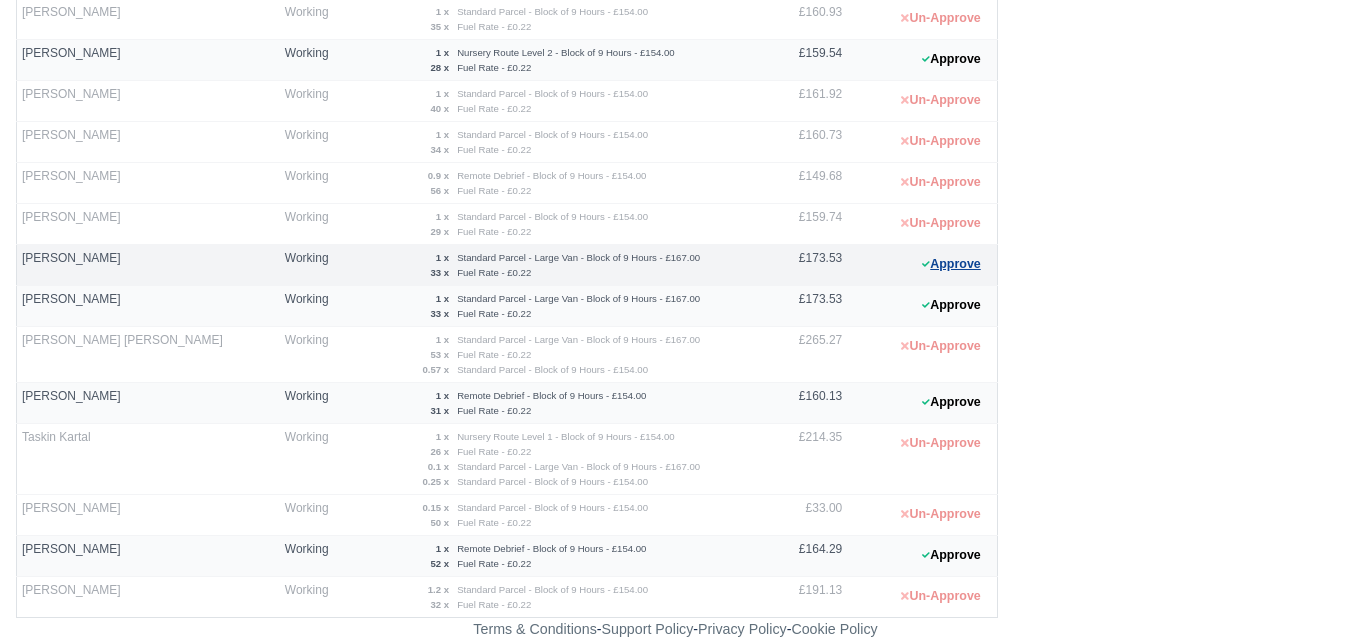click on "Approve" at bounding box center (951, 264) 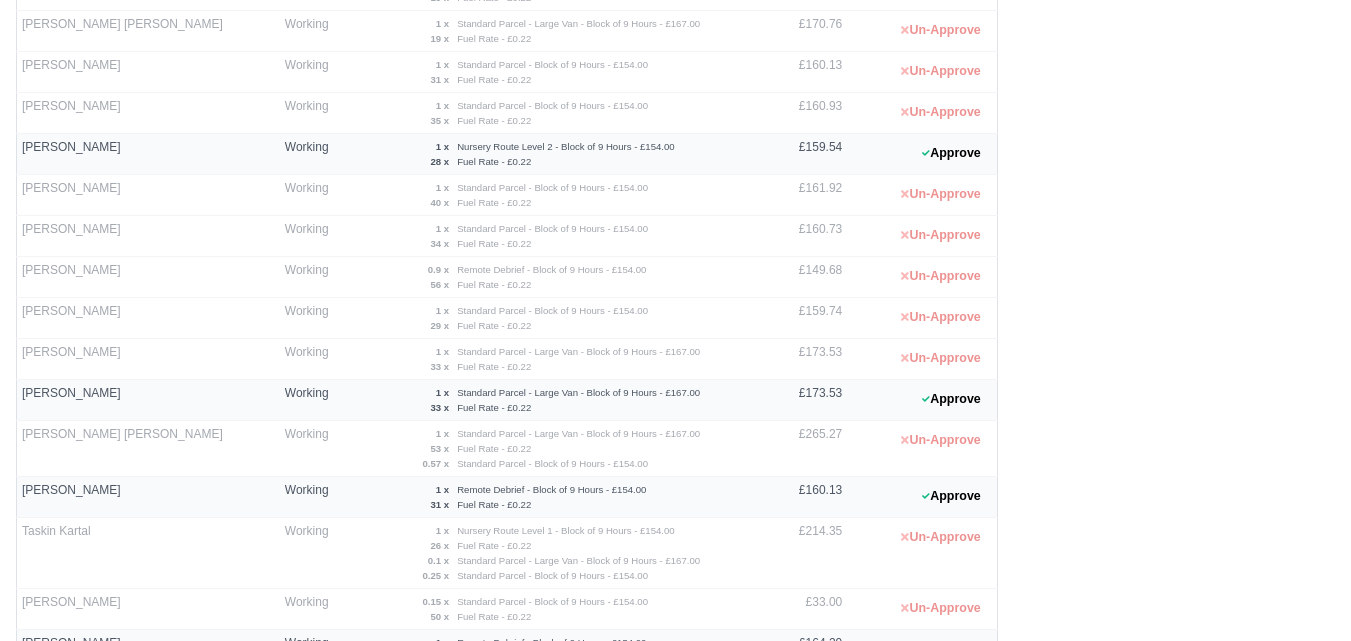 scroll, scrollTop: 1185, scrollLeft: 0, axis: vertical 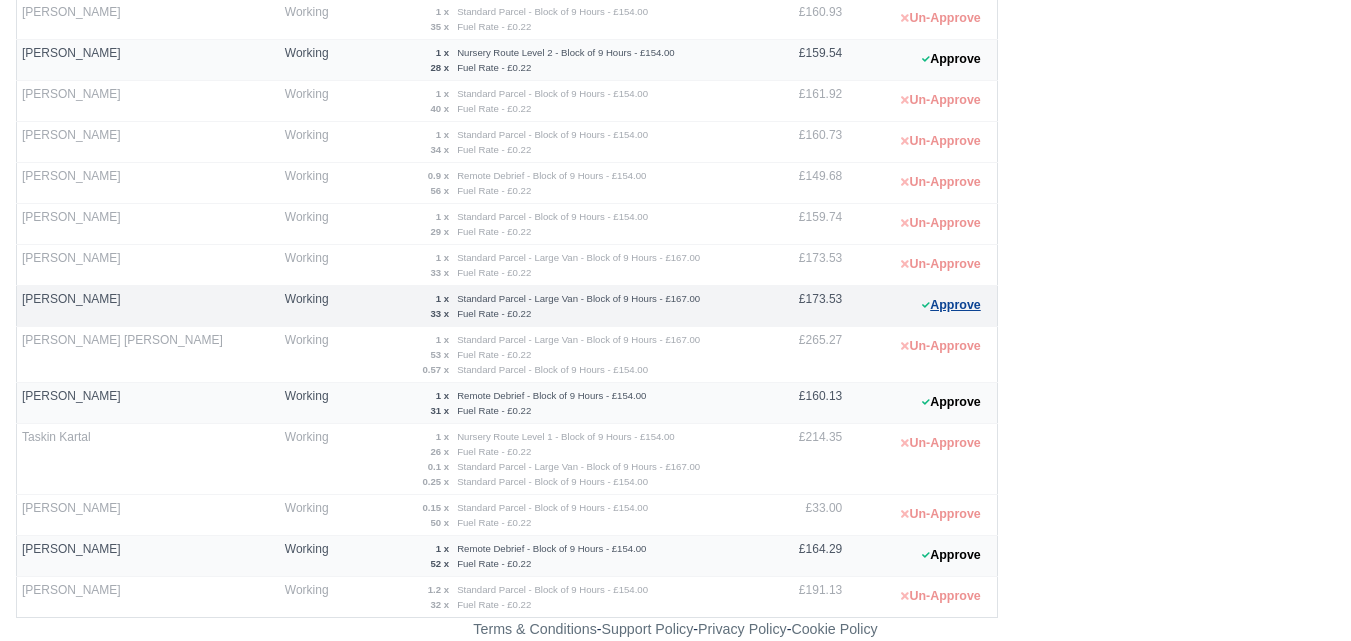 click on "Approve" at bounding box center (951, 305) 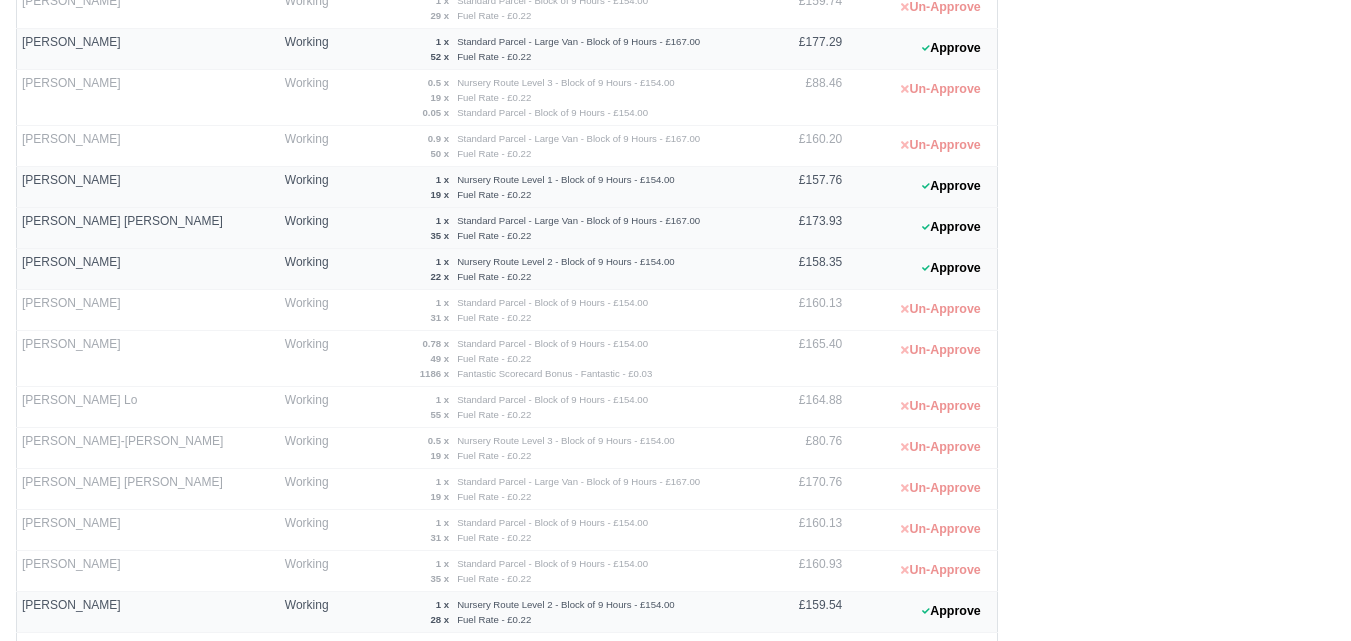 scroll, scrollTop: 518, scrollLeft: 0, axis: vertical 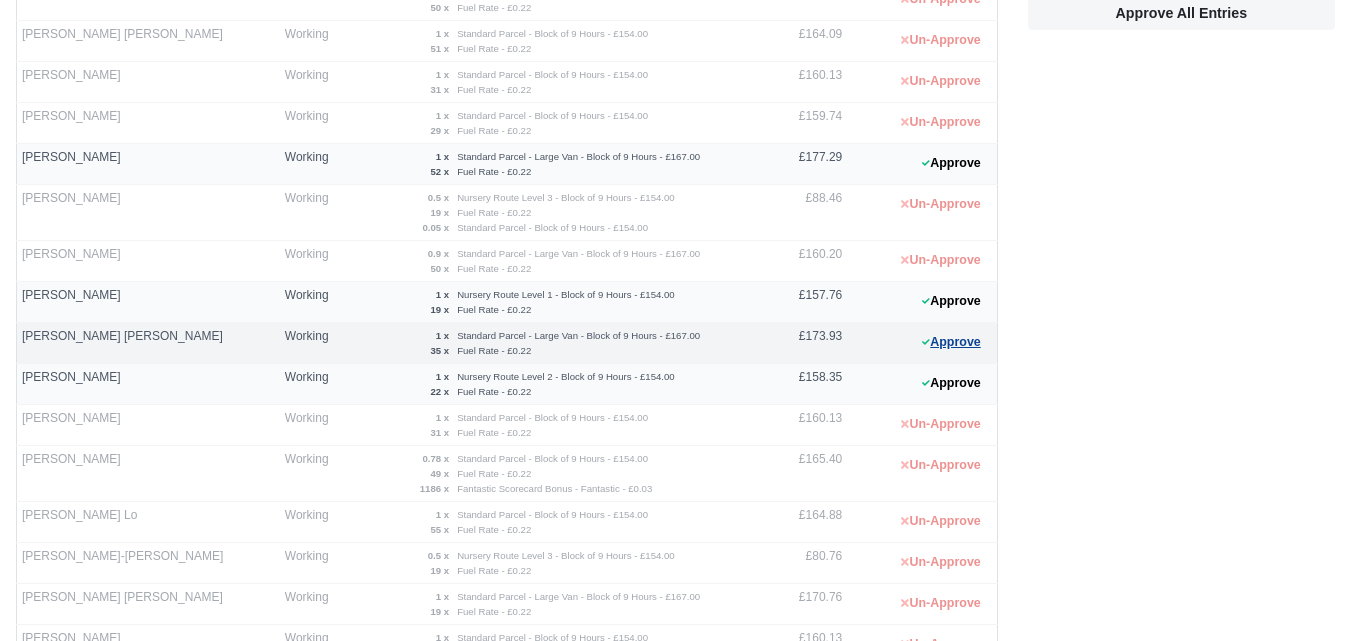 click on "Approve" at bounding box center [951, 342] 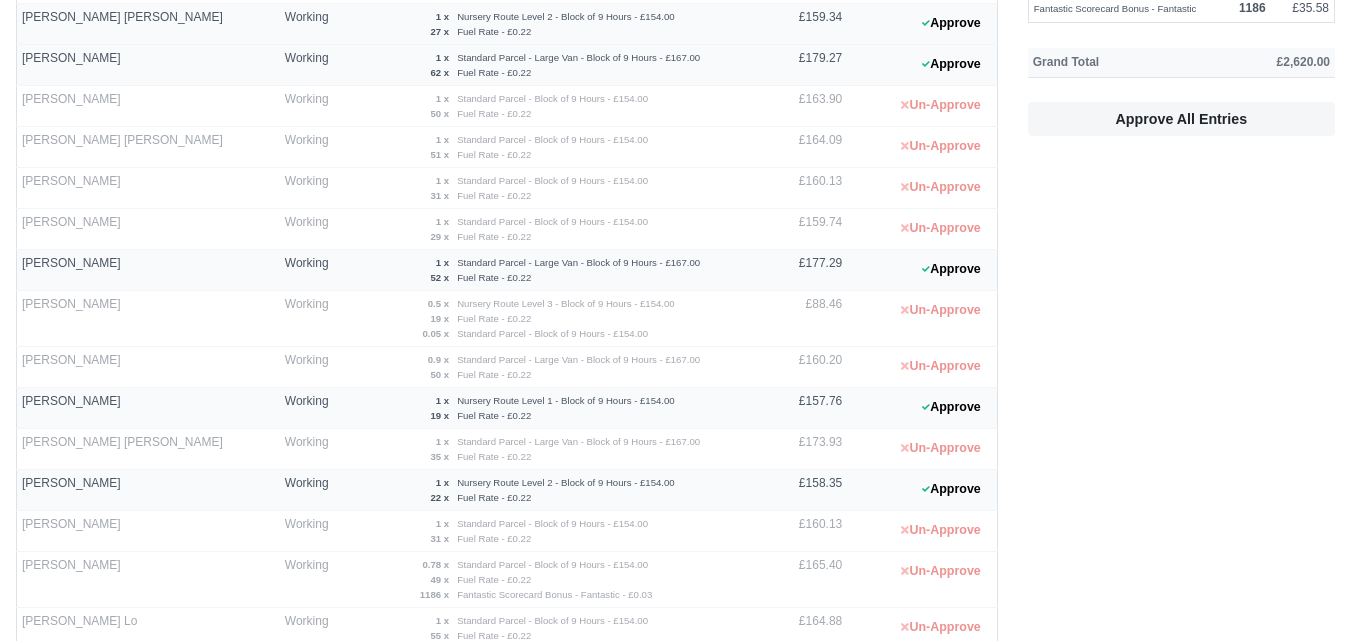 scroll, scrollTop: 185, scrollLeft: 0, axis: vertical 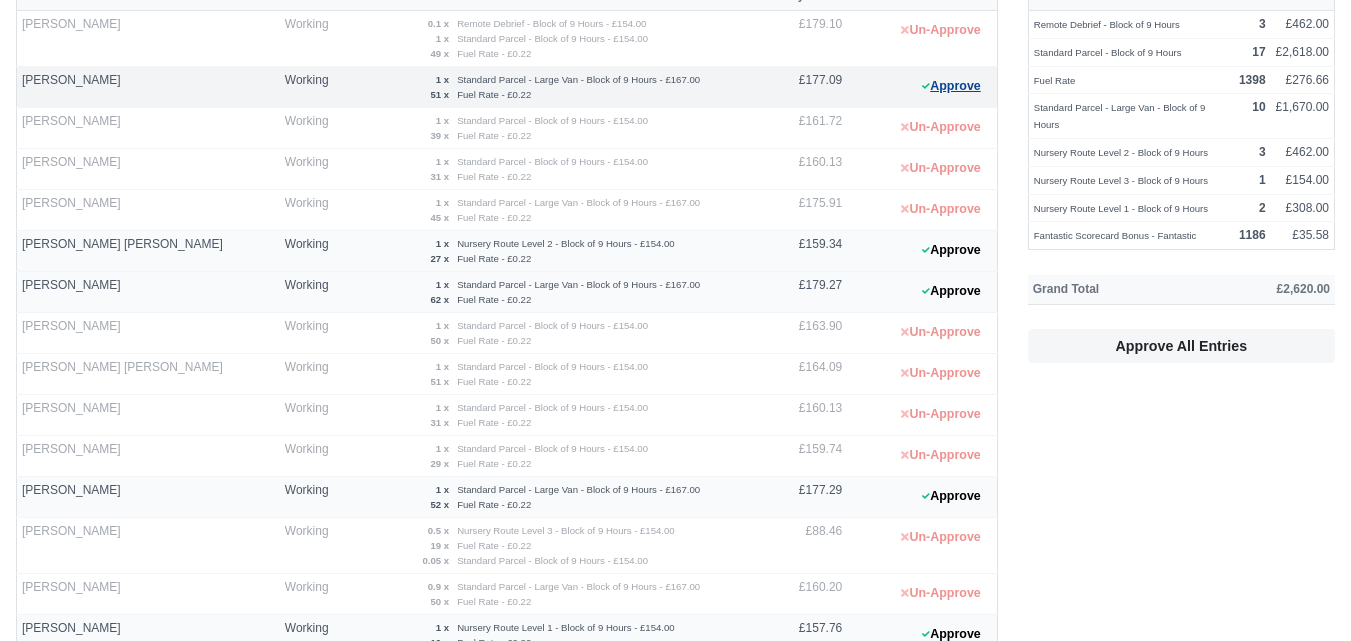 click on "Approve" at bounding box center (951, 86) 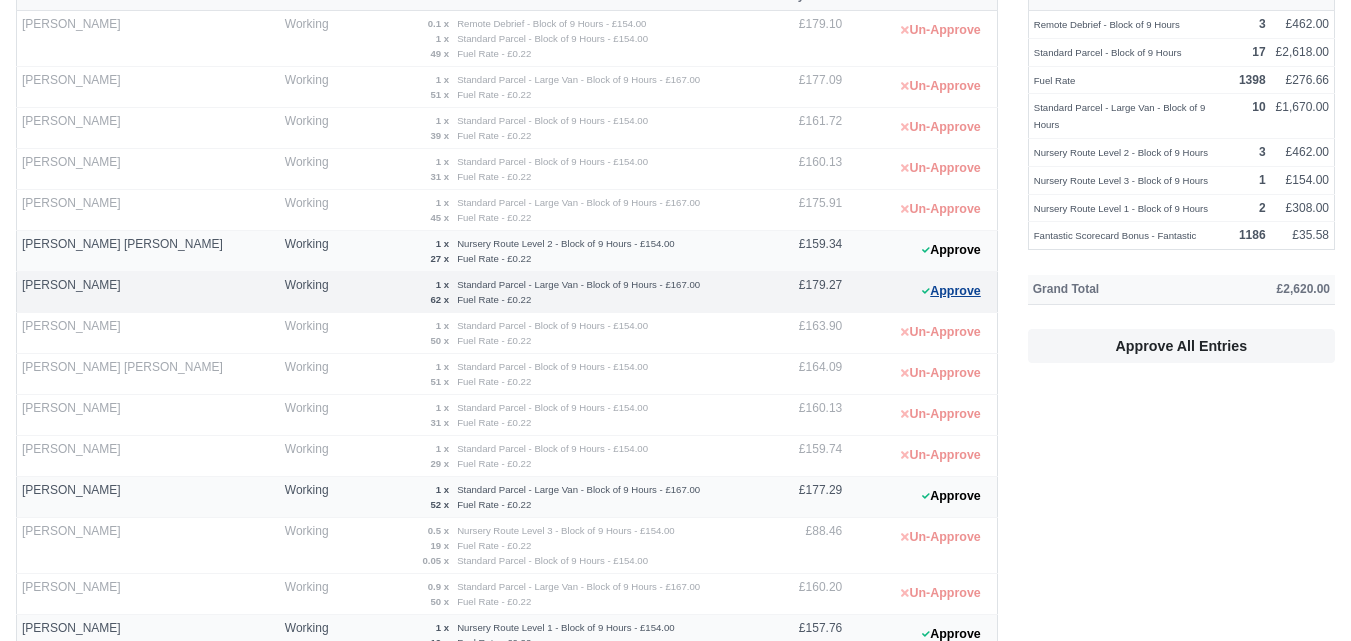 click on "Approve" at bounding box center [951, 291] 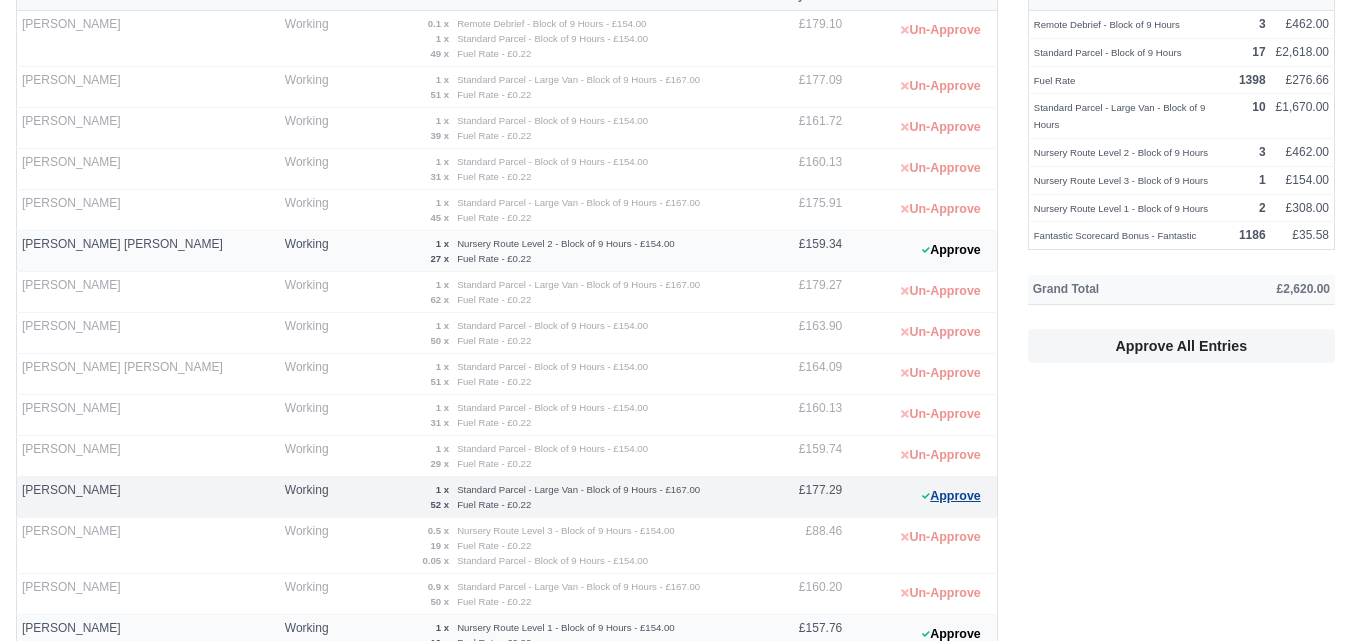 click on "Approve" at bounding box center [951, 496] 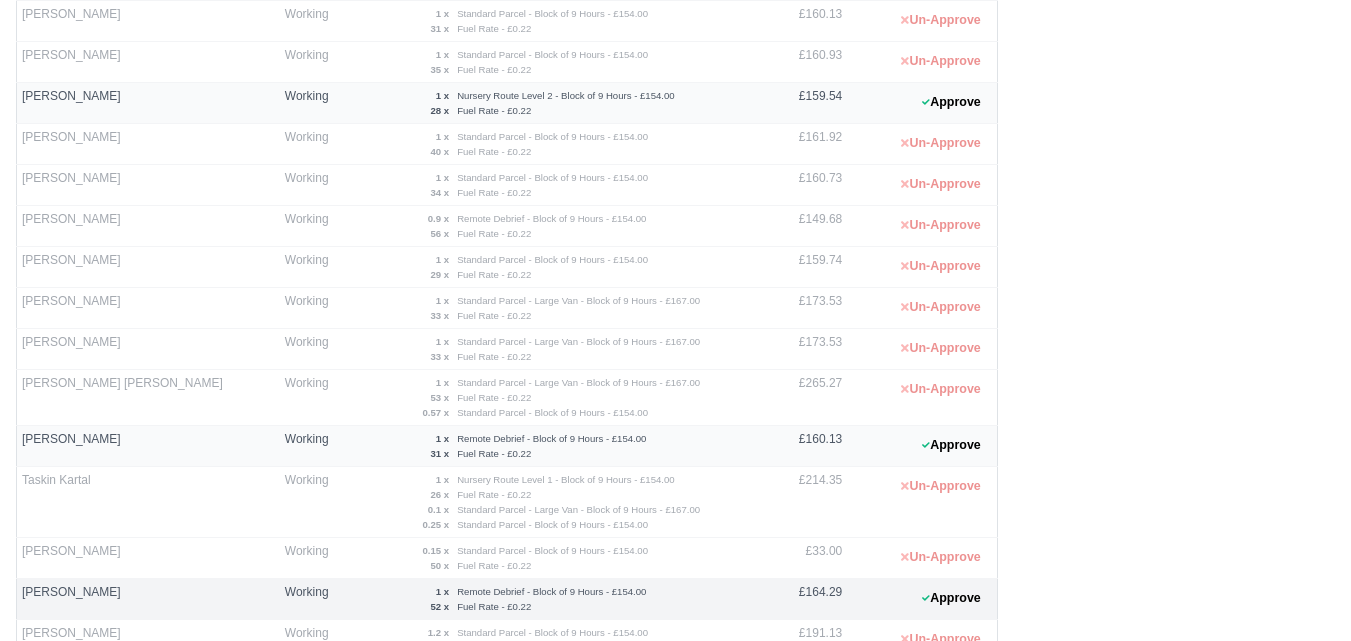 scroll, scrollTop: 1185, scrollLeft: 0, axis: vertical 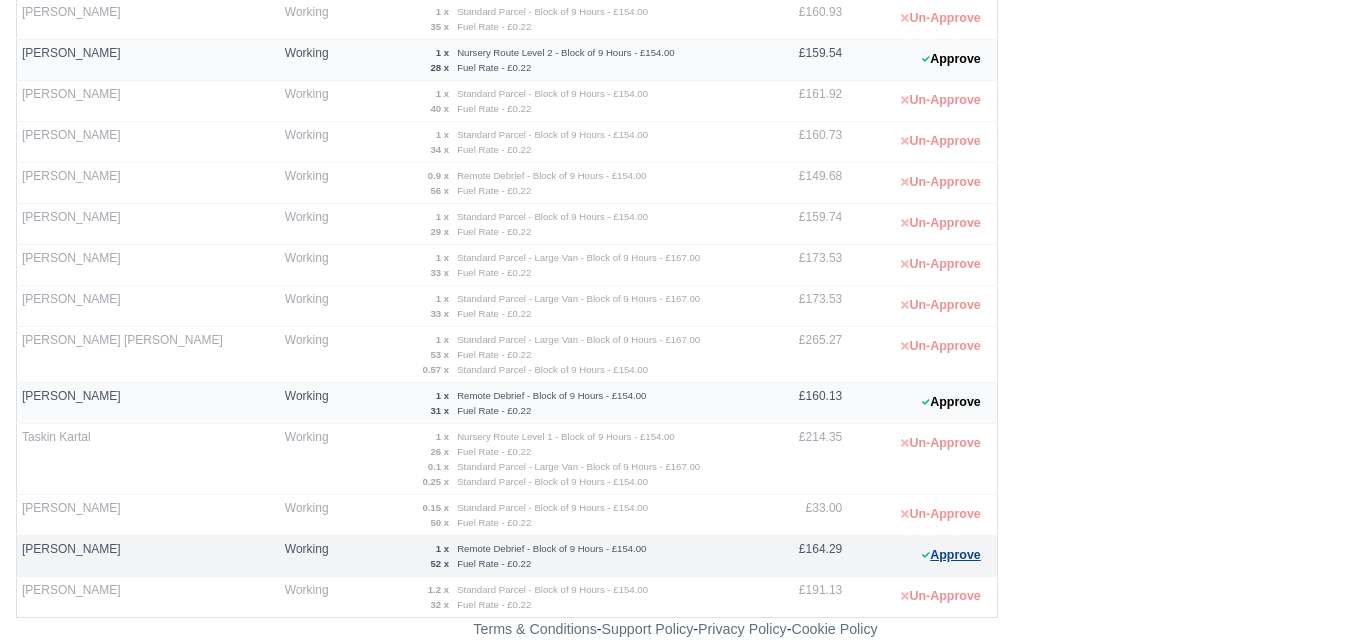 click on "Approve" at bounding box center (951, 555) 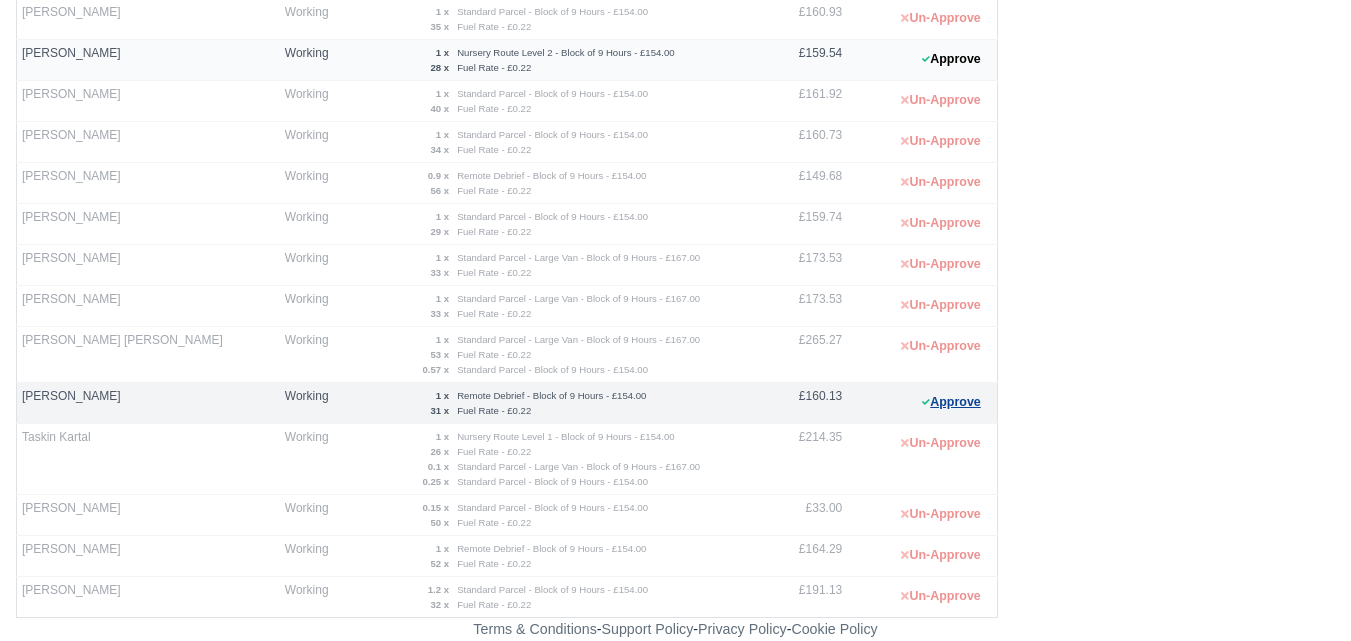 click on "Approve" at bounding box center (951, 402) 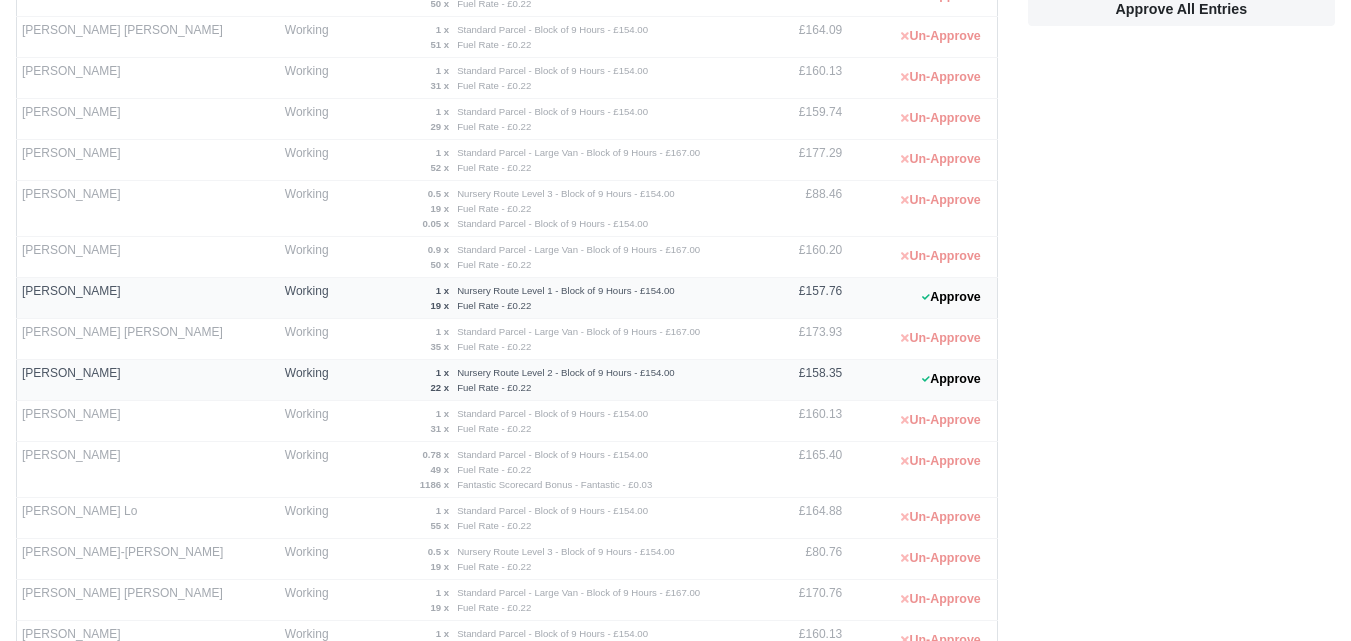 scroll, scrollTop: 518, scrollLeft: 0, axis: vertical 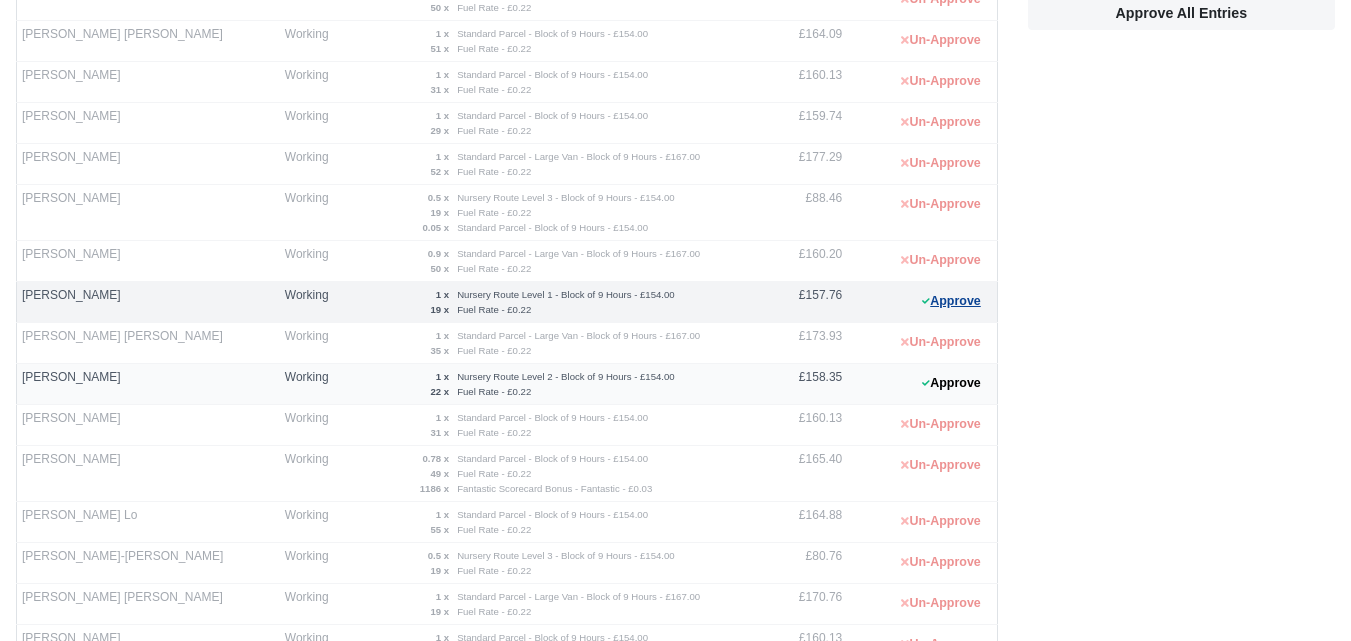 click on "Approve" at bounding box center [951, 301] 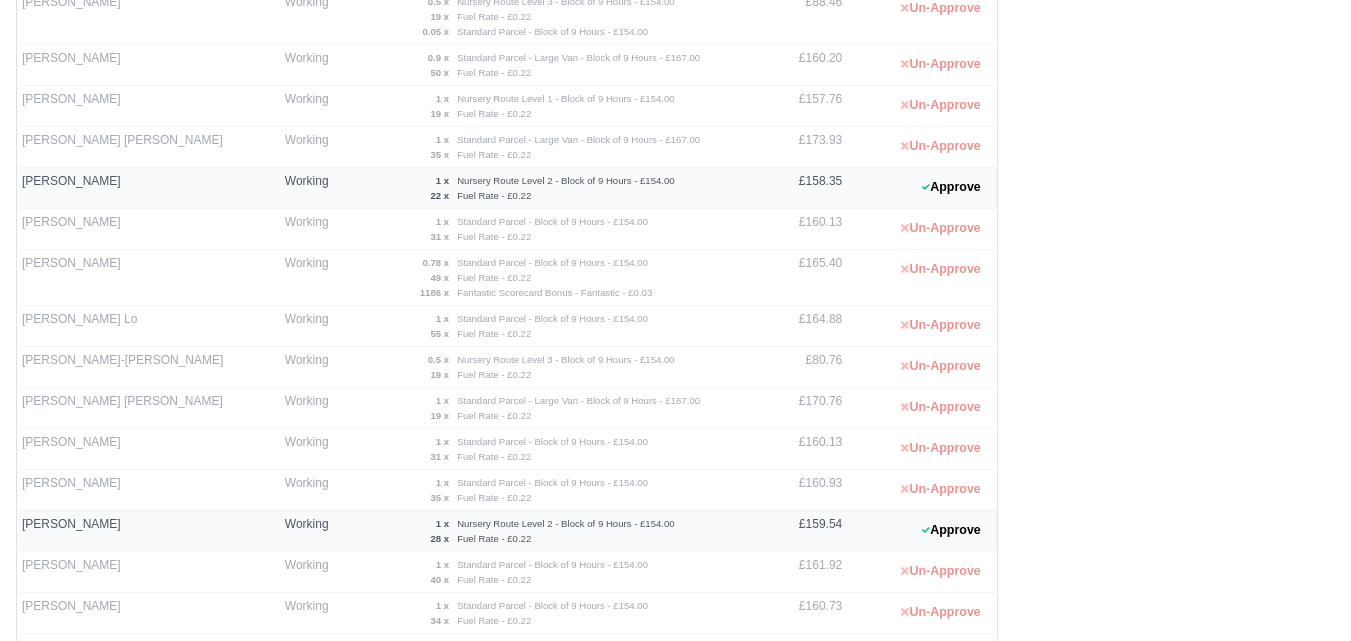 scroll, scrollTop: 685, scrollLeft: 0, axis: vertical 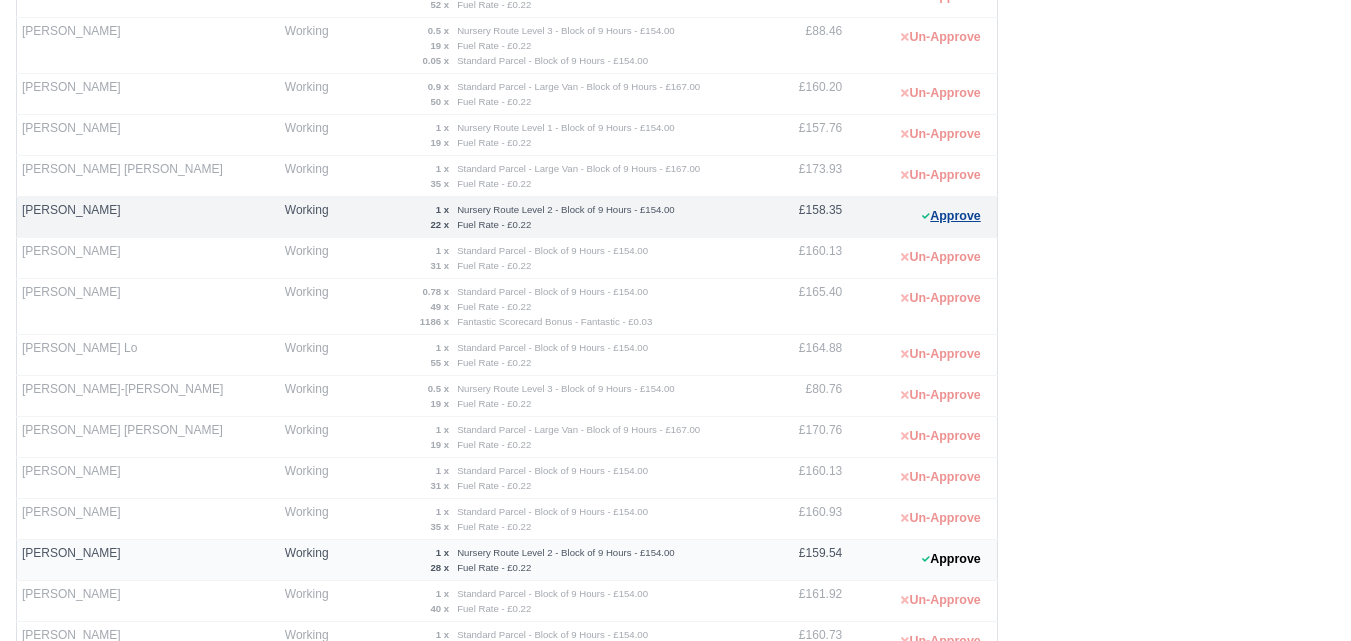 click on "Approve" at bounding box center [951, 216] 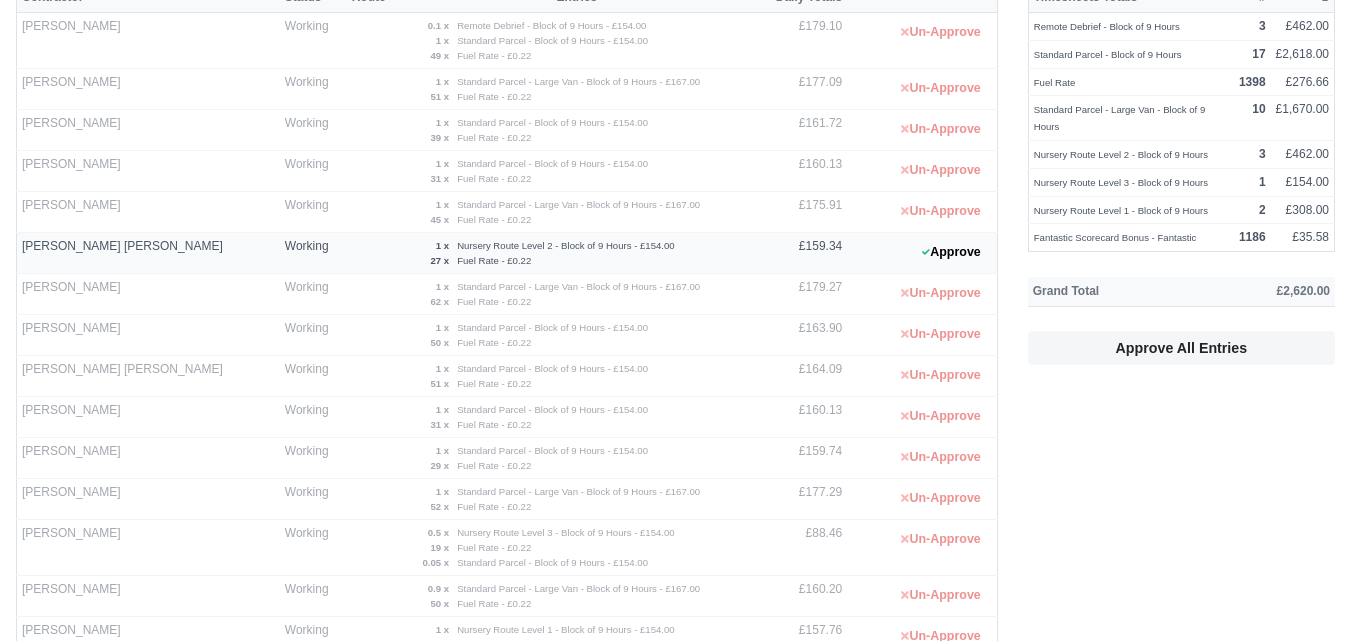 scroll, scrollTop: 18, scrollLeft: 0, axis: vertical 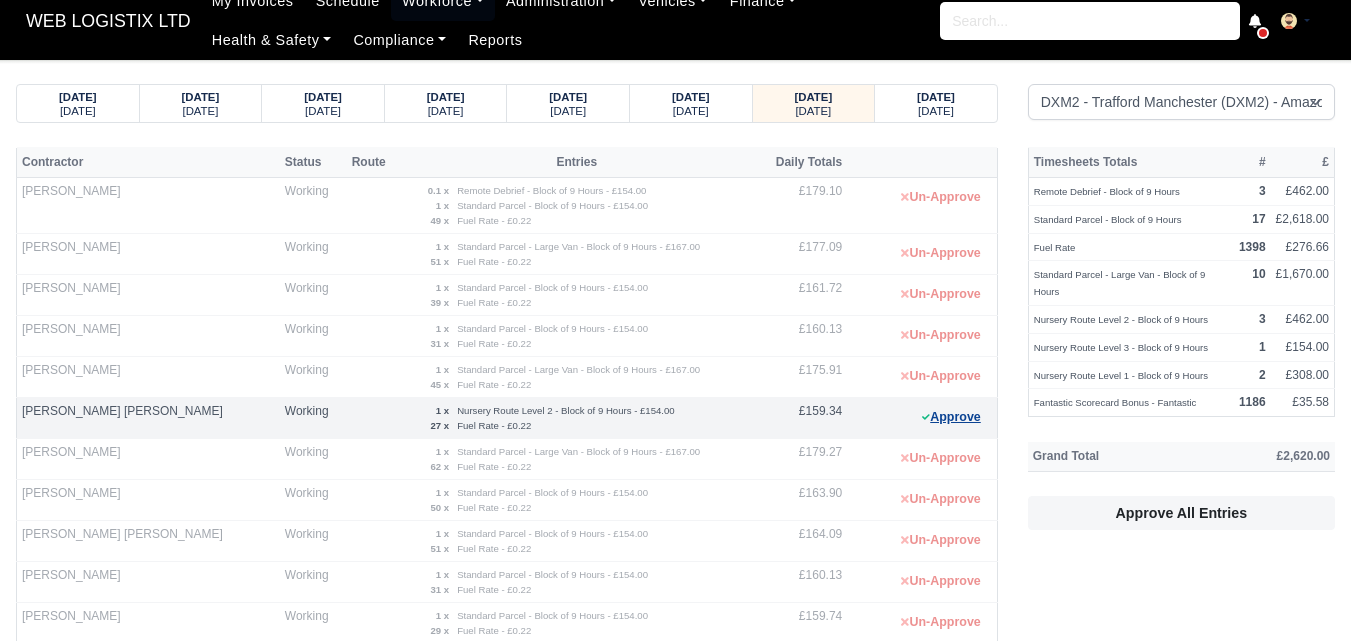 click 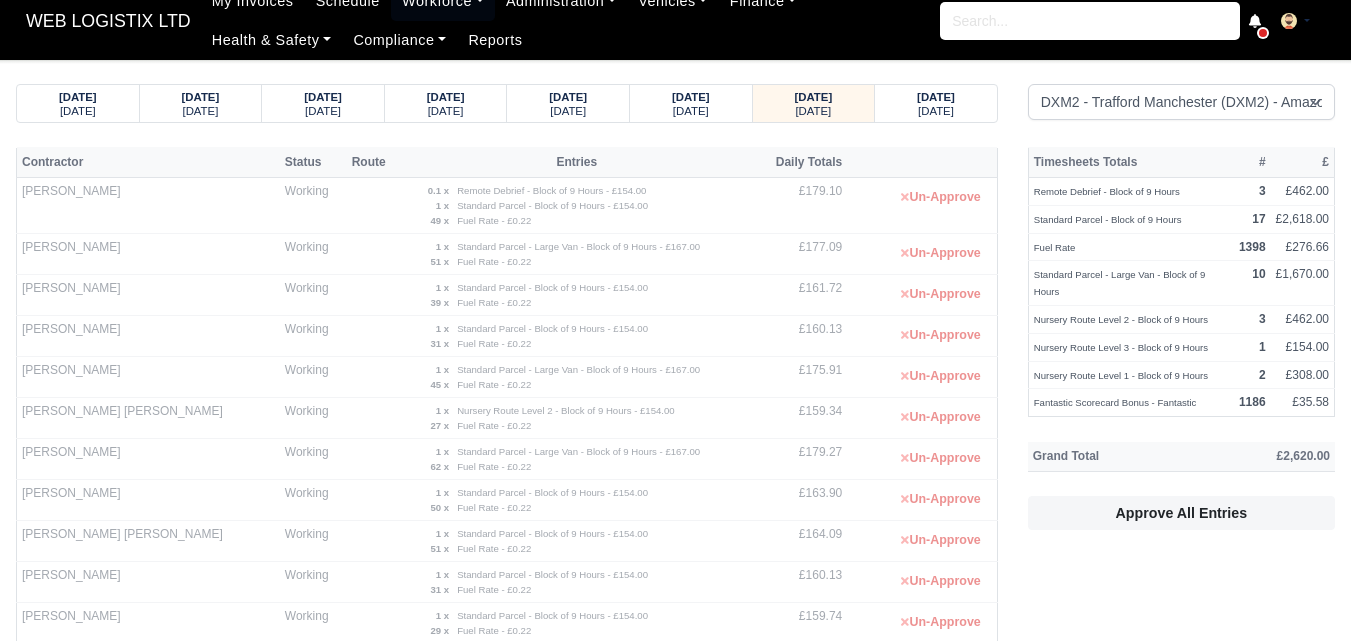 scroll, scrollTop: 685, scrollLeft: 0, axis: vertical 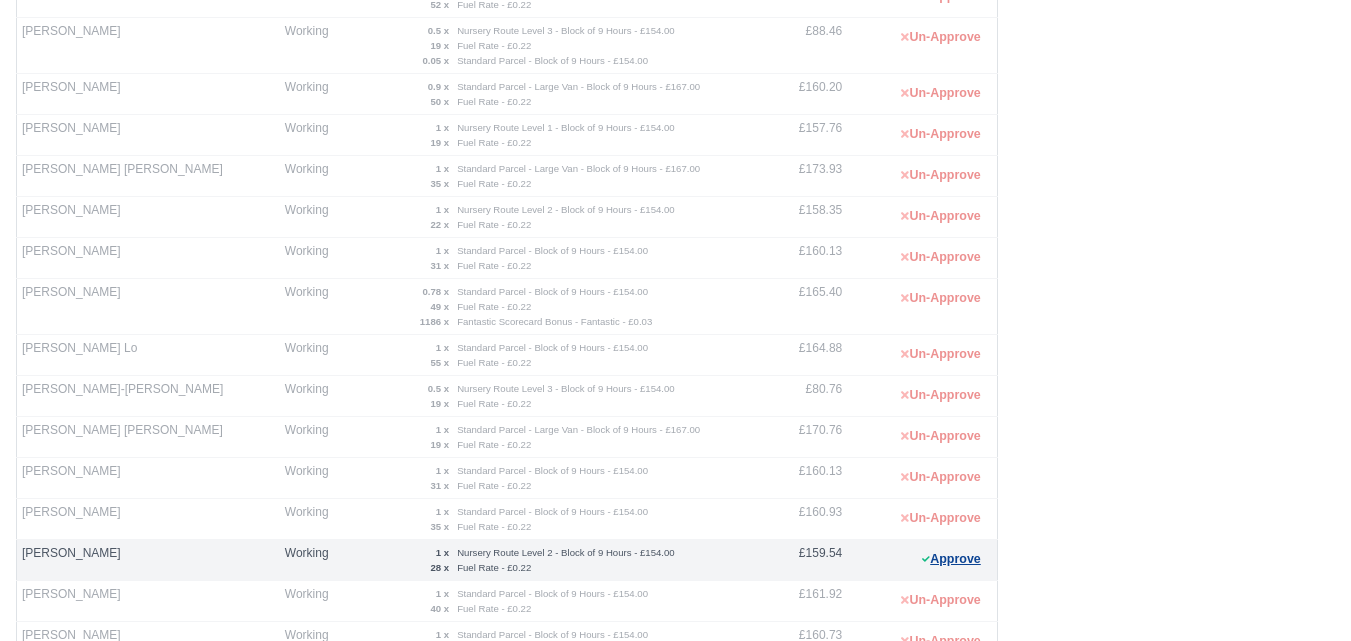 click on "Approve" at bounding box center (951, 559) 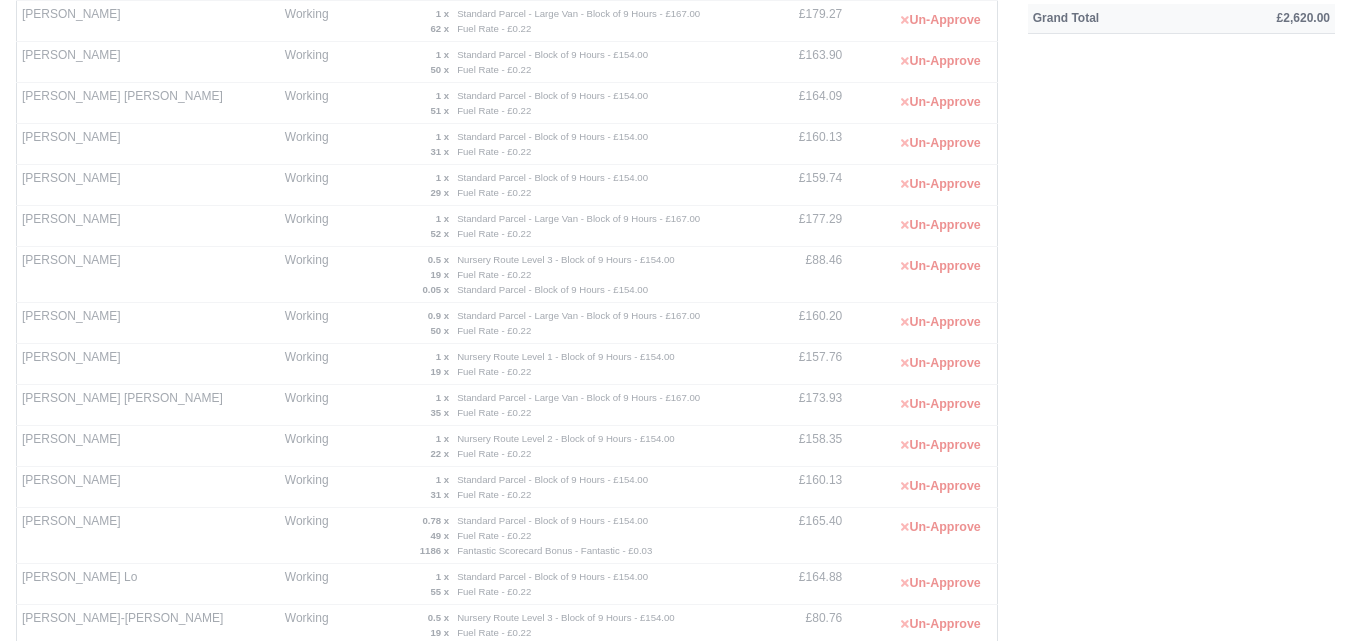 scroll, scrollTop: 18, scrollLeft: 0, axis: vertical 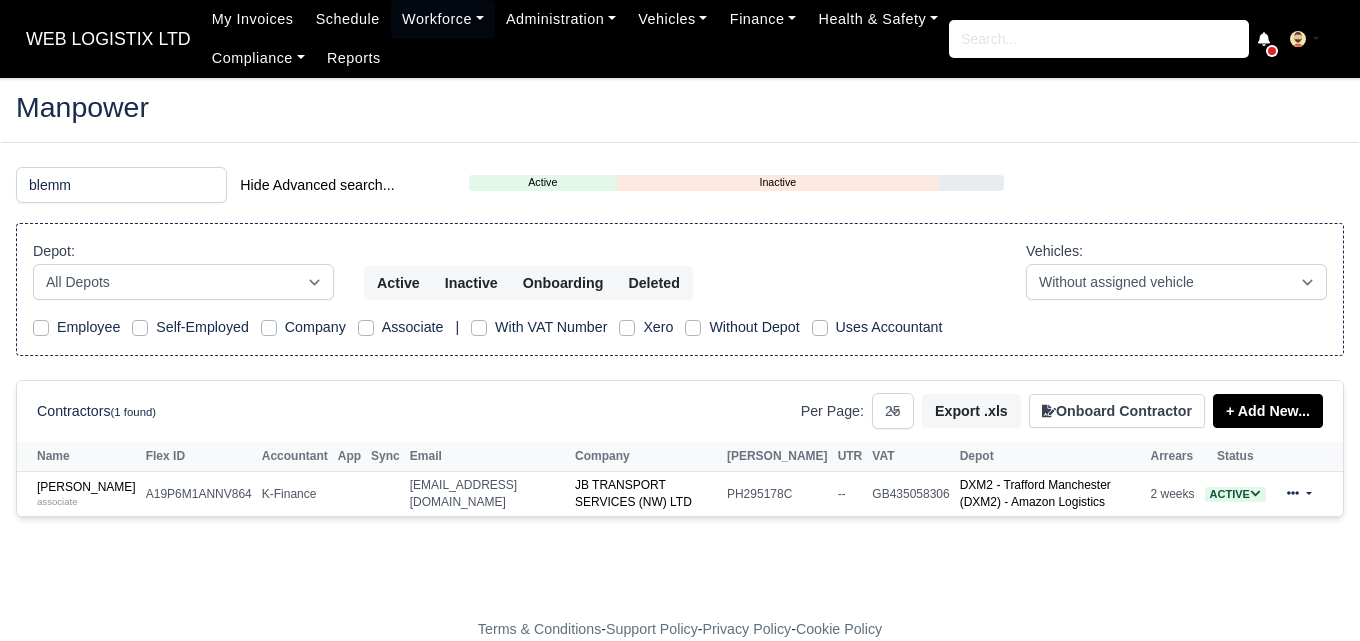 select on "25" 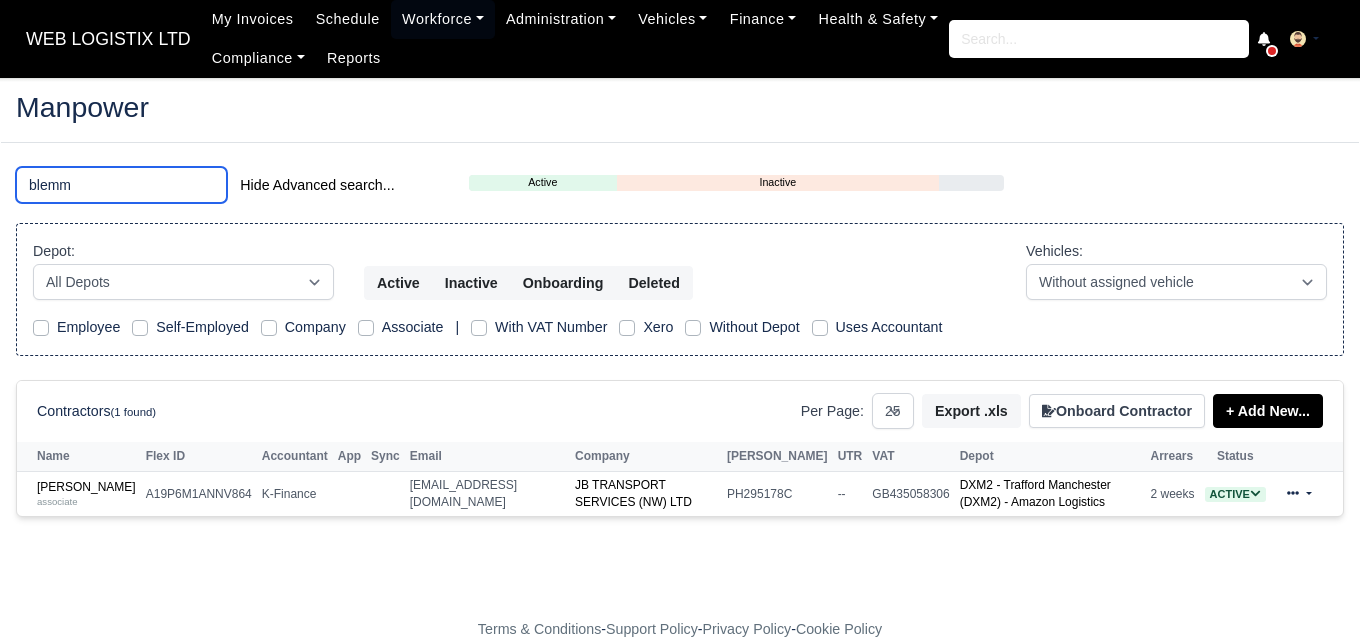 click on "blemm" at bounding box center (121, 185) 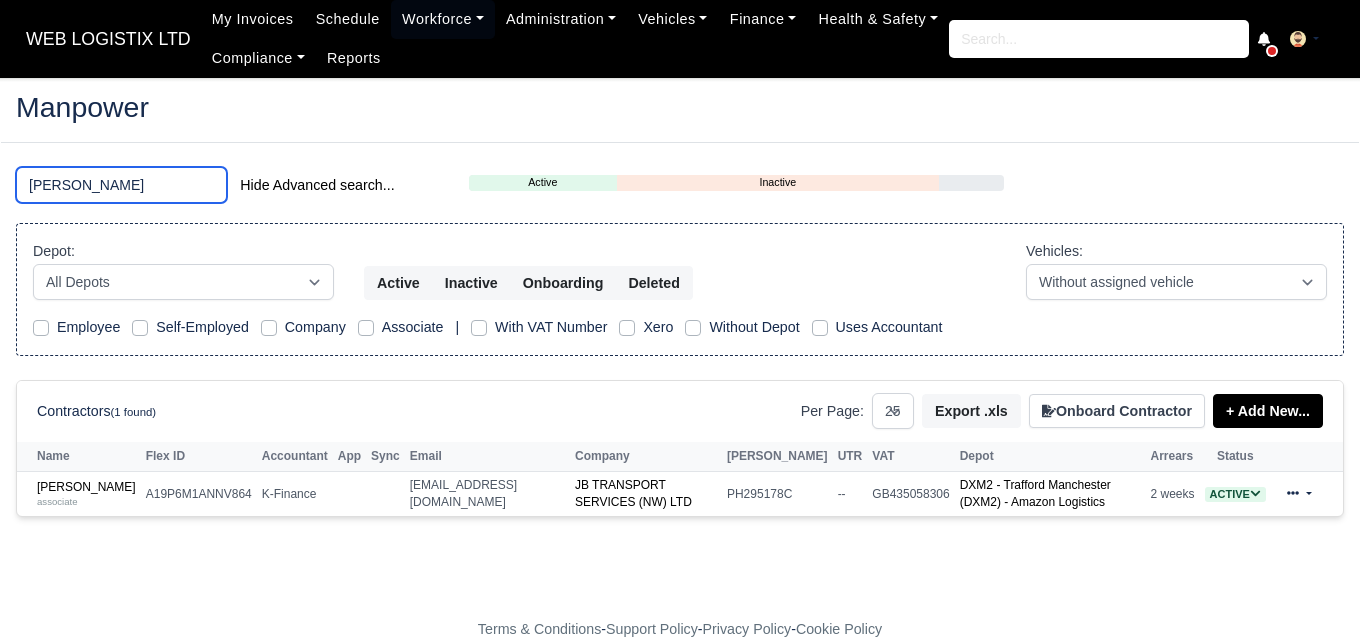 type on "[PERSON_NAME]" 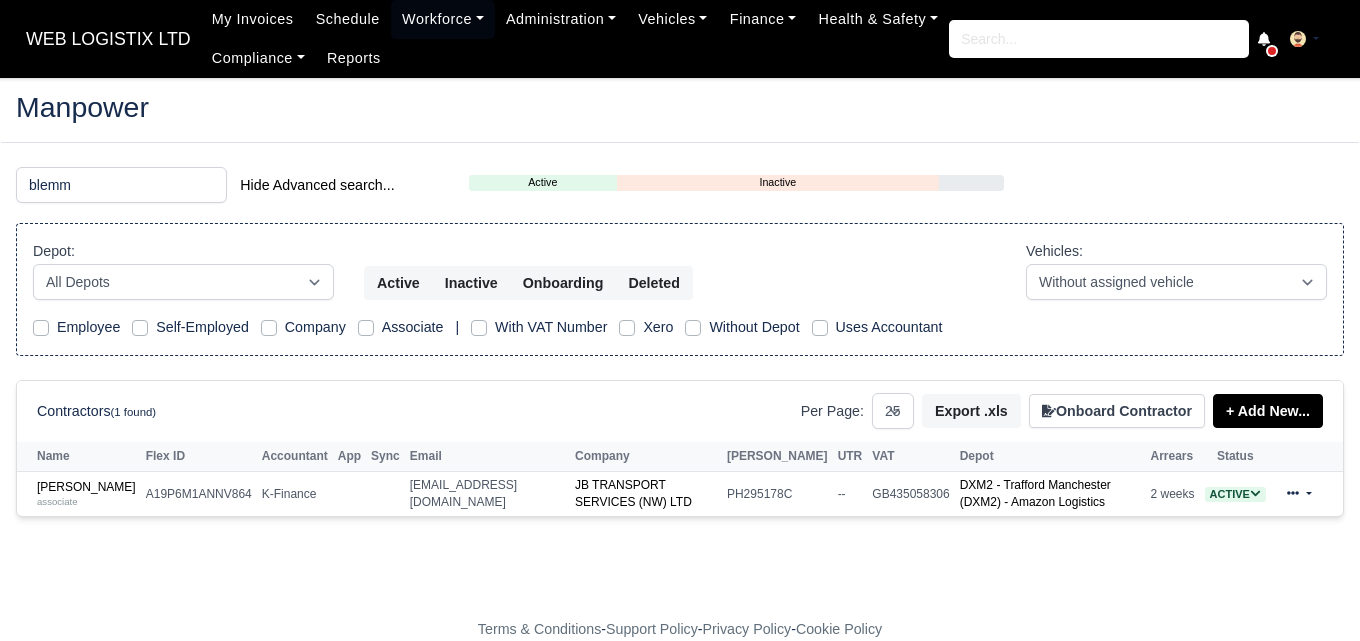 select on "25" 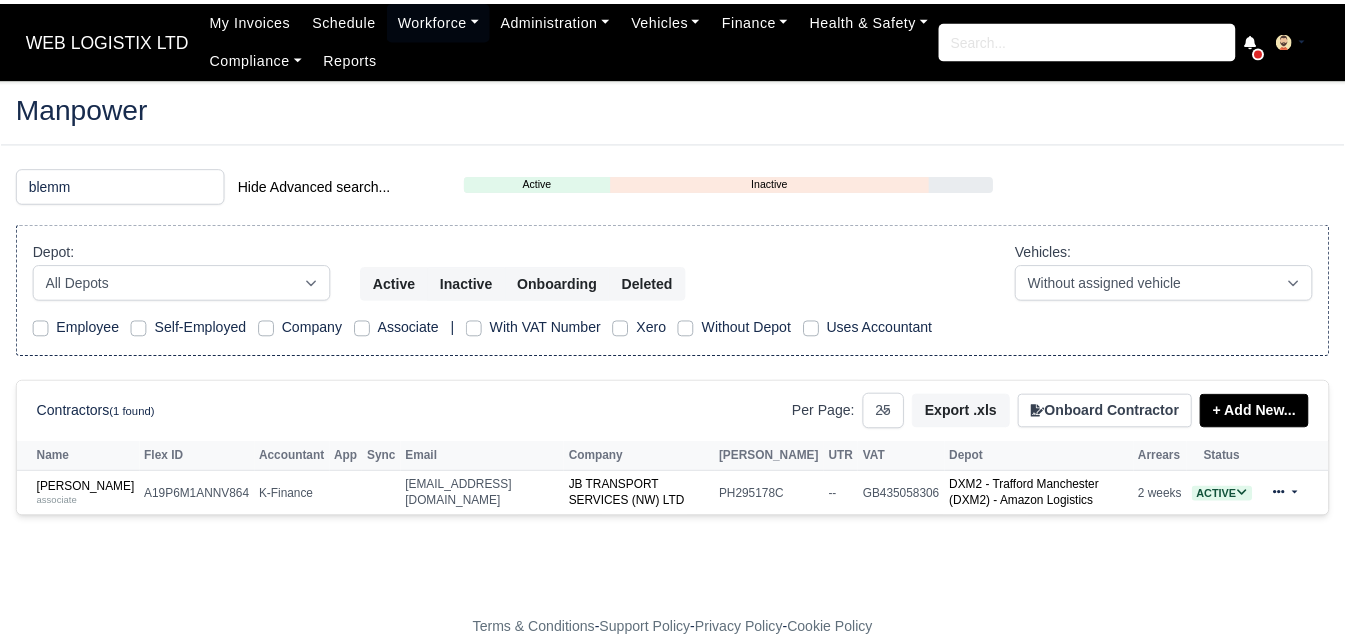 scroll, scrollTop: 0, scrollLeft: 0, axis: both 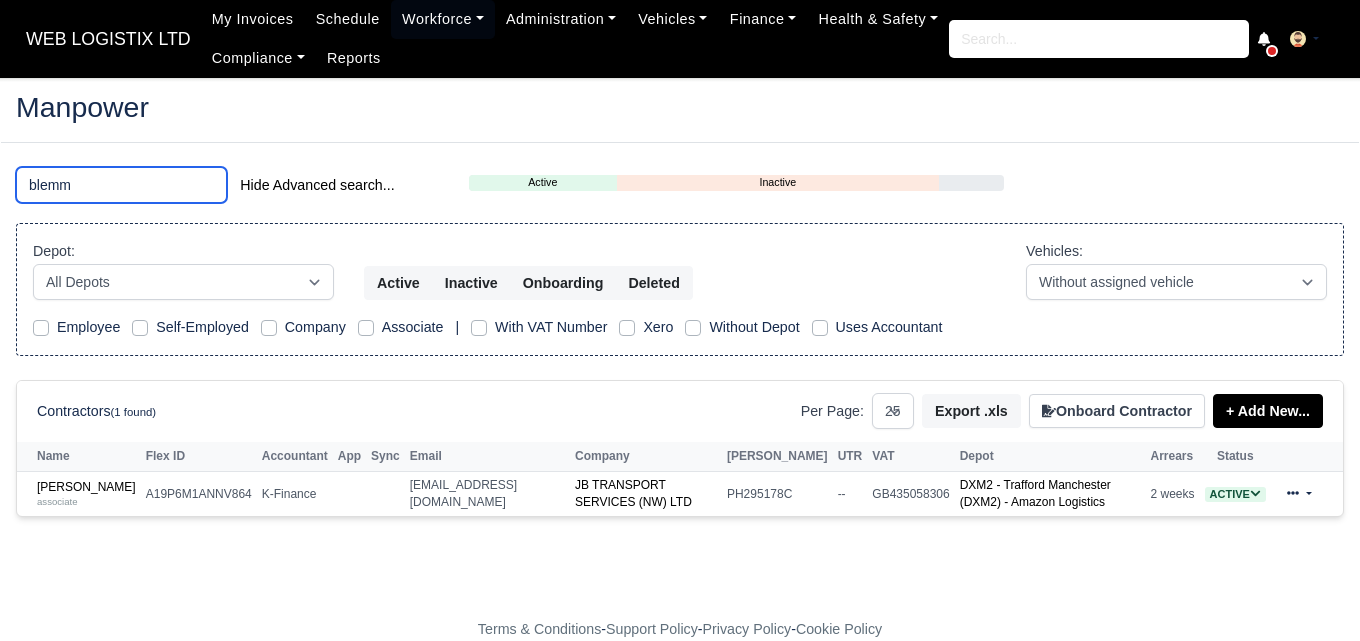 click on "blemm" at bounding box center (121, 185) 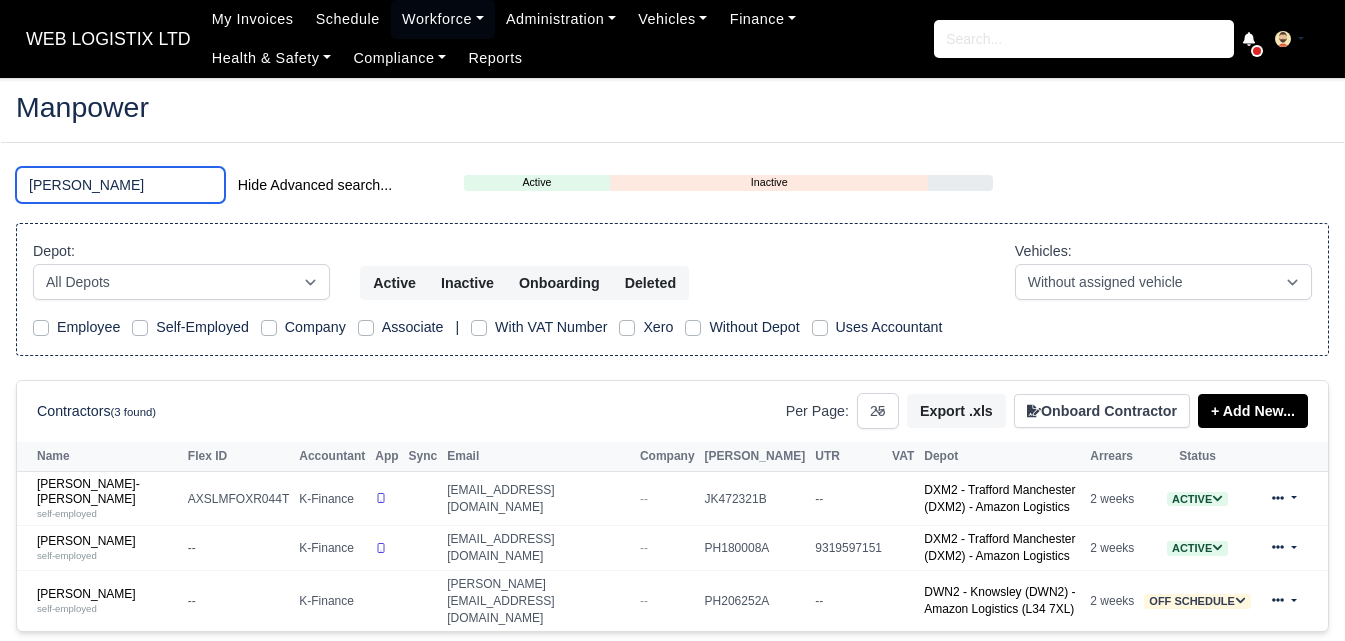 click on "leon" at bounding box center [120, 185] 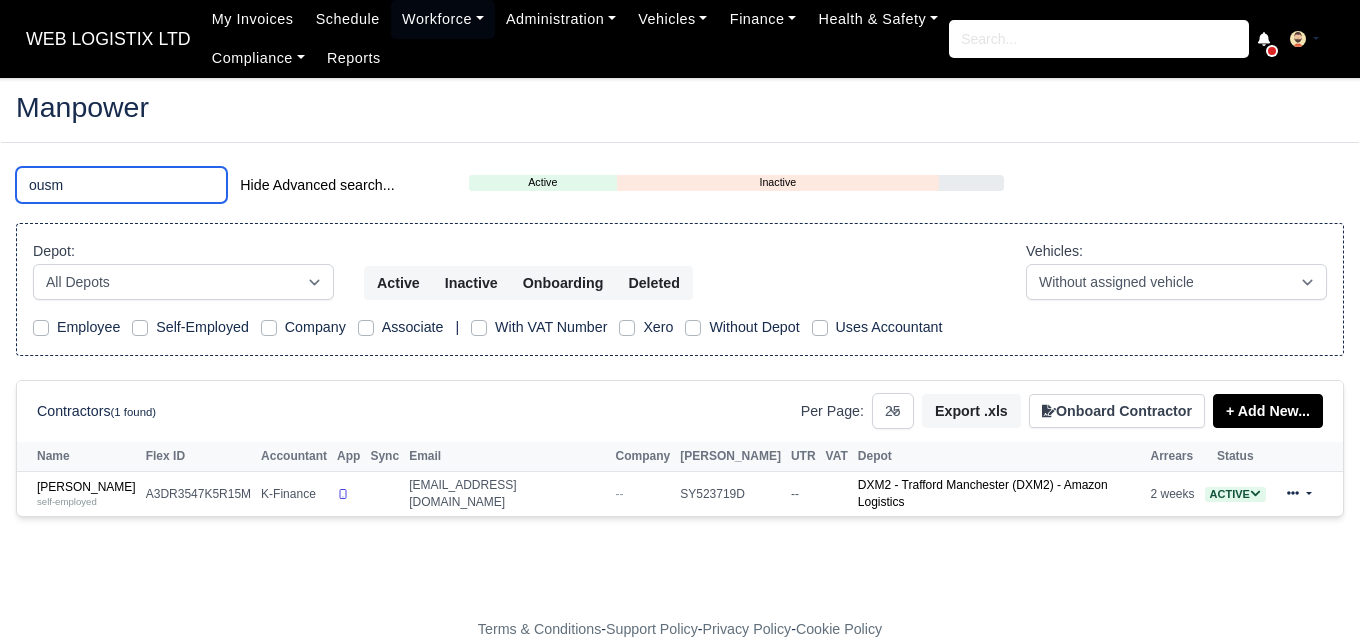 click on "ousm" at bounding box center (121, 185) 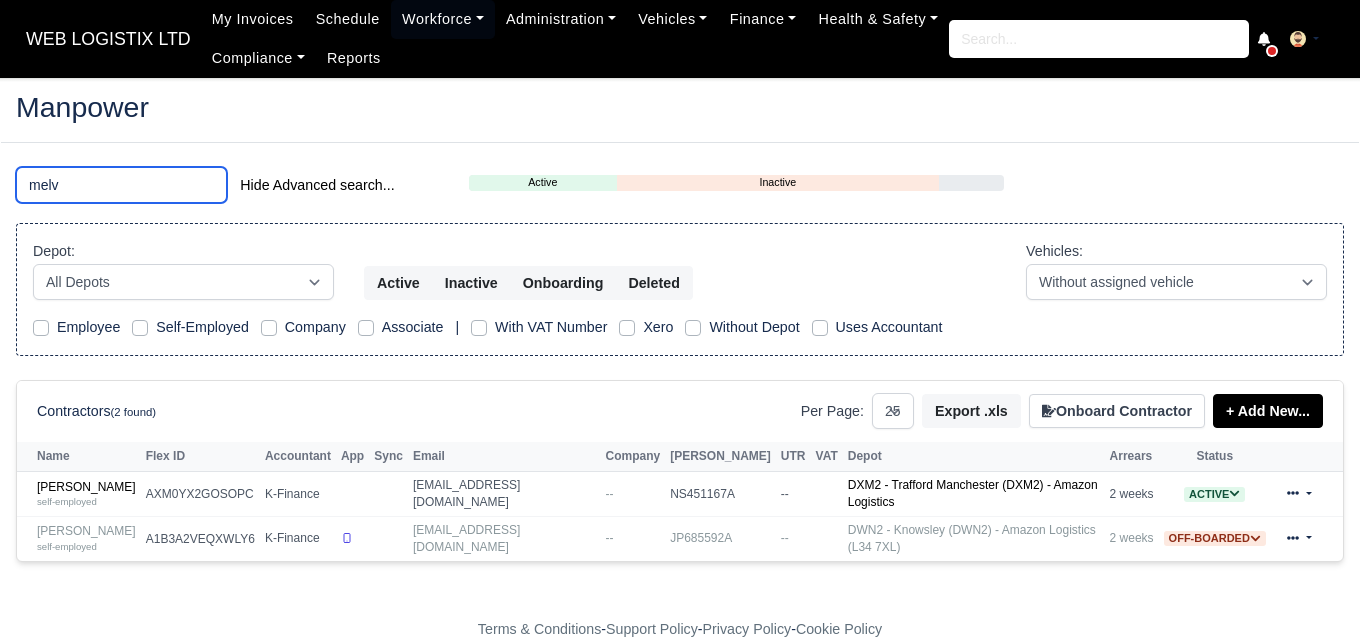 click on "melv" at bounding box center (121, 185) 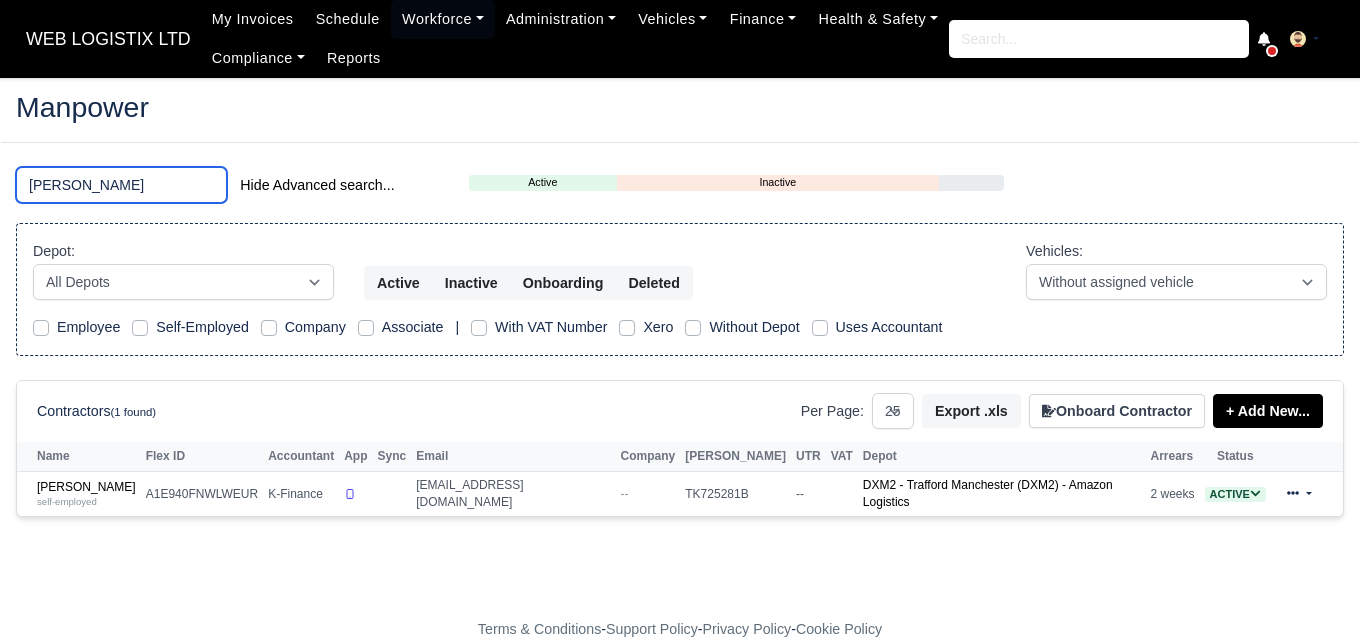 click on "ronaldo" at bounding box center [121, 185] 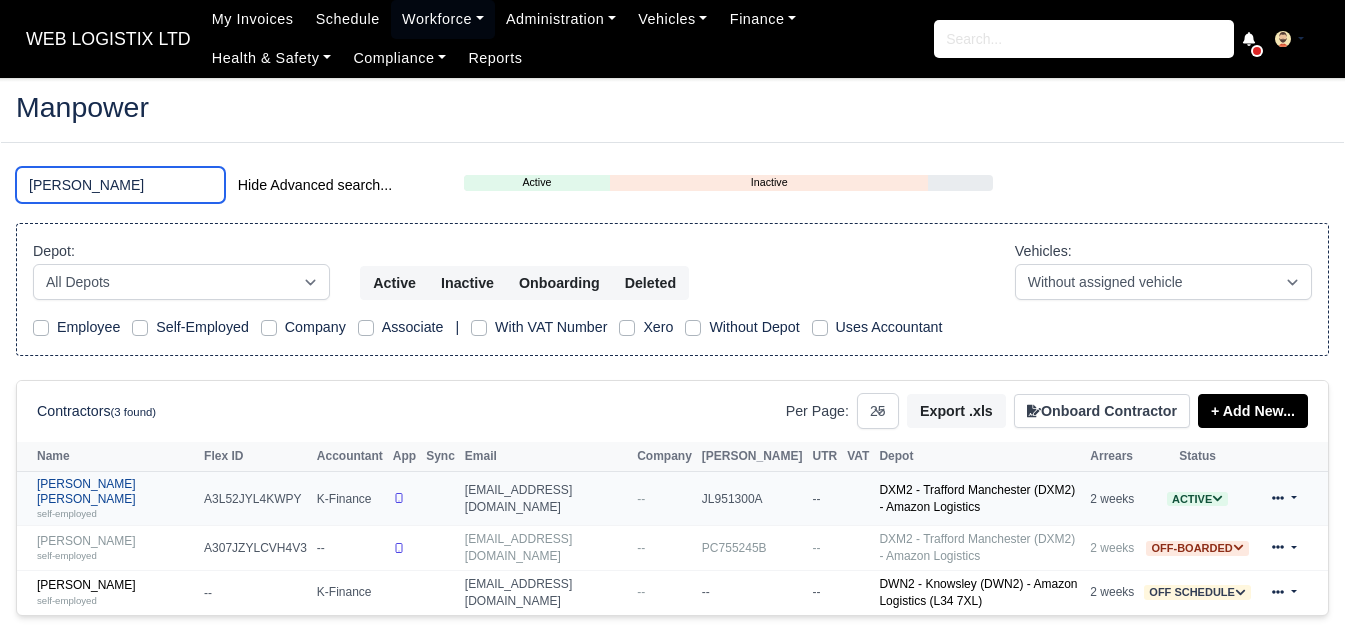 type on "shane" 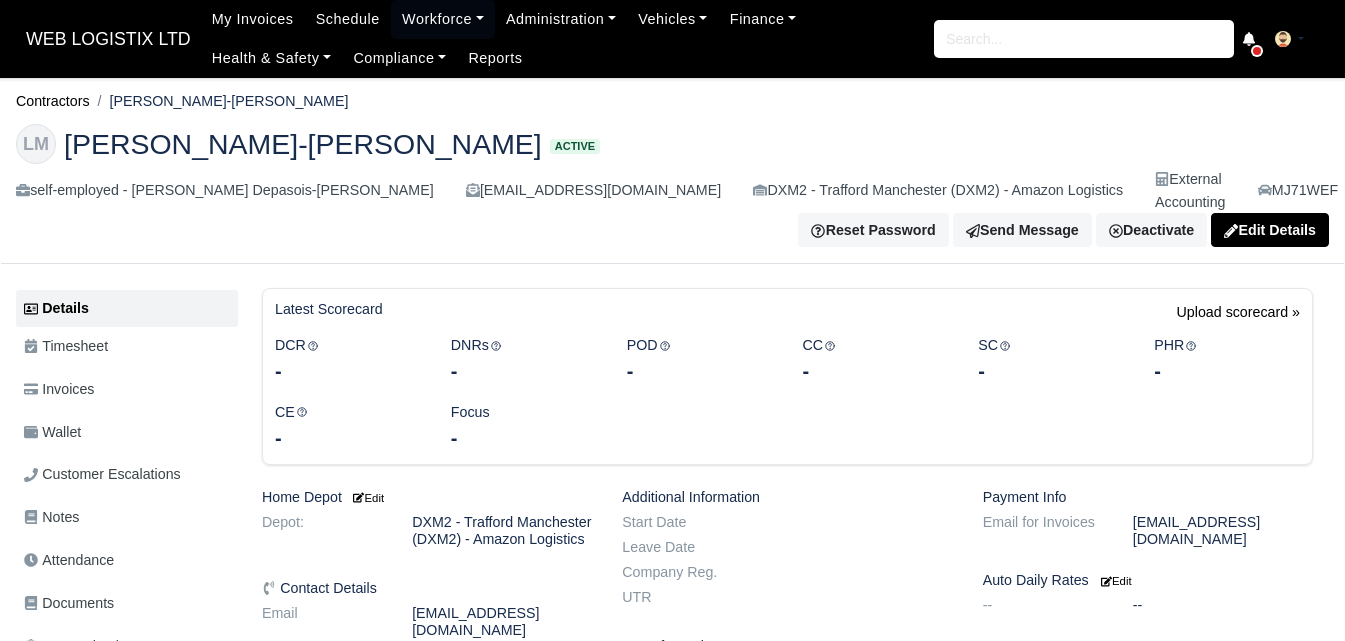 scroll, scrollTop: 0, scrollLeft: 0, axis: both 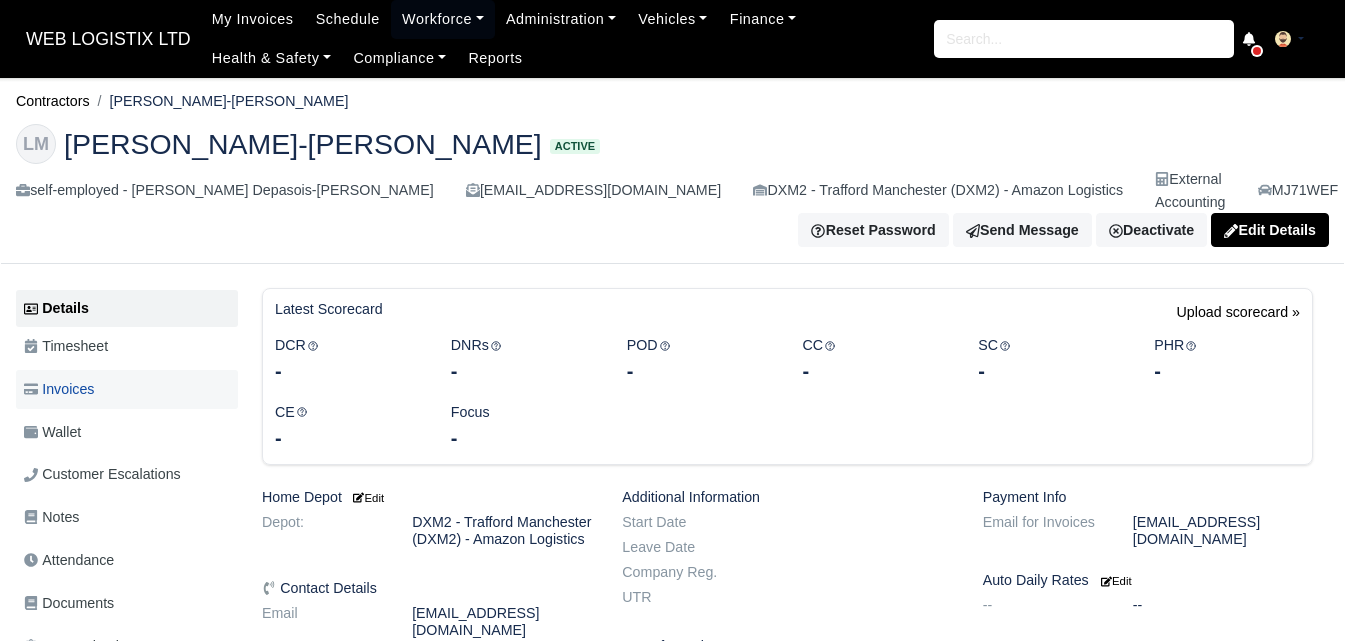 click on "Invoices" at bounding box center (127, 389) 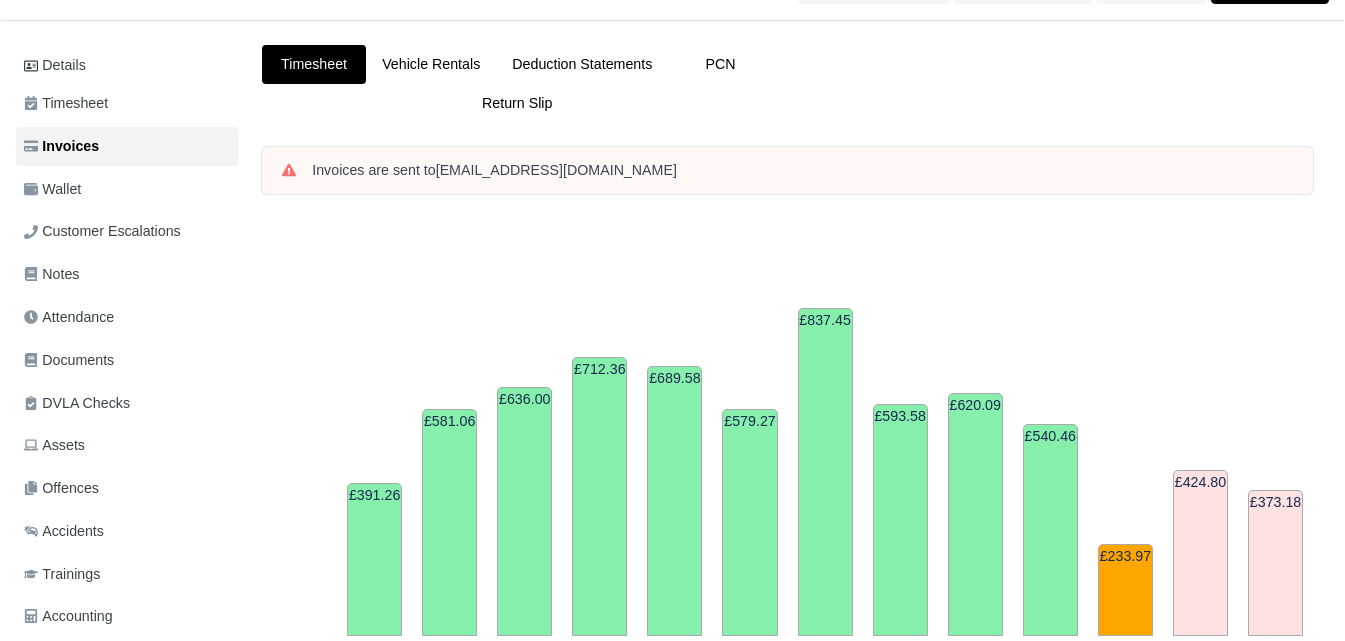 scroll, scrollTop: 167, scrollLeft: 0, axis: vertical 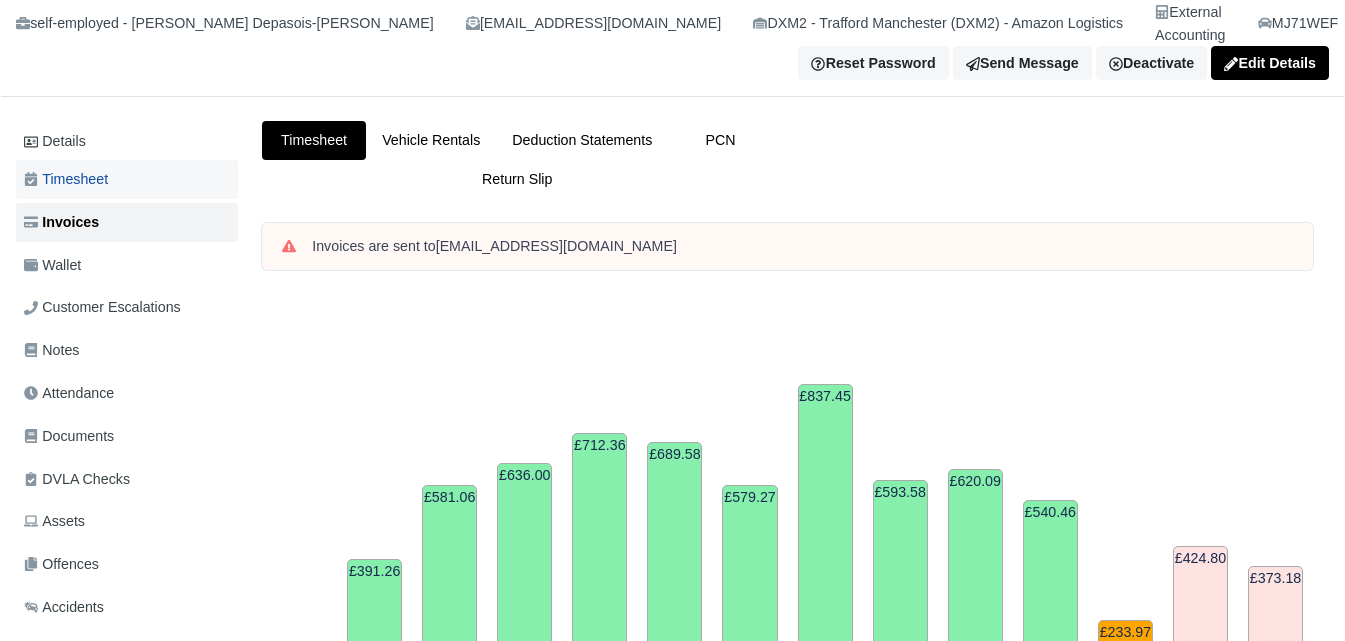 click on "Timesheet" at bounding box center (66, 179) 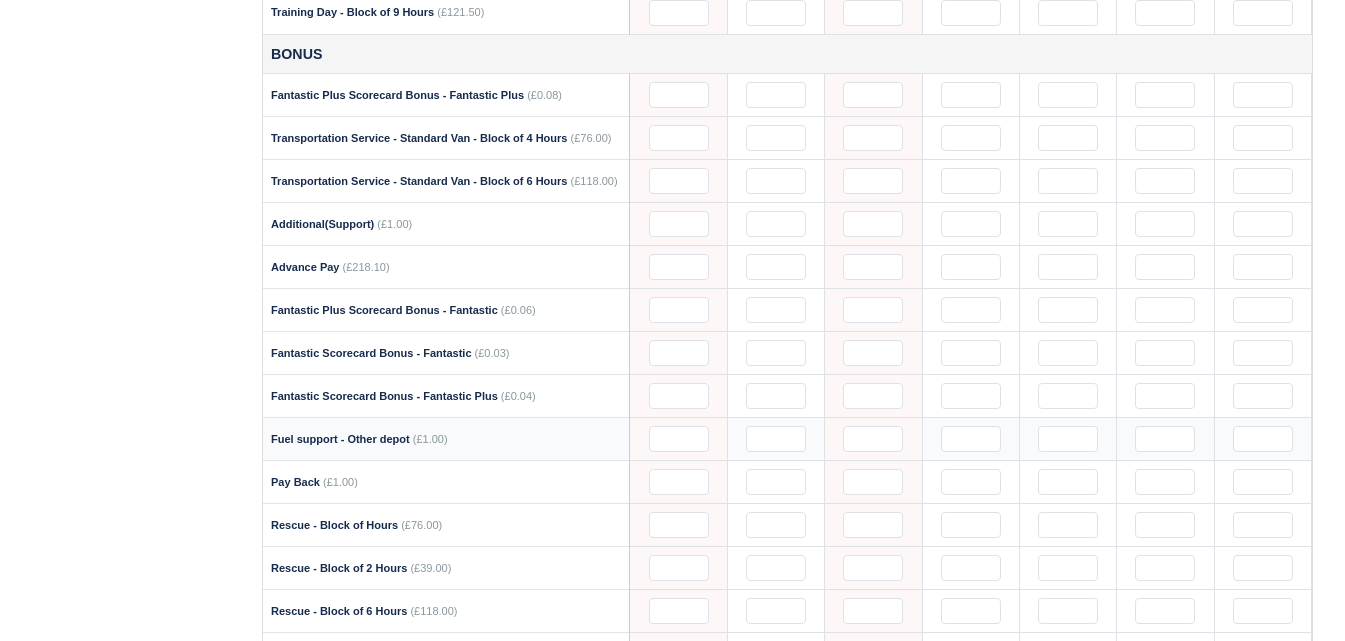 scroll, scrollTop: 2333, scrollLeft: 0, axis: vertical 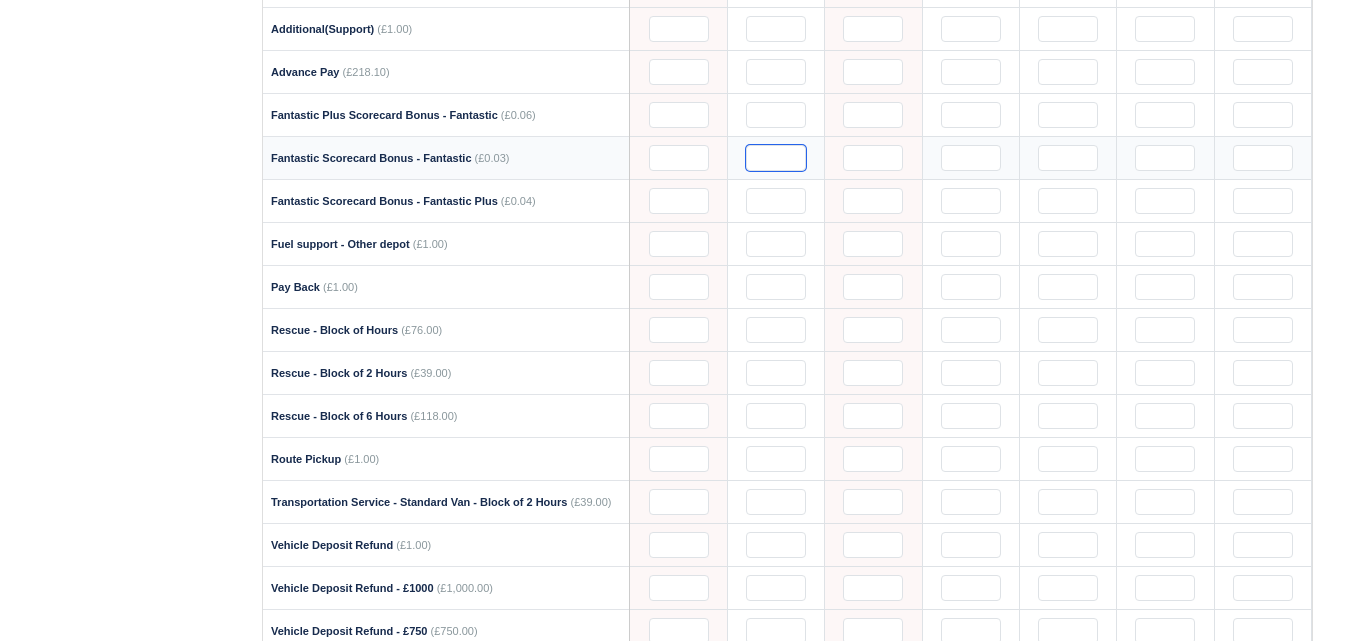 click at bounding box center (776, 158) 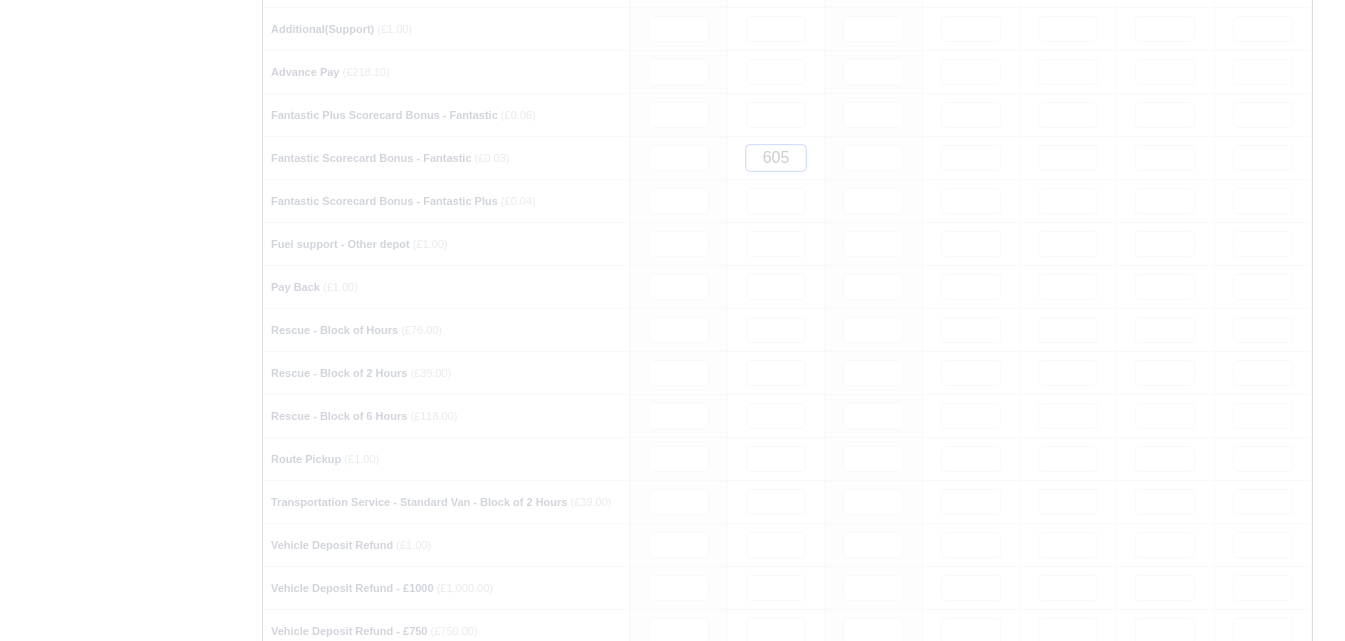 type 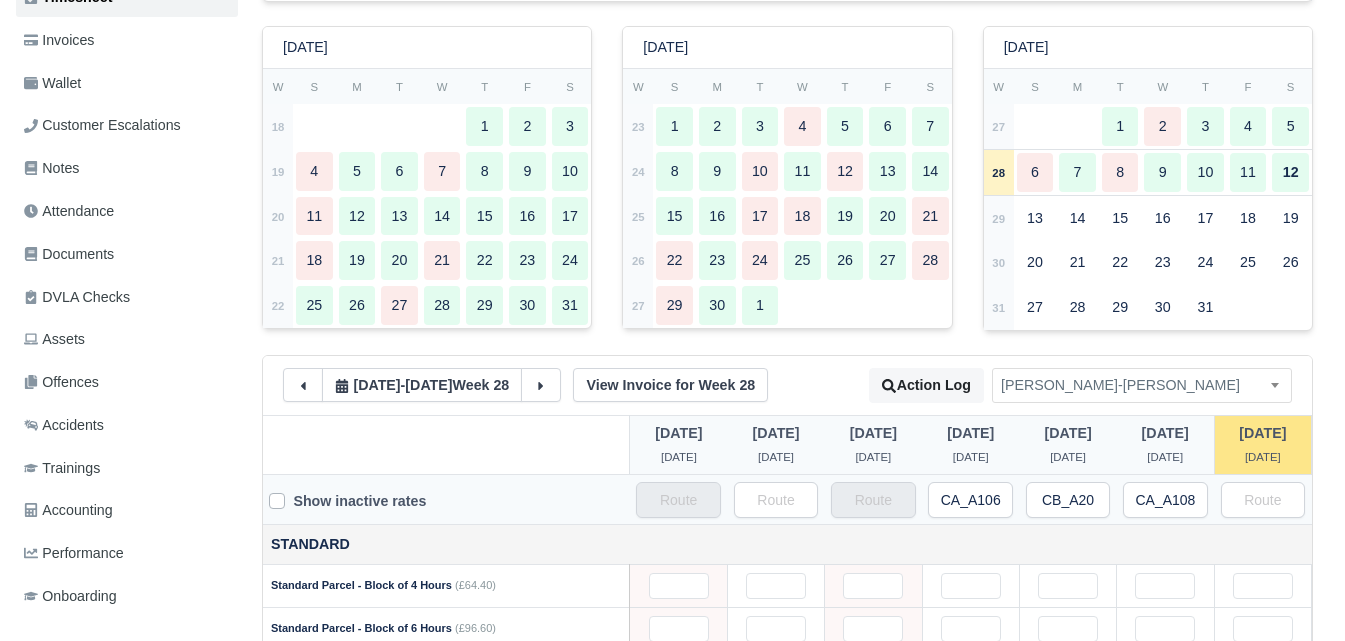 scroll, scrollTop: 500, scrollLeft: 0, axis: vertical 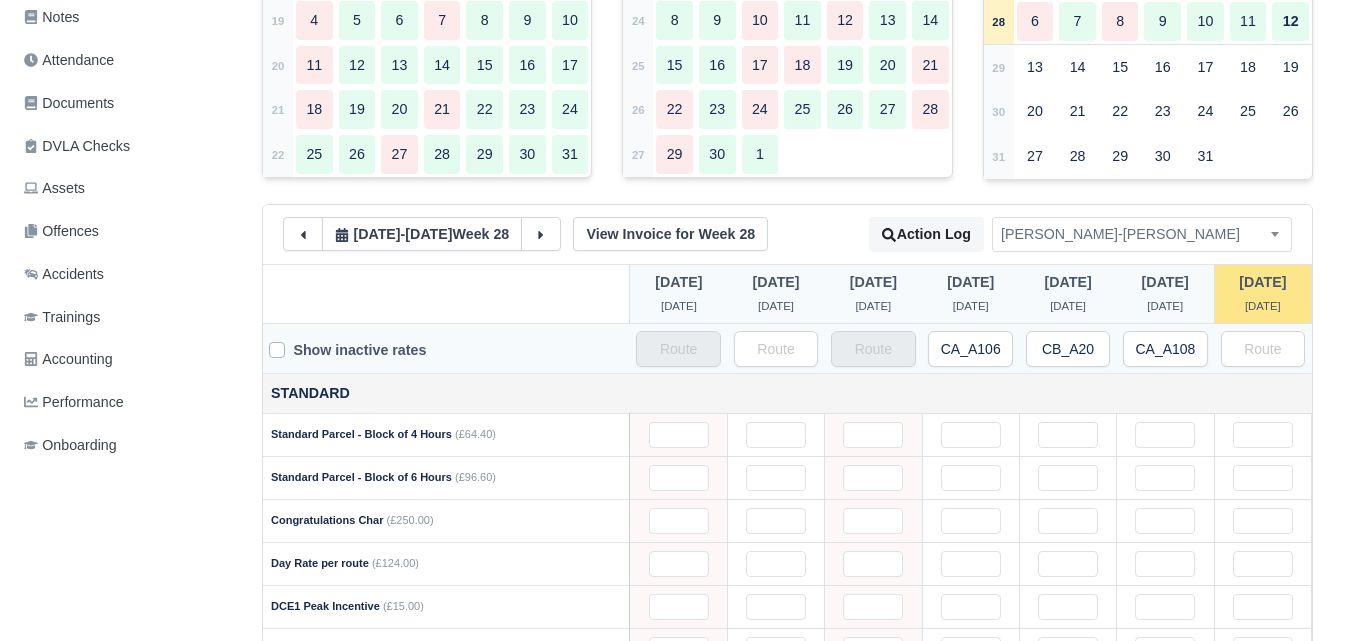 click on "06 Jul
-
12 Jul
Week 28
View Invoice for Week 28
Action Log
Switch driver
Abdullahi Hirsi Jama Ganni
Adrian Birladeanu
Ahmad Saleem
Alexander Trematick
Ali Hawass
Amir Karim-Ajam
Anas Khan
Andrew Sekenhamo
Anthony Seddon" at bounding box center [787, 234] 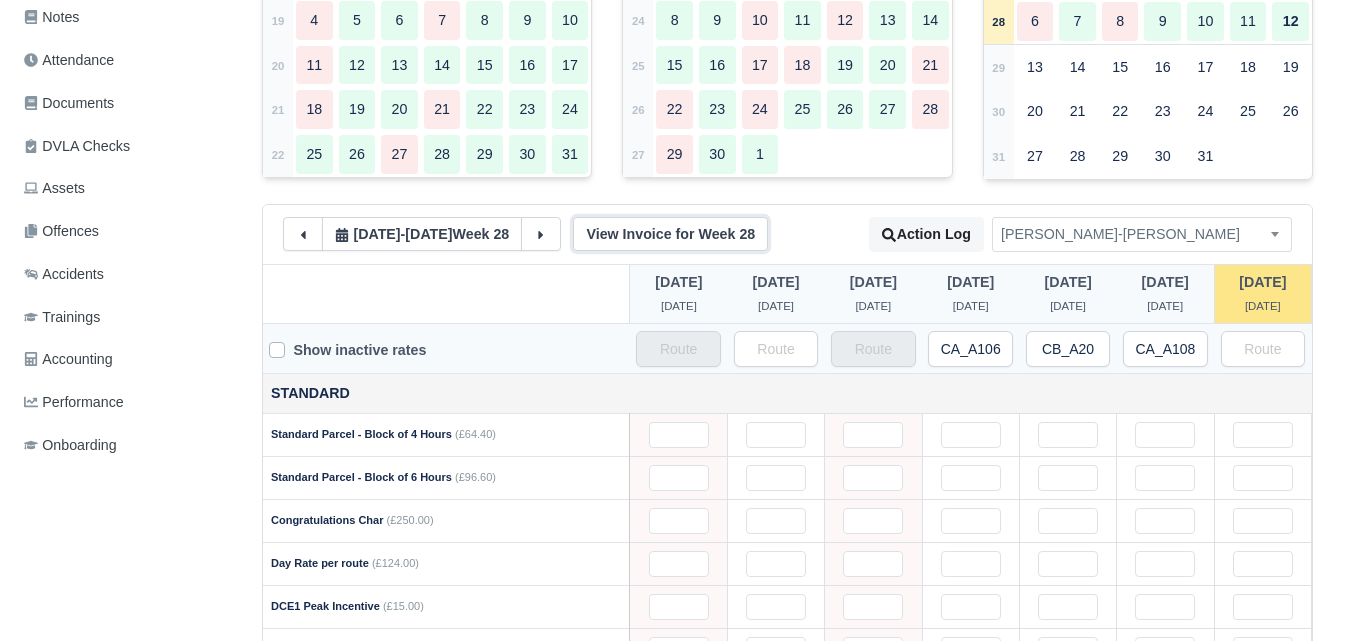 click on "View Invoice for Week 28" at bounding box center (670, 234) 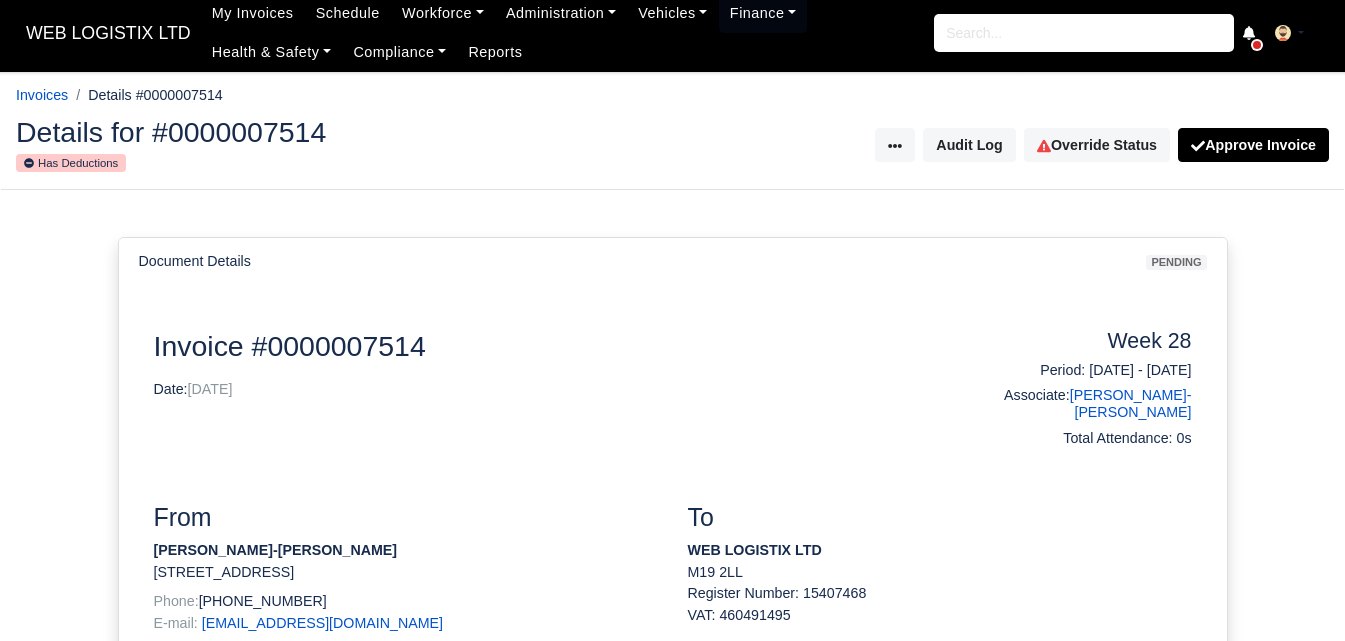 scroll, scrollTop: 0, scrollLeft: 0, axis: both 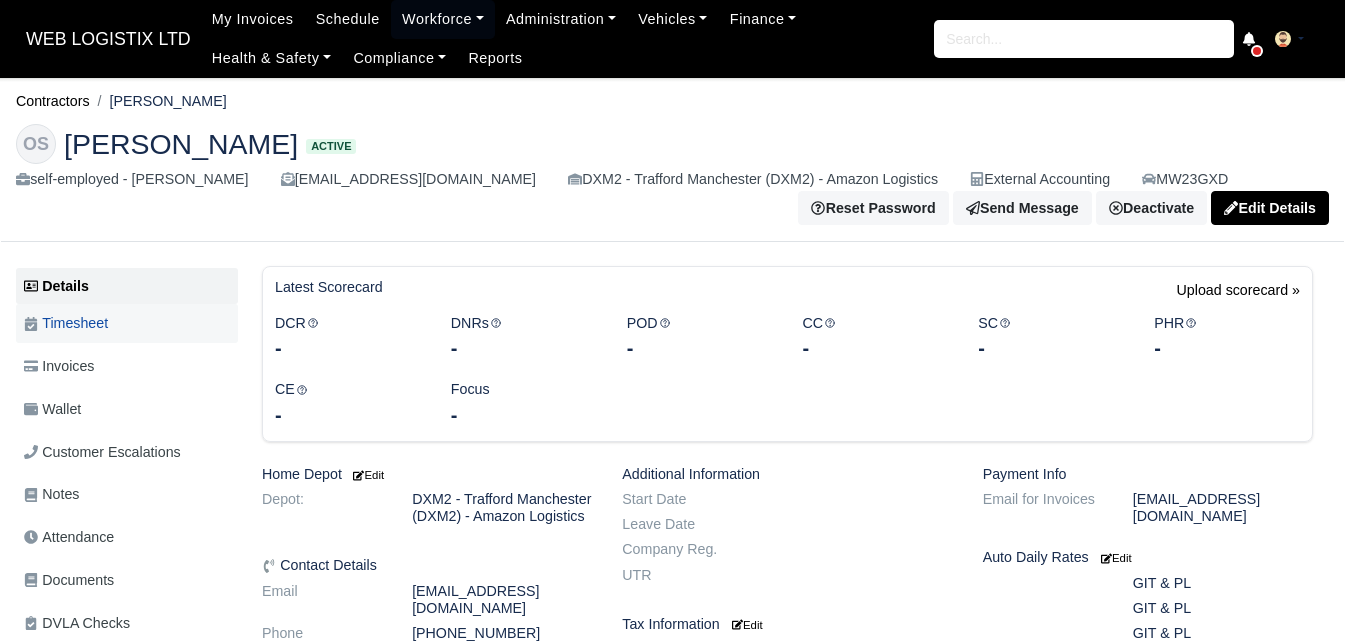 click on "Timesheet" at bounding box center (127, 323) 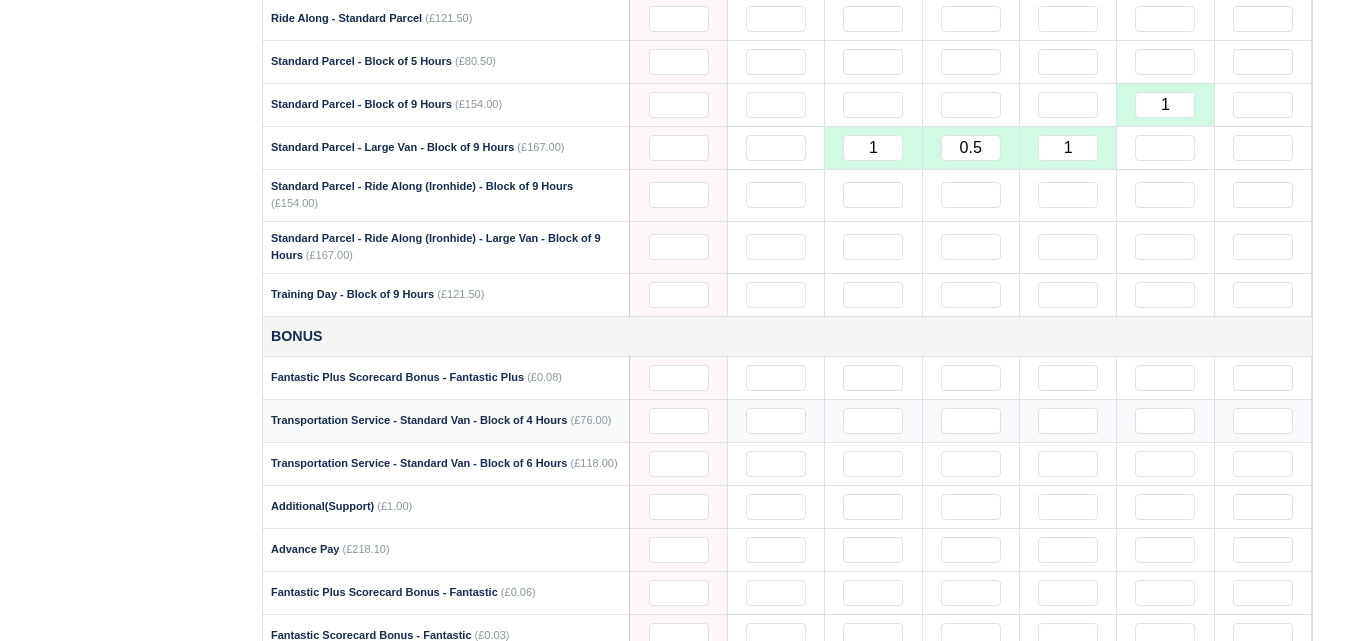 scroll, scrollTop: 2167, scrollLeft: 0, axis: vertical 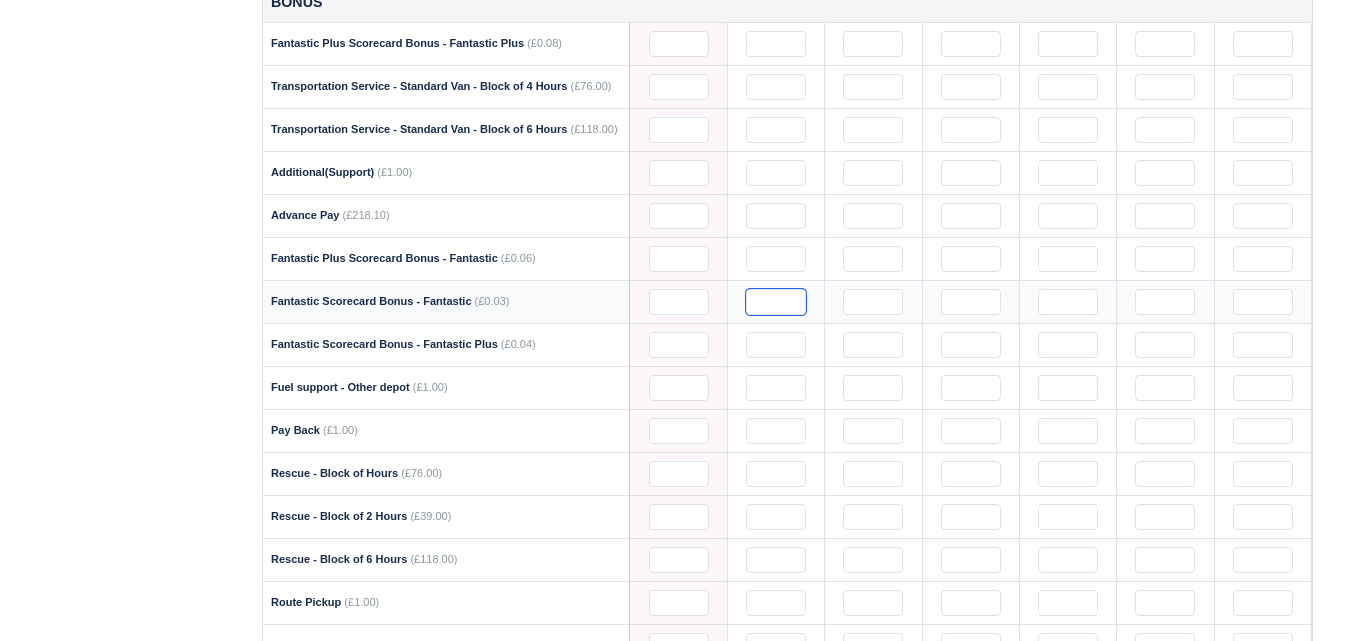 click at bounding box center (776, 302) 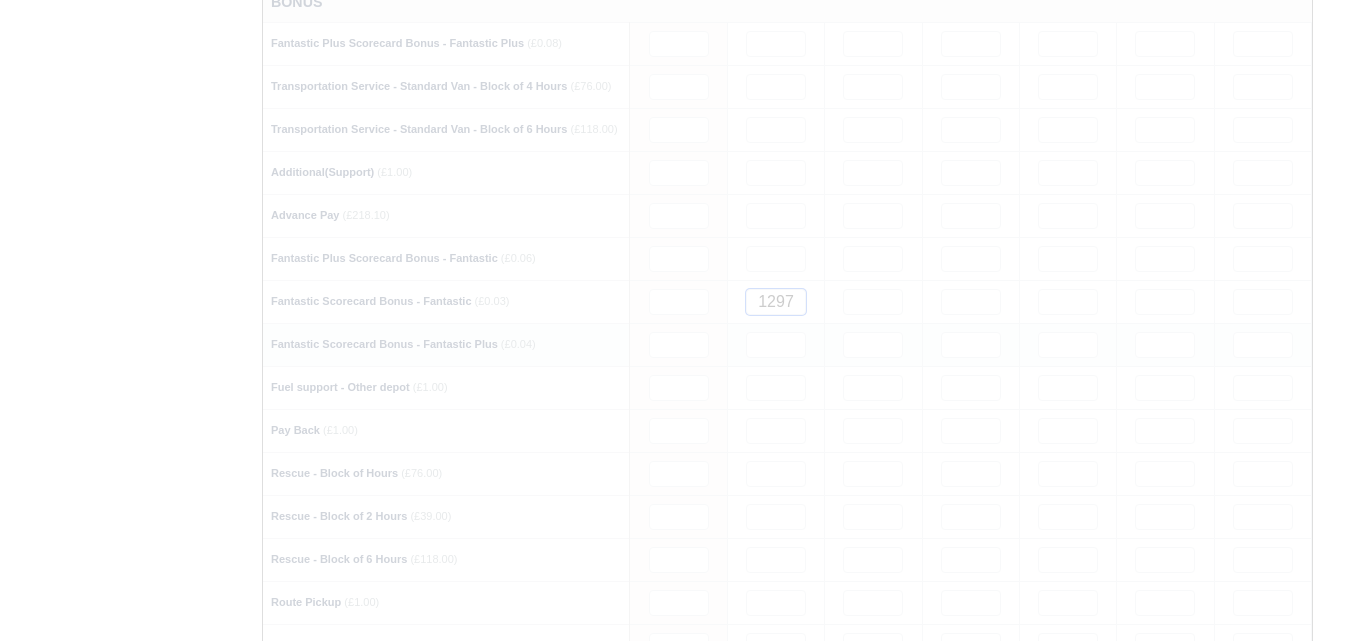 type 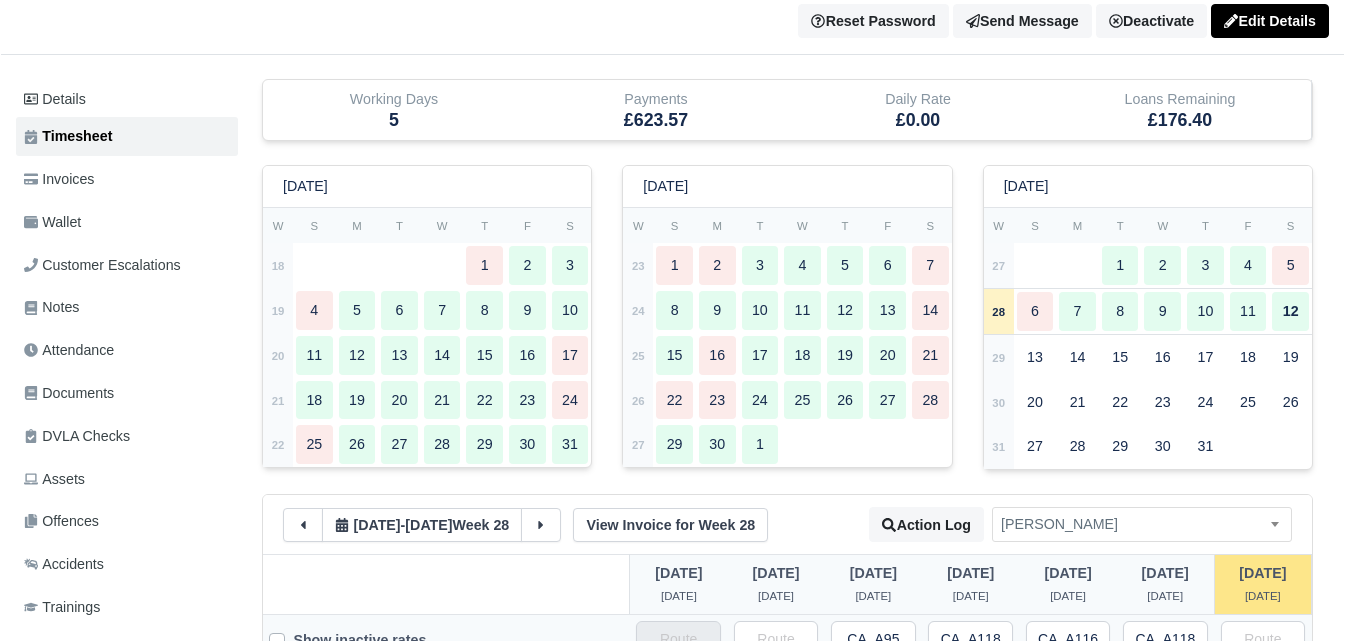 scroll, scrollTop: 500, scrollLeft: 0, axis: vertical 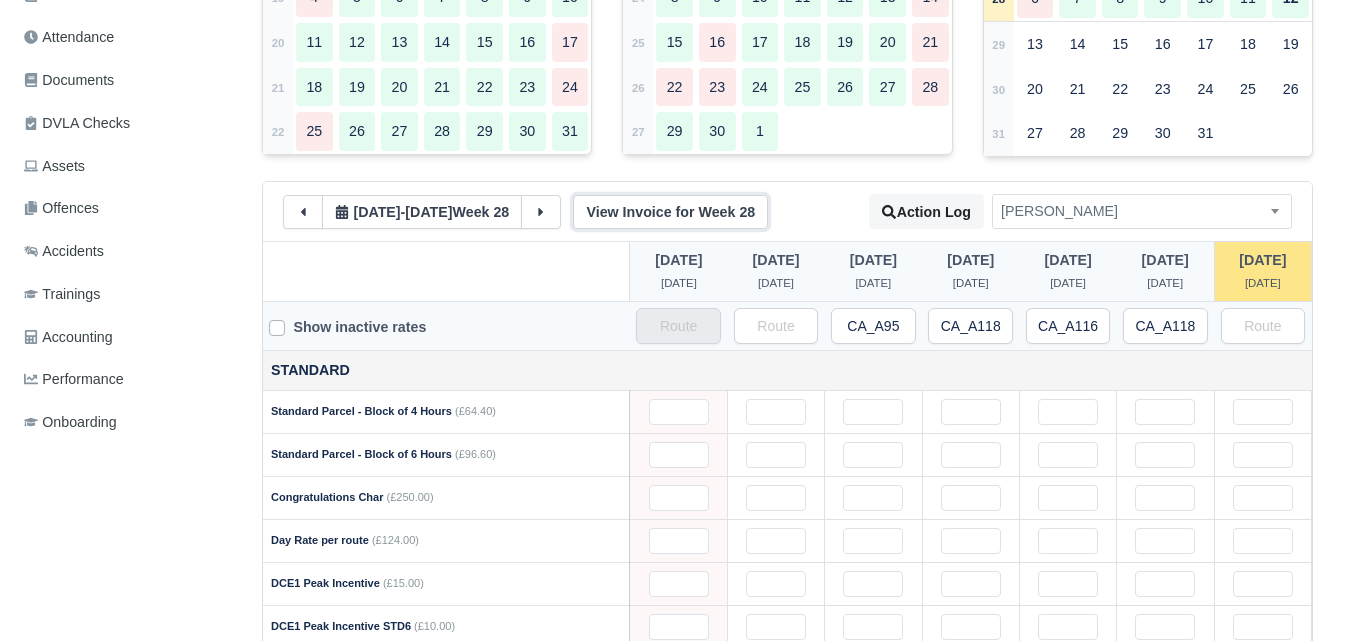 click on "View Invoice for Week 28" at bounding box center (670, 212) 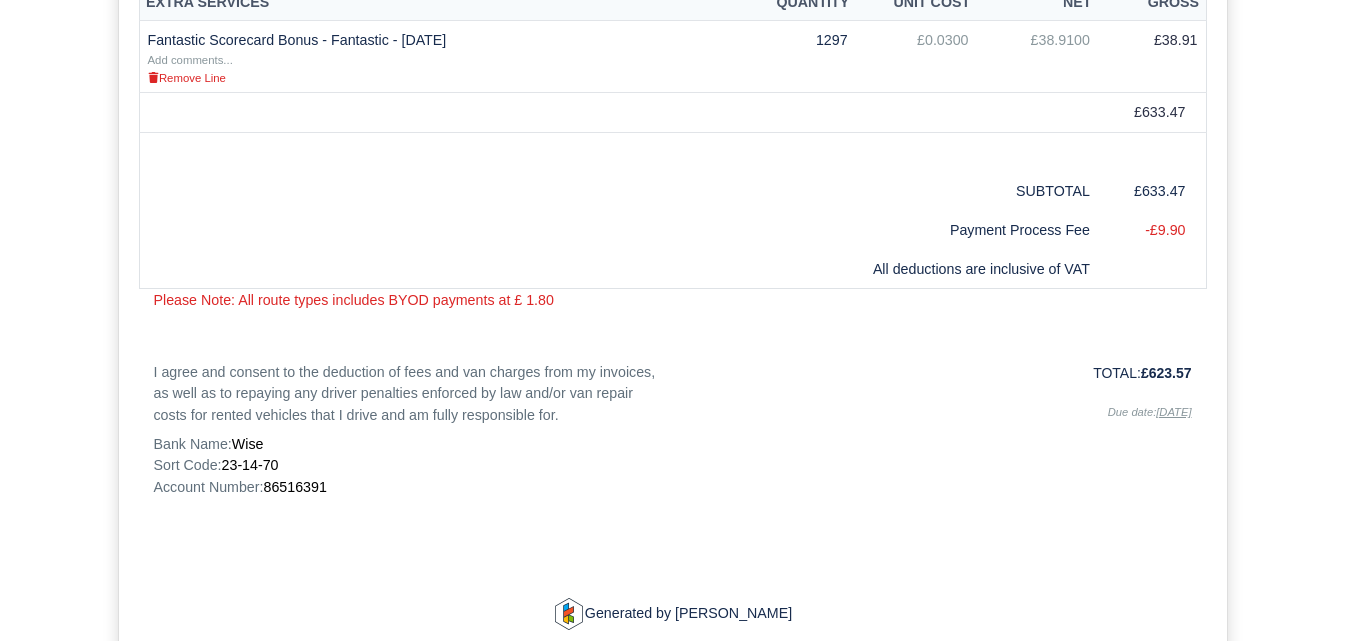 scroll, scrollTop: 1333, scrollLeft: 0, axis: vertical 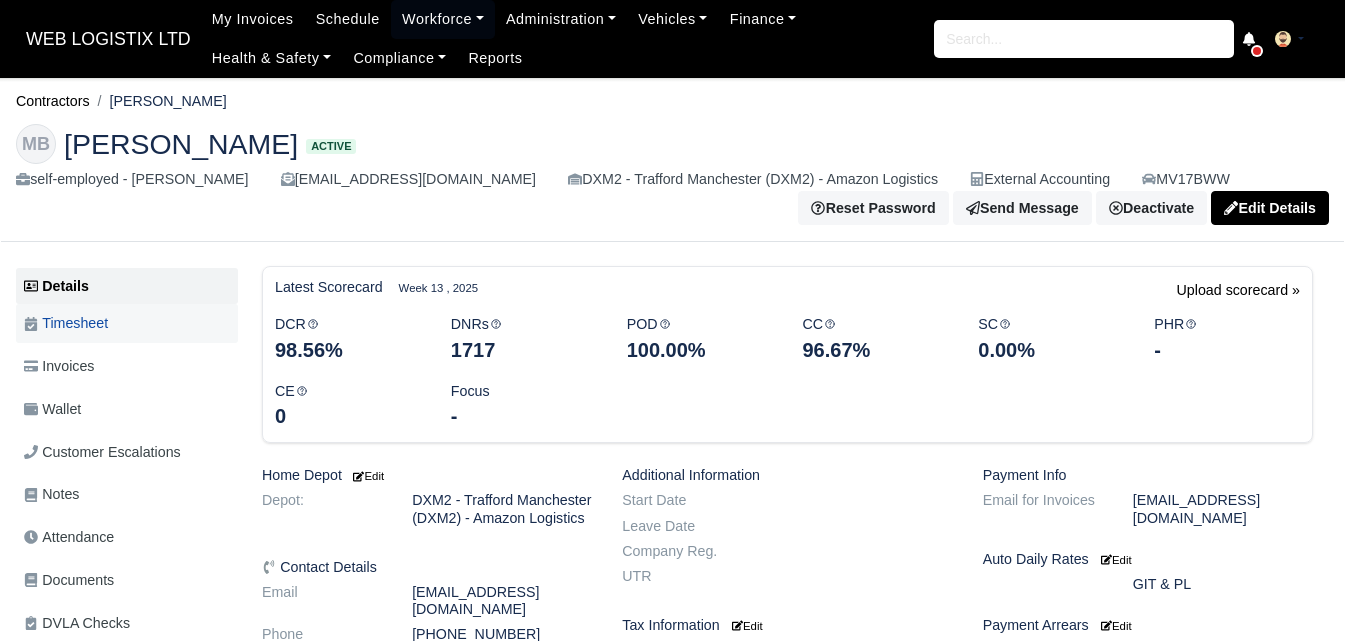 click on "Timesheet" at bounding box center [127, 323] 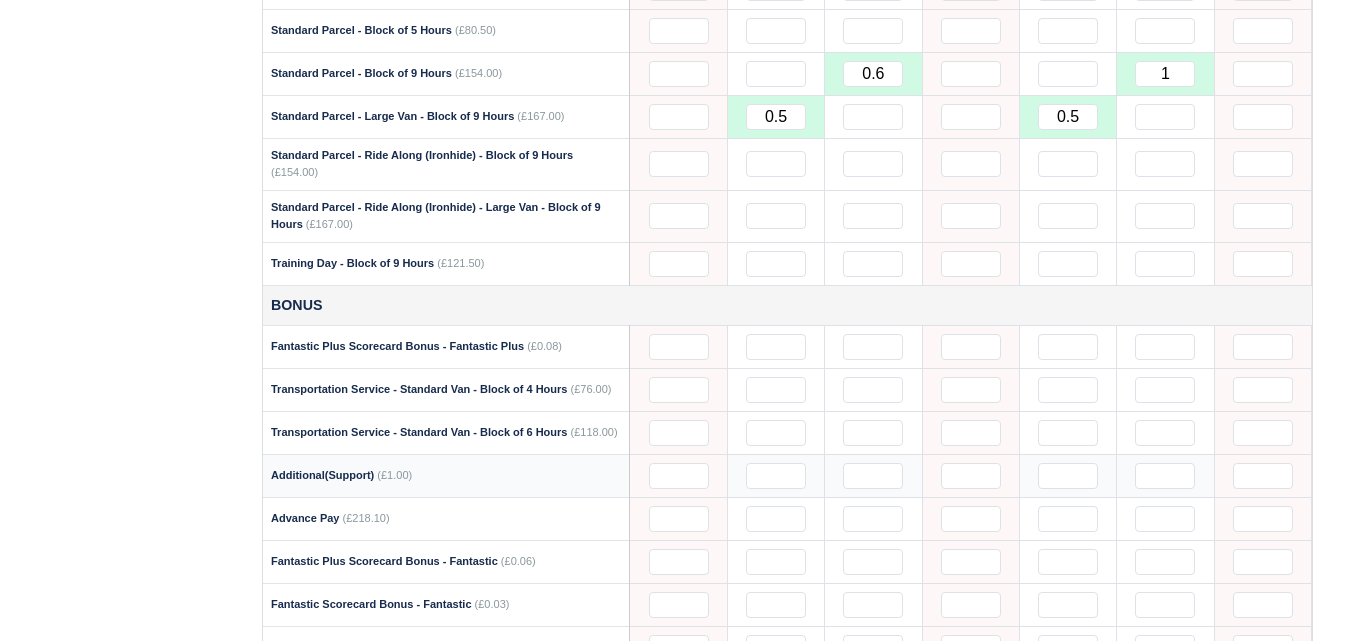 scroll, scrollTop: 2031, scrollLeft: 0, axis: vertical 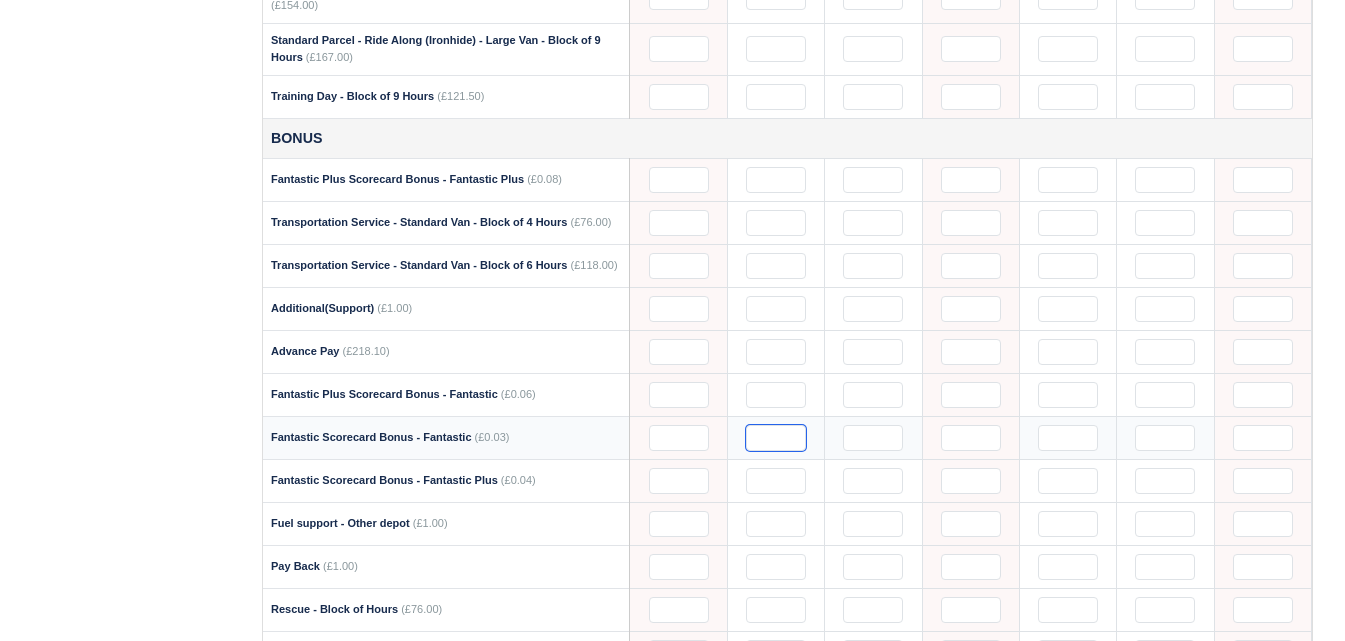 click at bounding box center (776, 438) 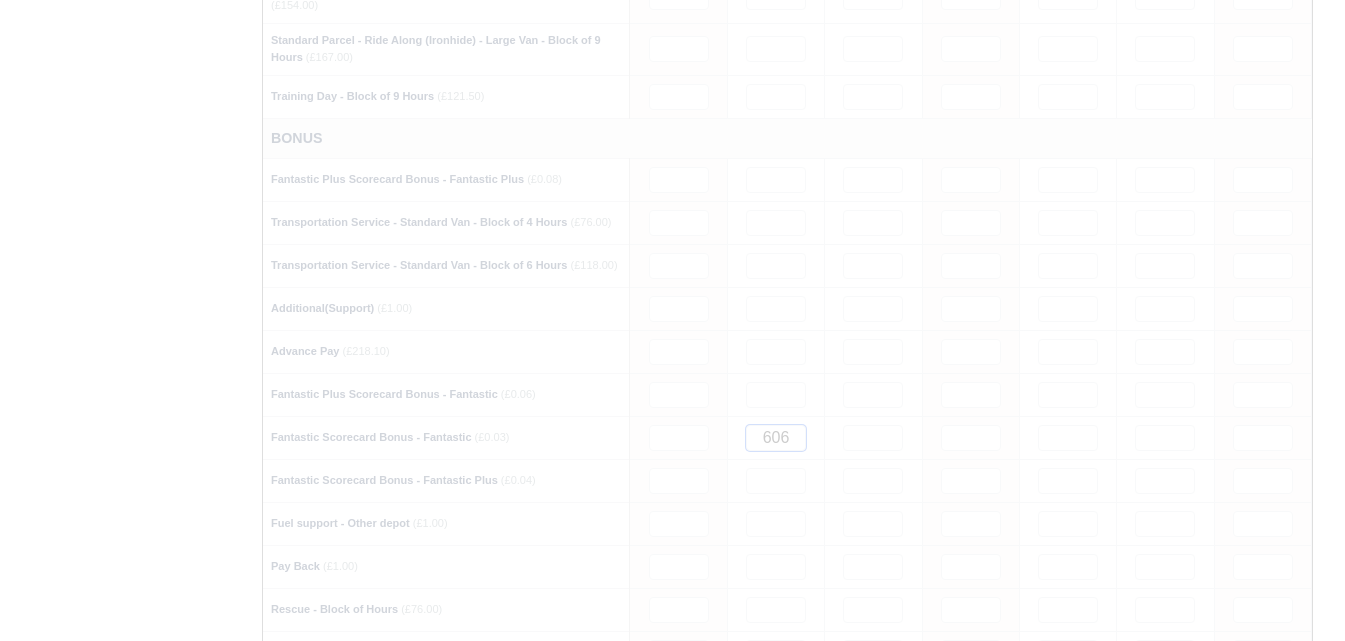 type 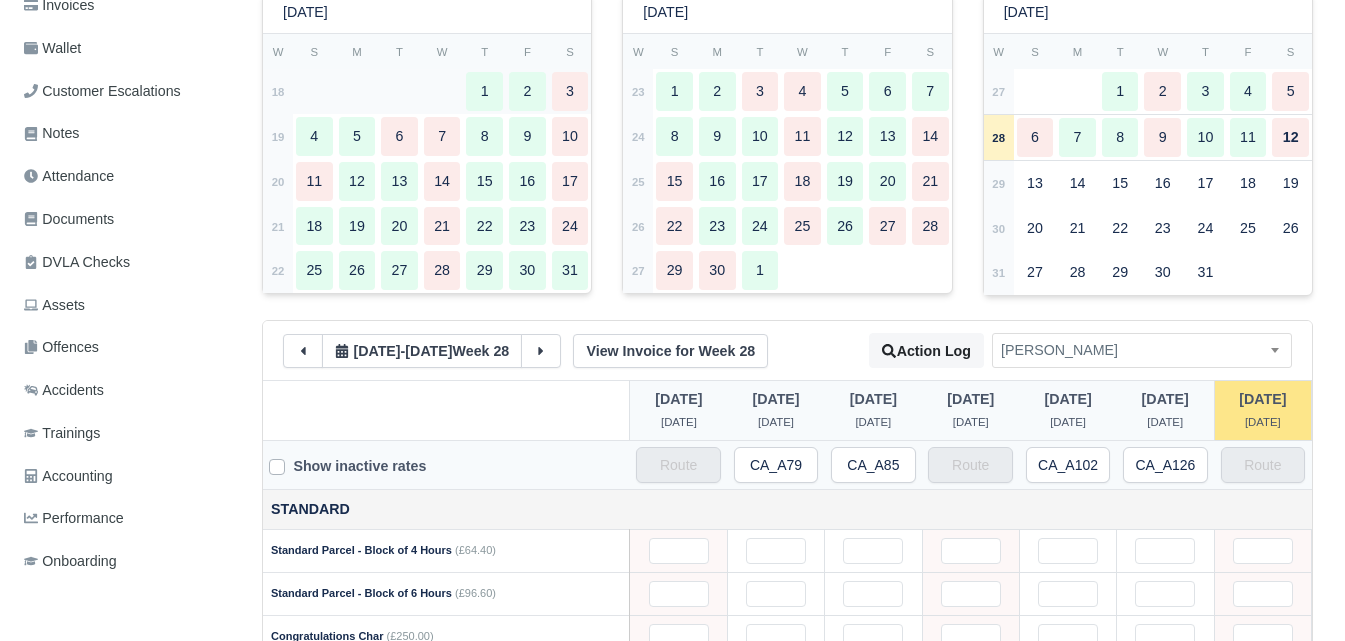 scroll, scrollTop: 500, scrollLeft: 0, axis: vertical 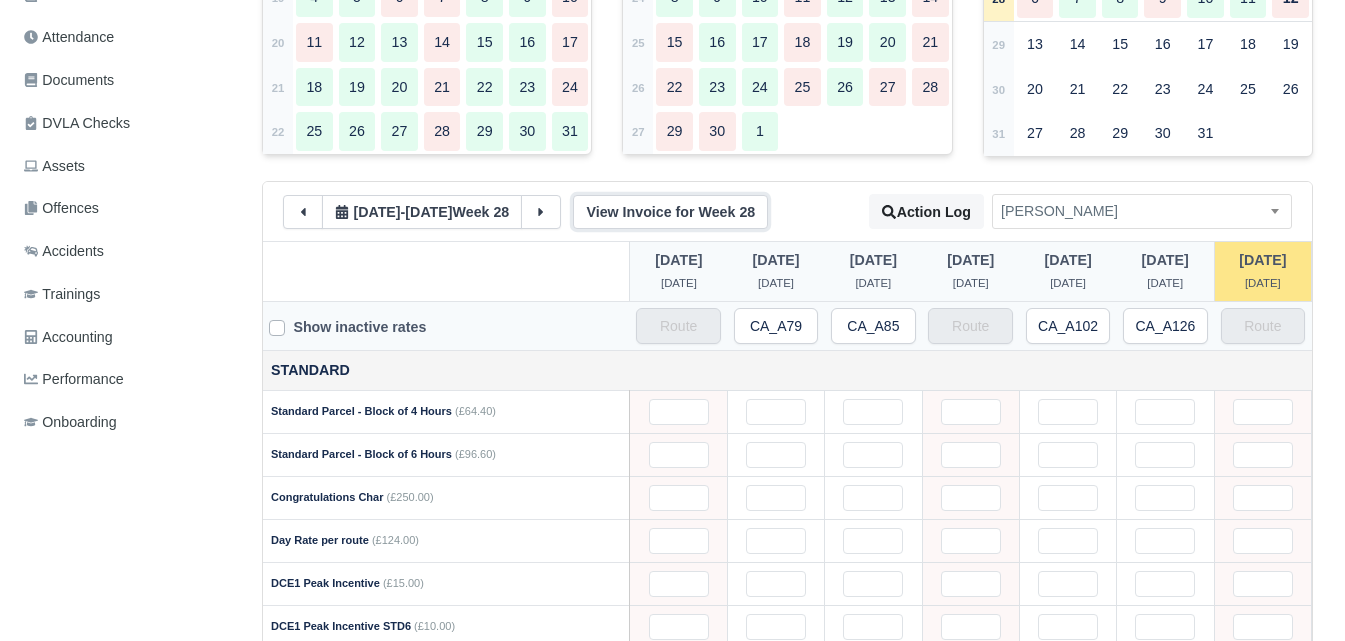 click on "View Invoice for Week 28" at bounding box center (670, 212) 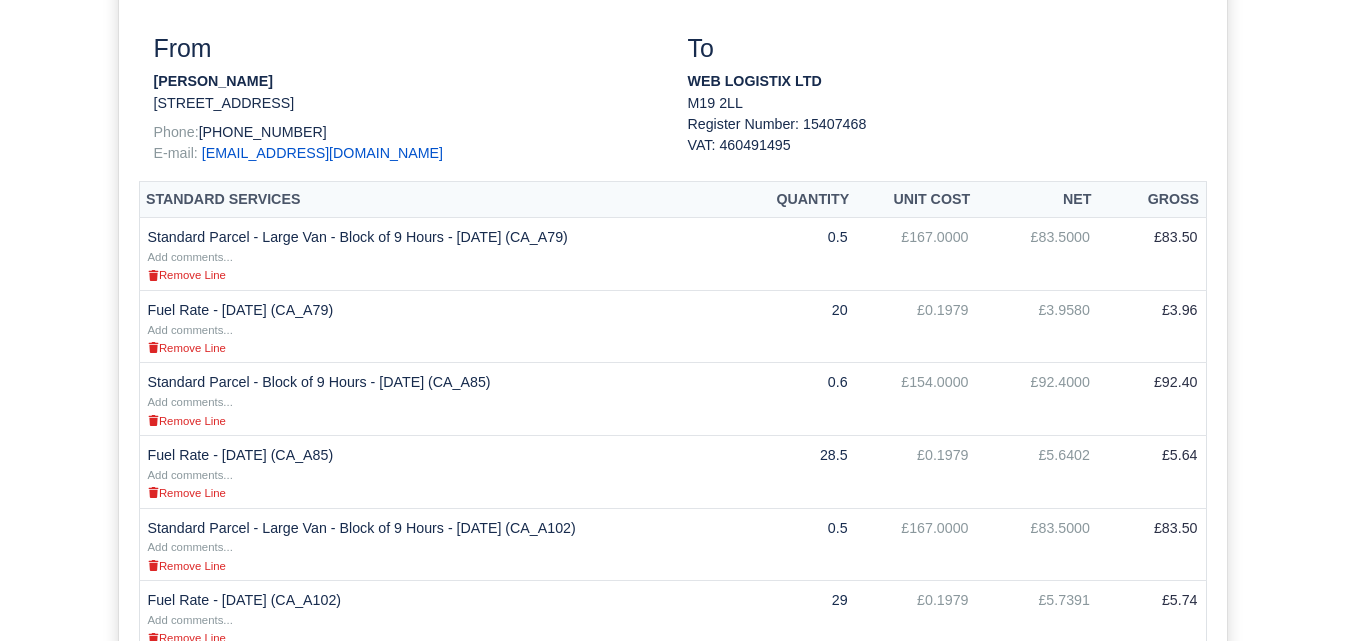 scroll, scrollTop: 833, scrollLeft: 0, axis: vertical 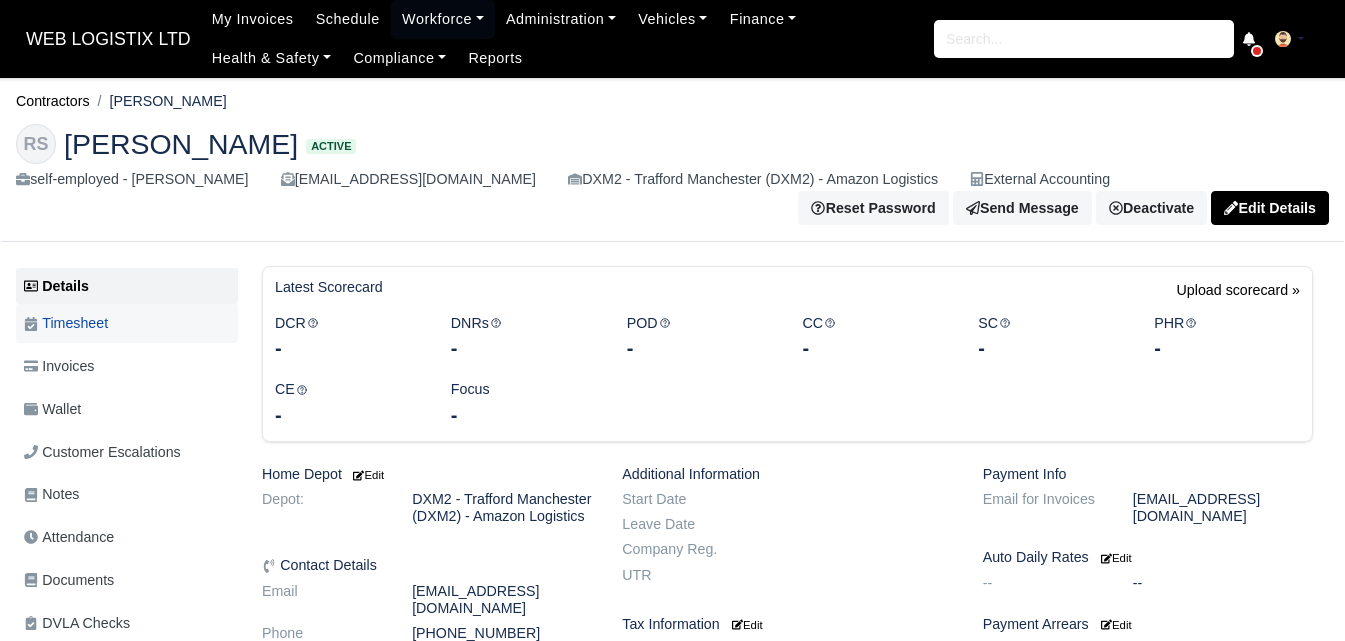click on "Timesheet" at bounding box center (127, 323) 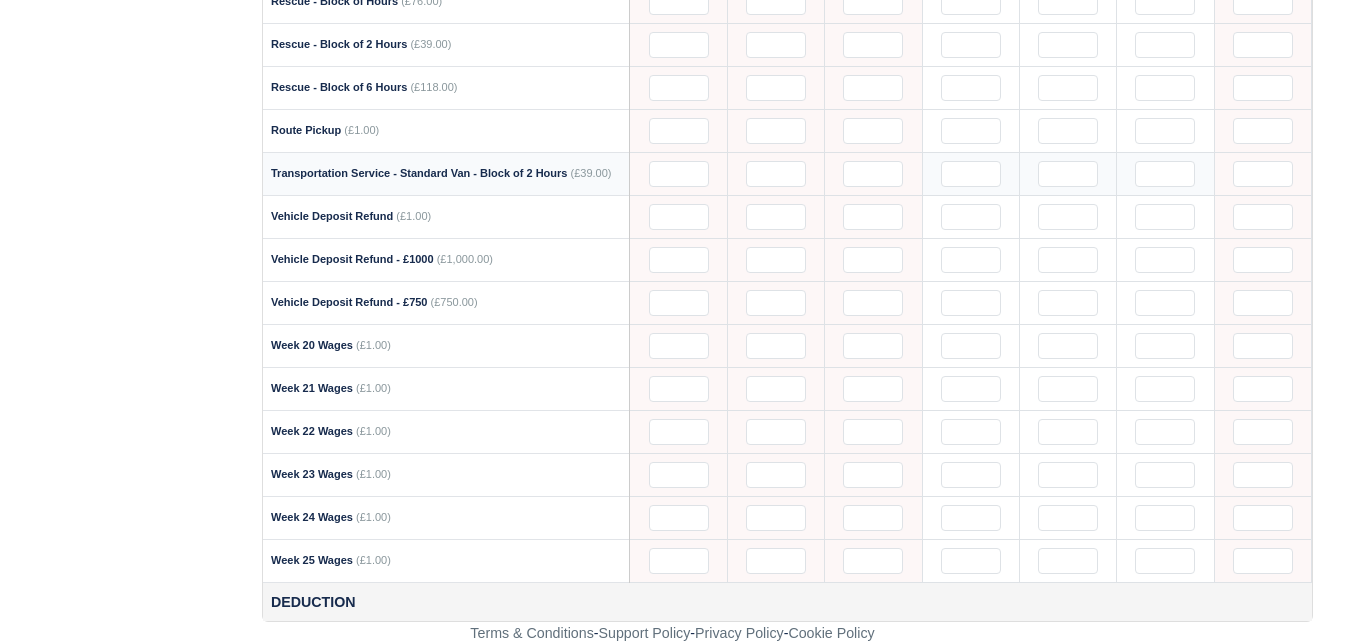 scroll, scrollTop: 2306, scrollLeft: 0, axis: vertical 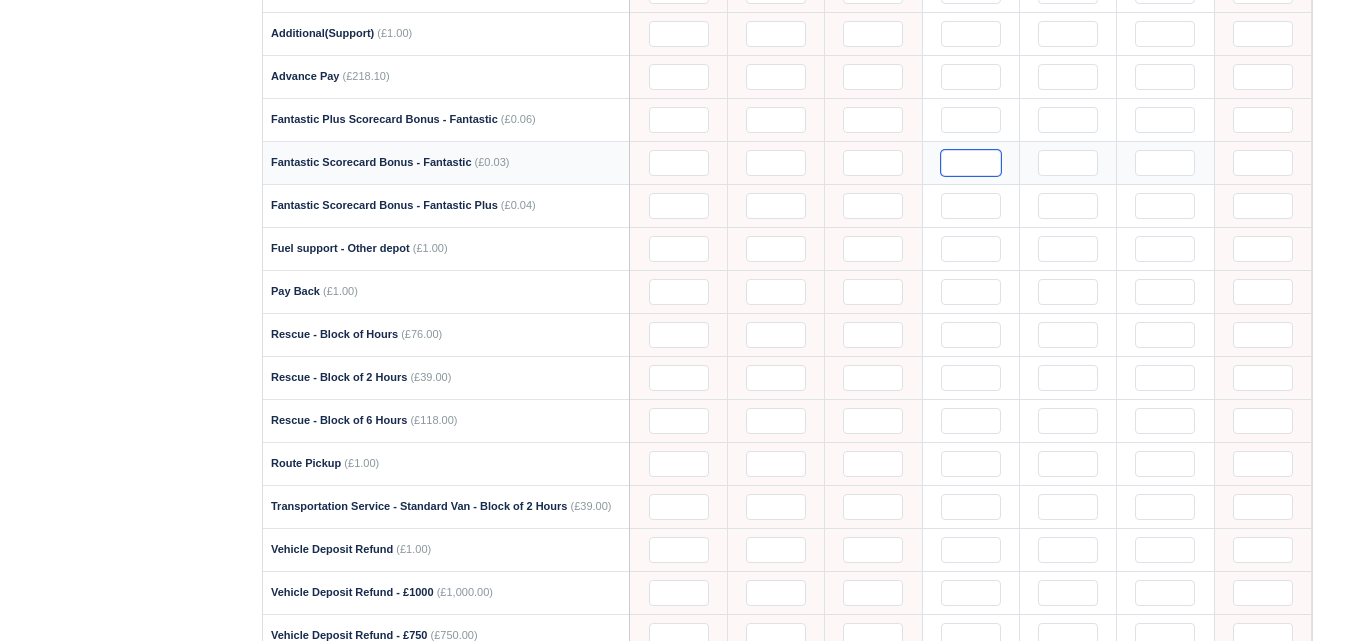 click at bounding box center [971, 163] 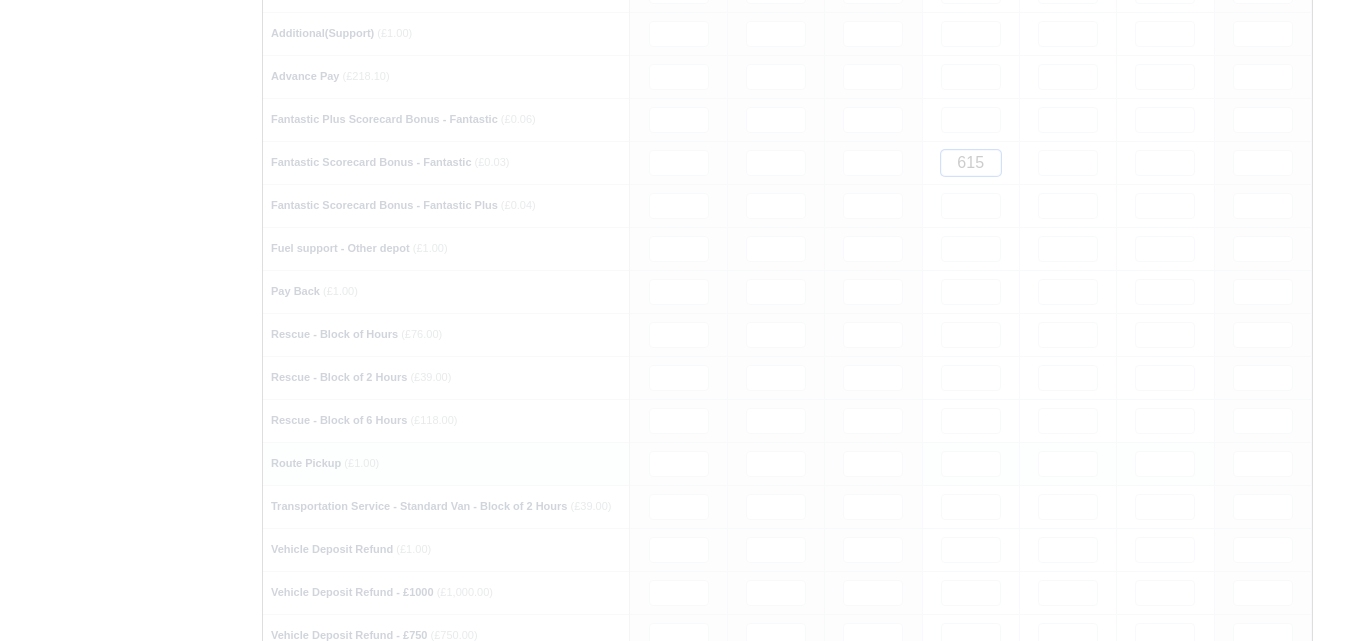 type 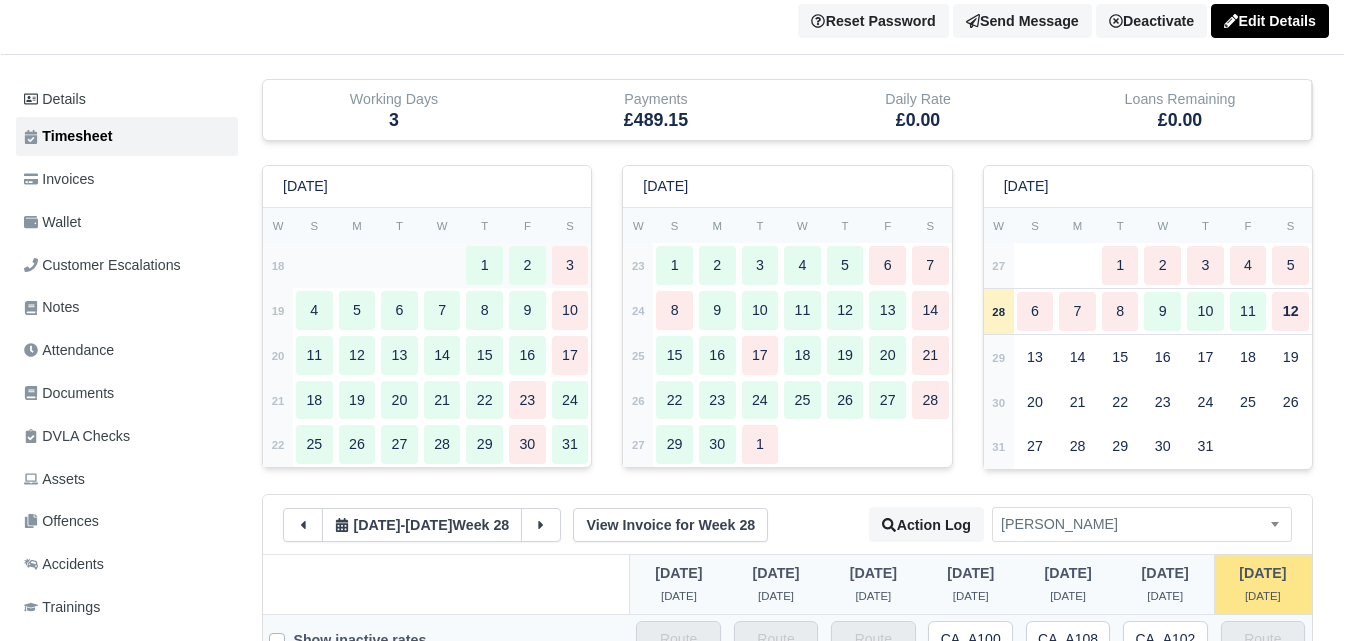 scroll, scrollTop: 333, scrollLeft: 0, axis: vertical 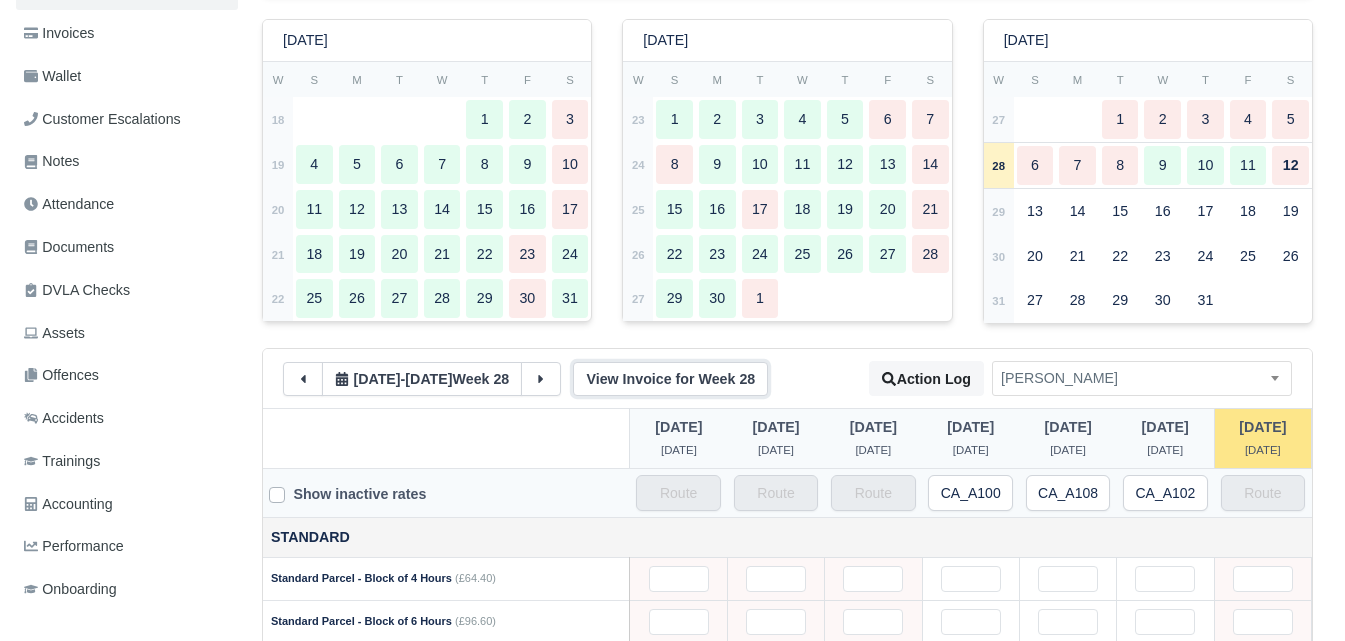 click on "View Invoice for Week 28" at bounding box center (670, 379) 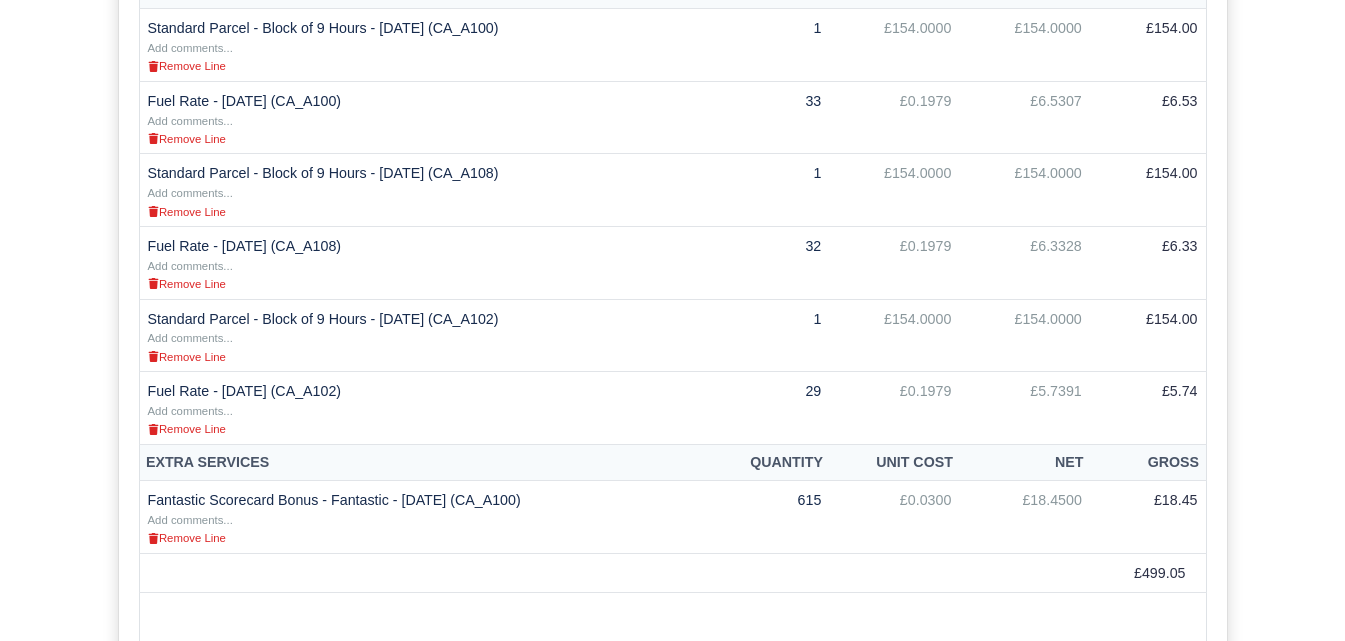 scroll, scrollTop: 833, scrollLeft: 0, axis: vertical 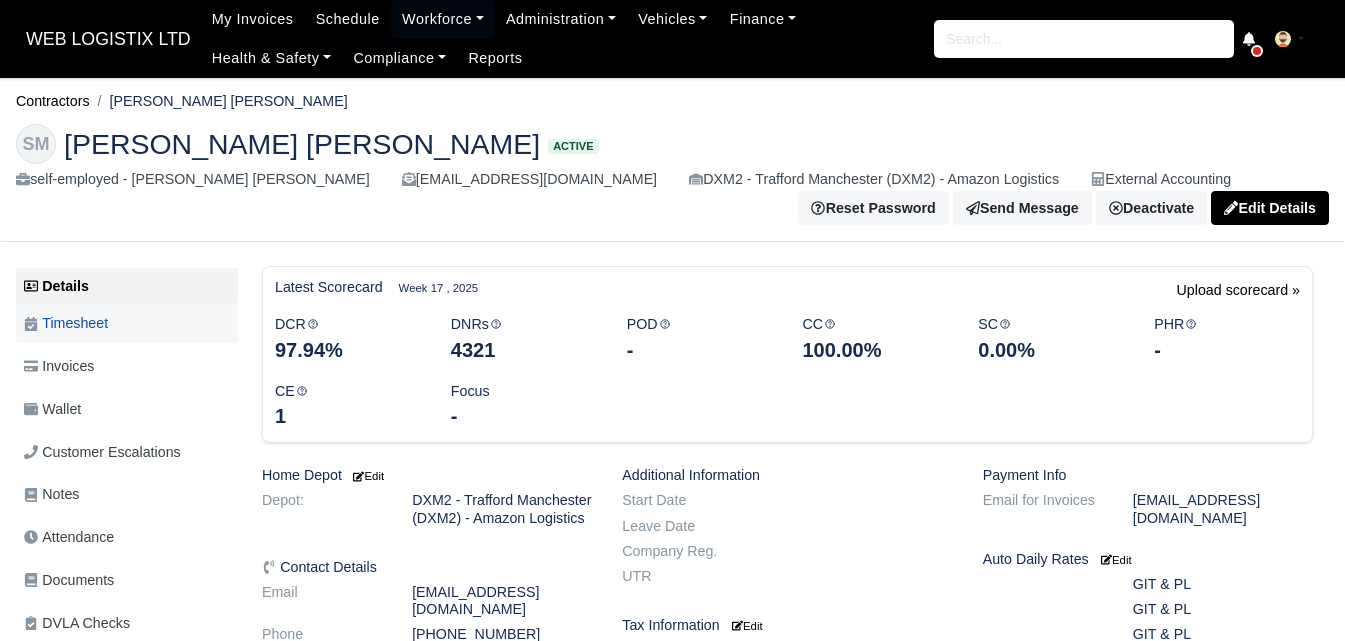 click on "Timesheet" at bounding box center [127, 323] 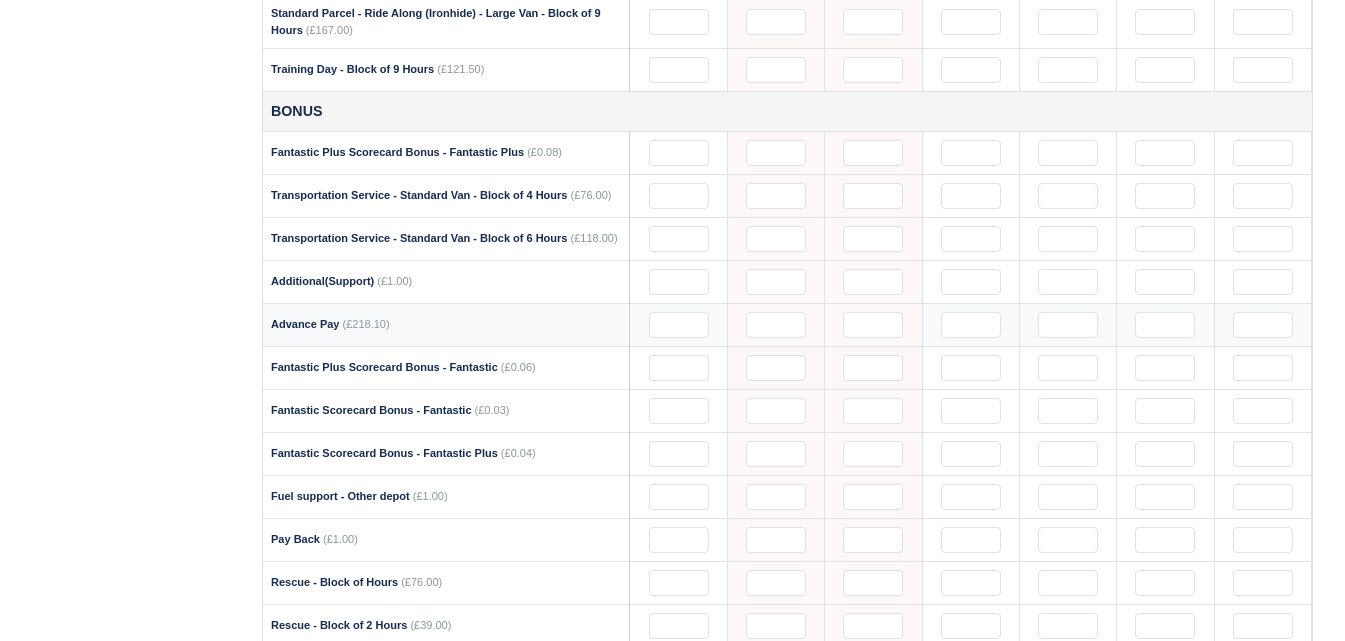 scroll, scrollTop: 2167, scrollLeft: 0, axis: vertical 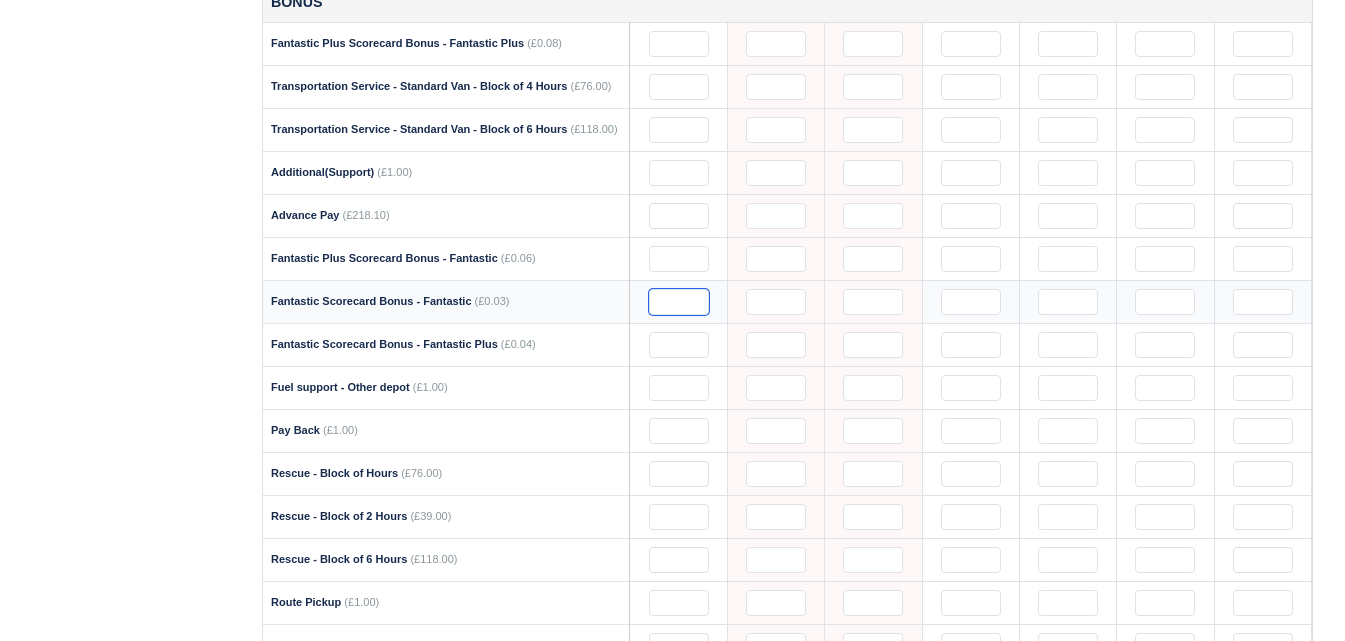 click at bounding box center [679, 302] 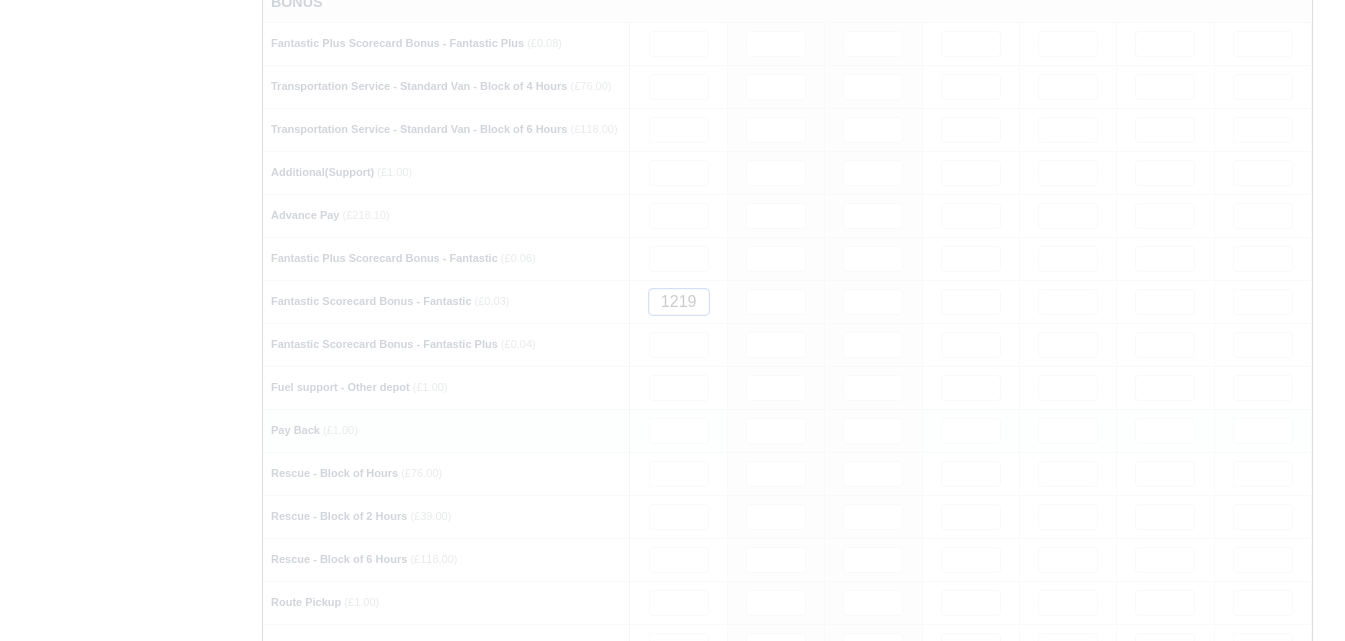 type 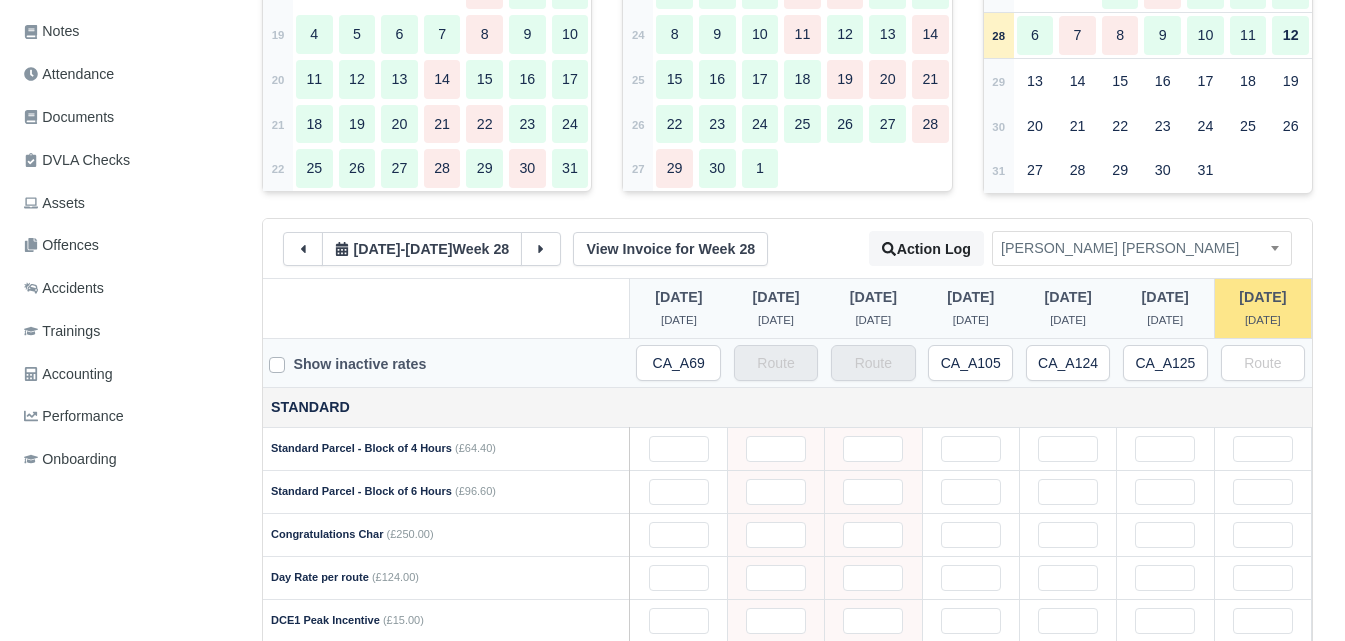 scroll, scrollTop: 667, scrollLeft: 0, axis: vertical 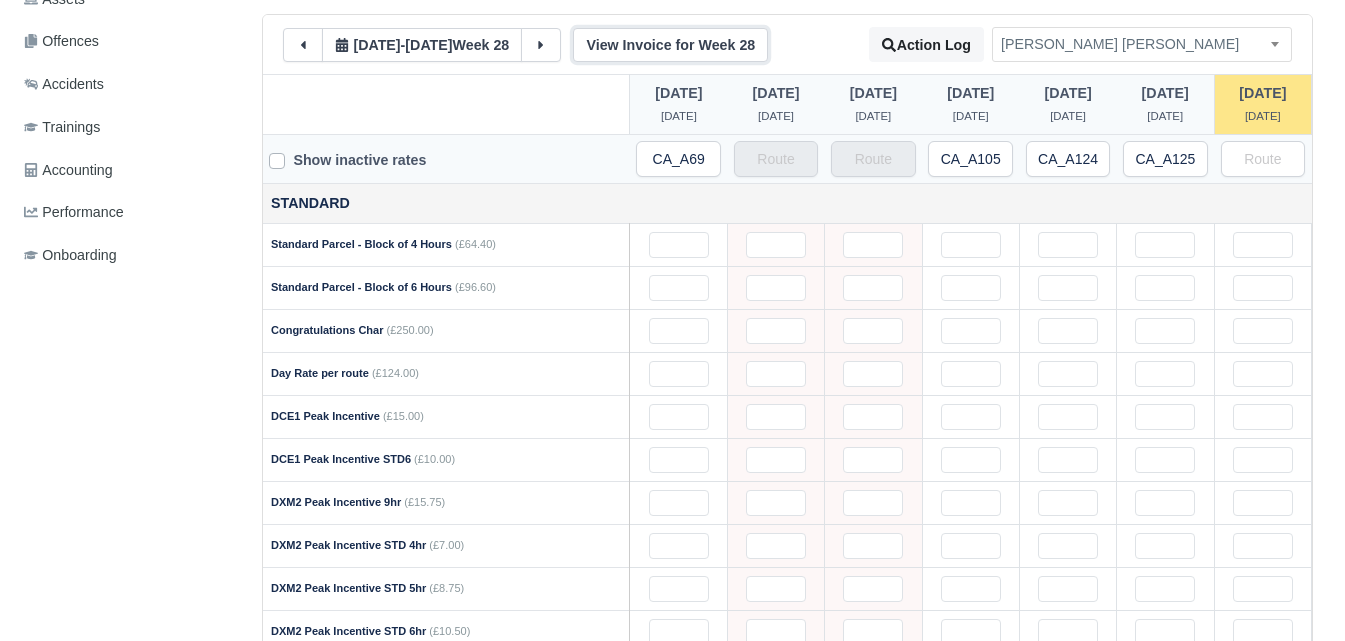 click on "View Invoice for Week 28" at bounding box center [670, 45] 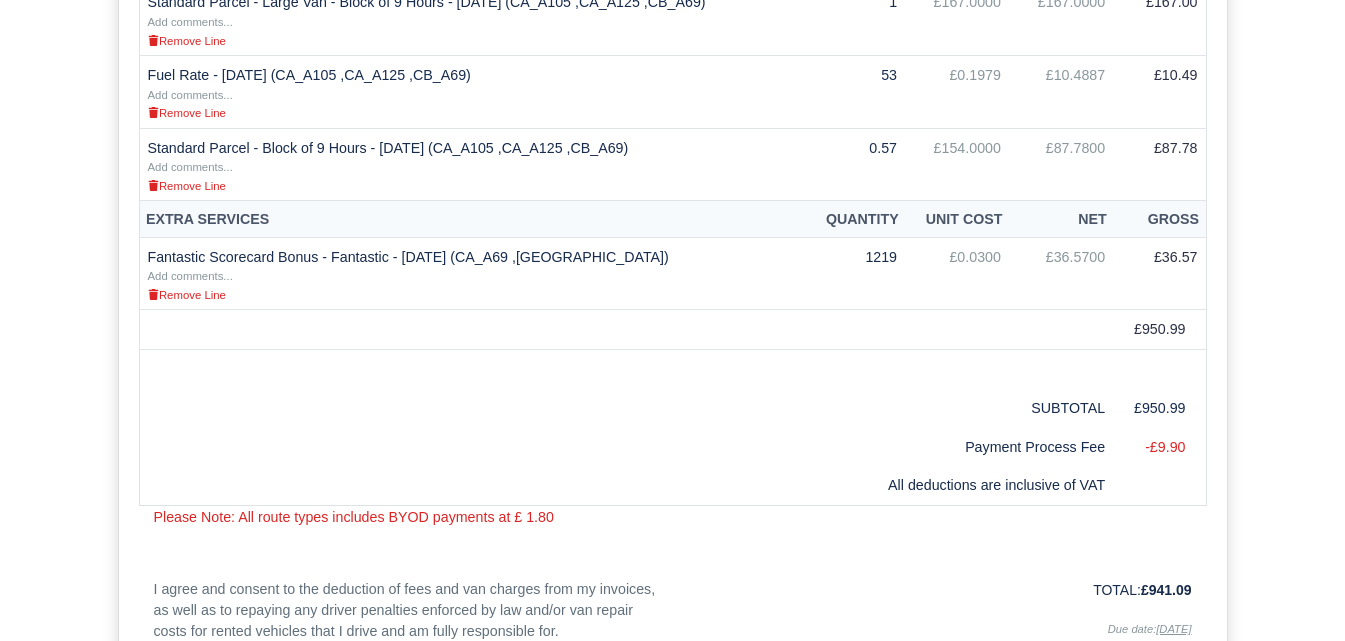 scroll, scrollTop: 1333, scrollLeft: 0, axis: vertical 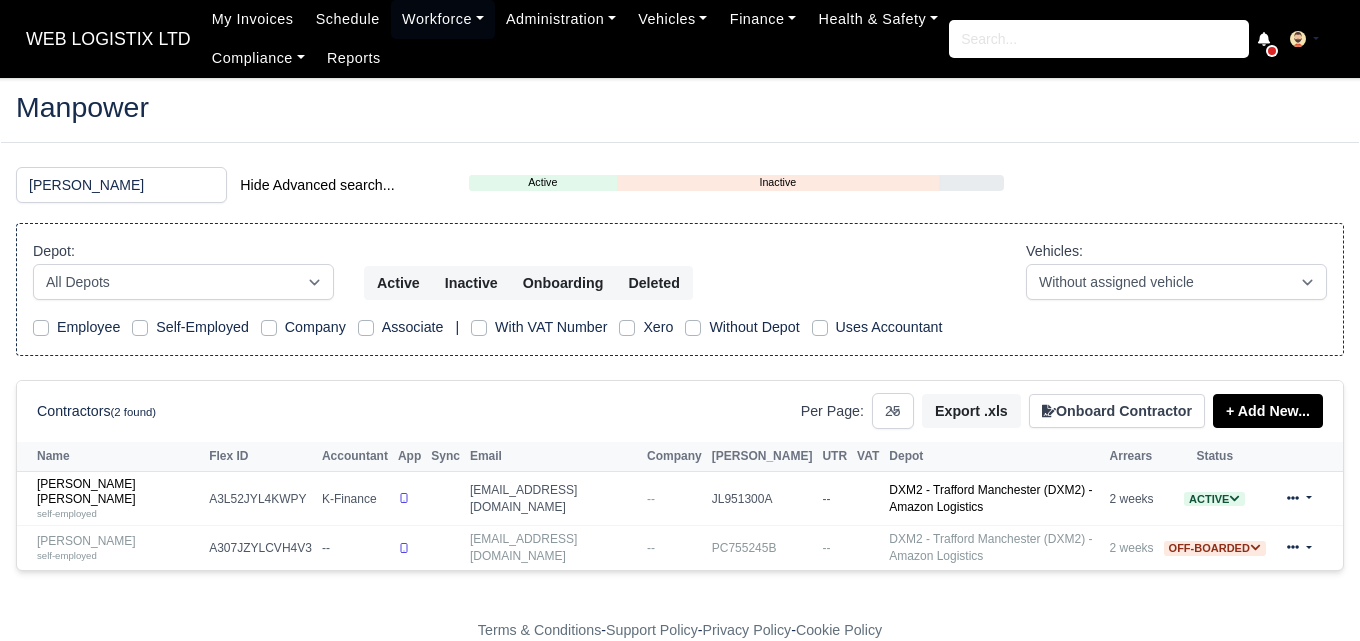 select on "25" 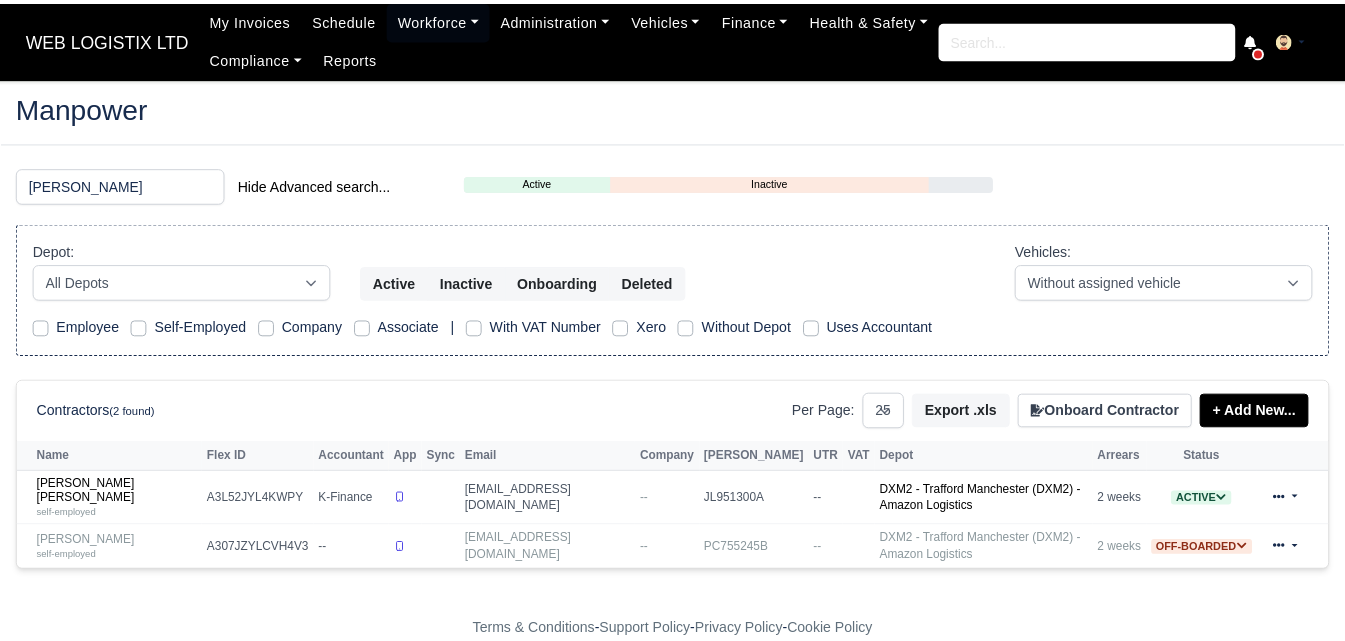 scroll, scrollTop: 0, scrollLeft: 0, axis: both 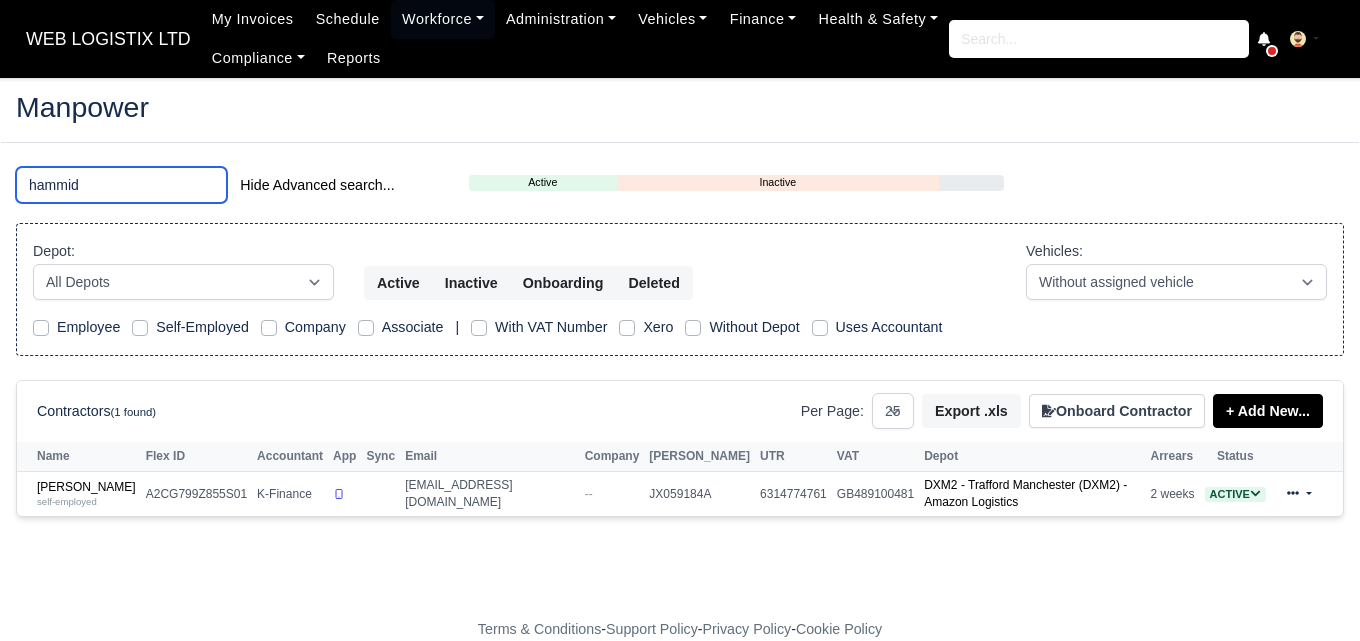 click on "hammid" at bounding box center [121, 185] 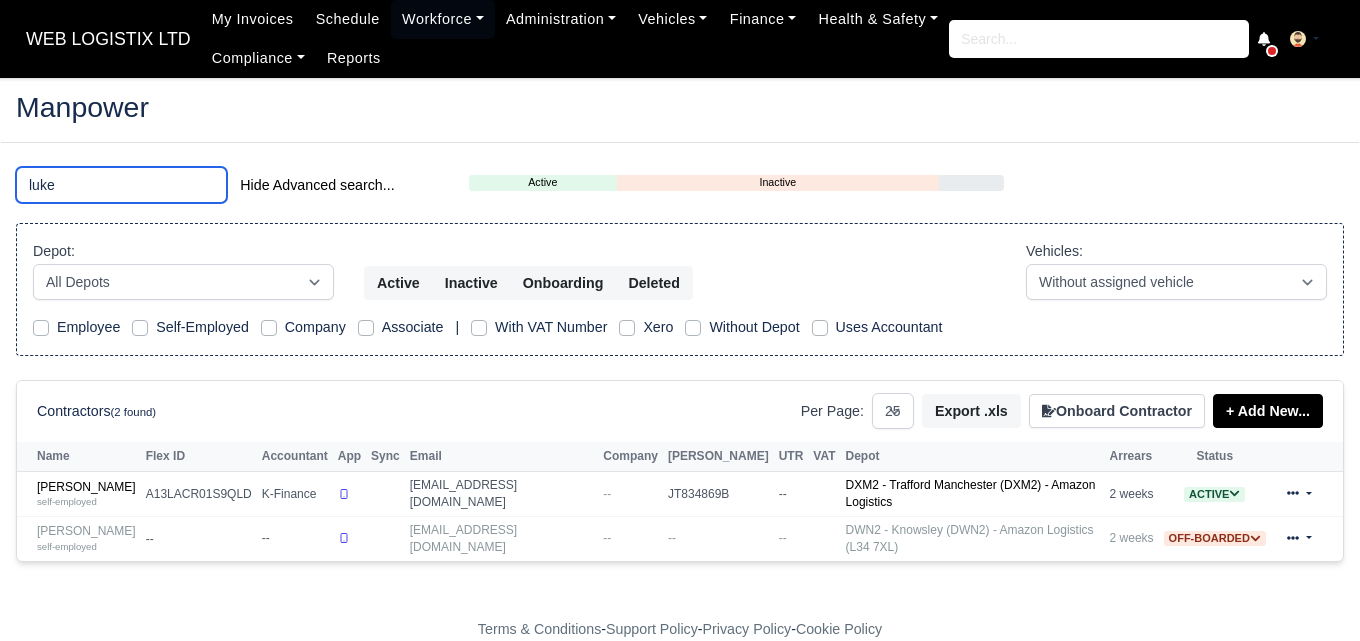 click on "luke" at bounding box center (121, 185) 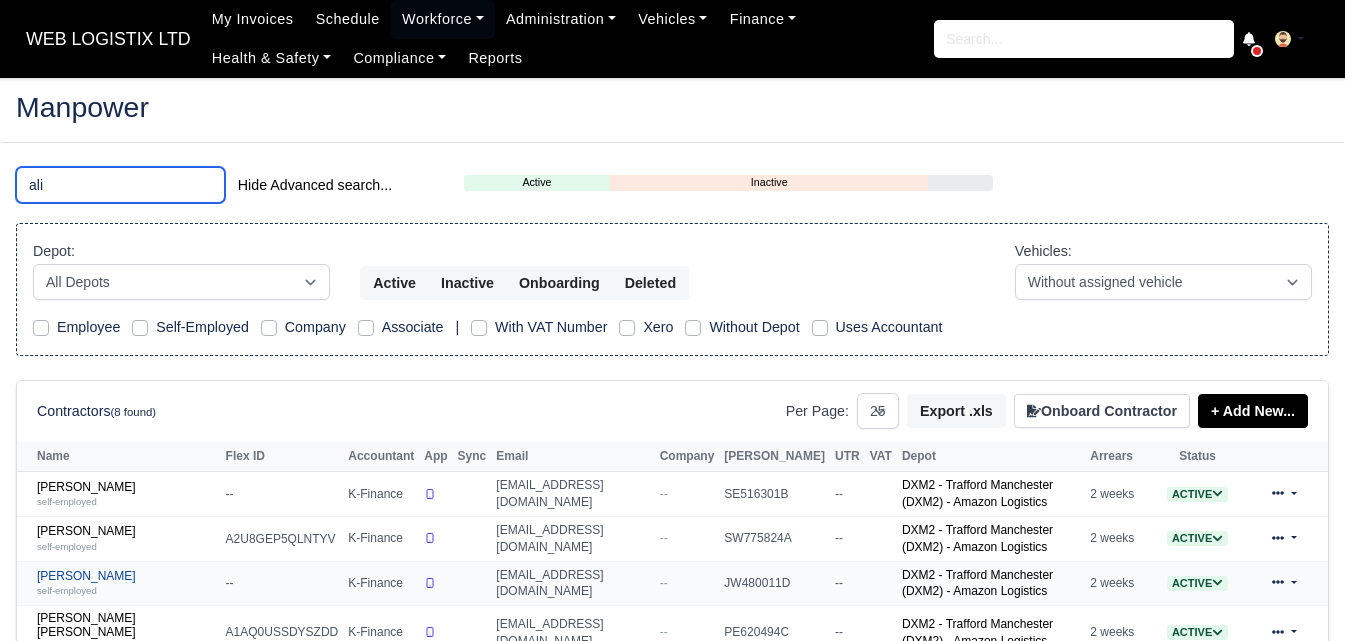 scroll, scrollTop: 270, scrollLeft: 0, axis: vertical 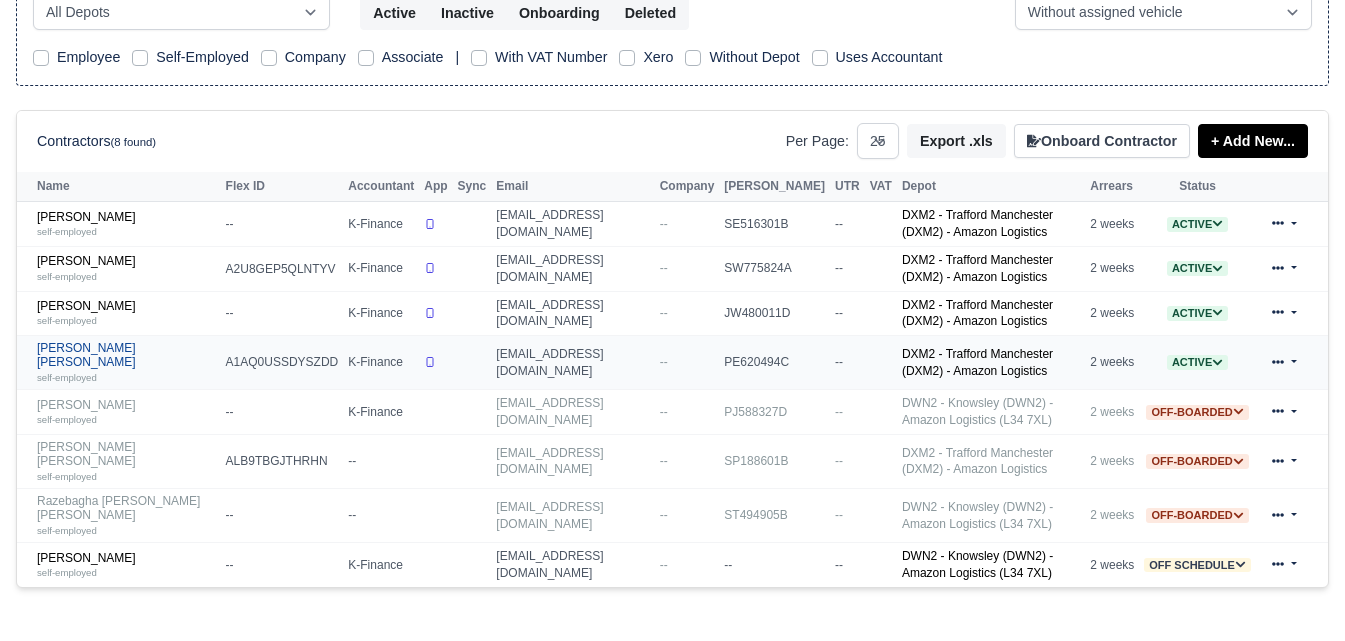 type on "ali" 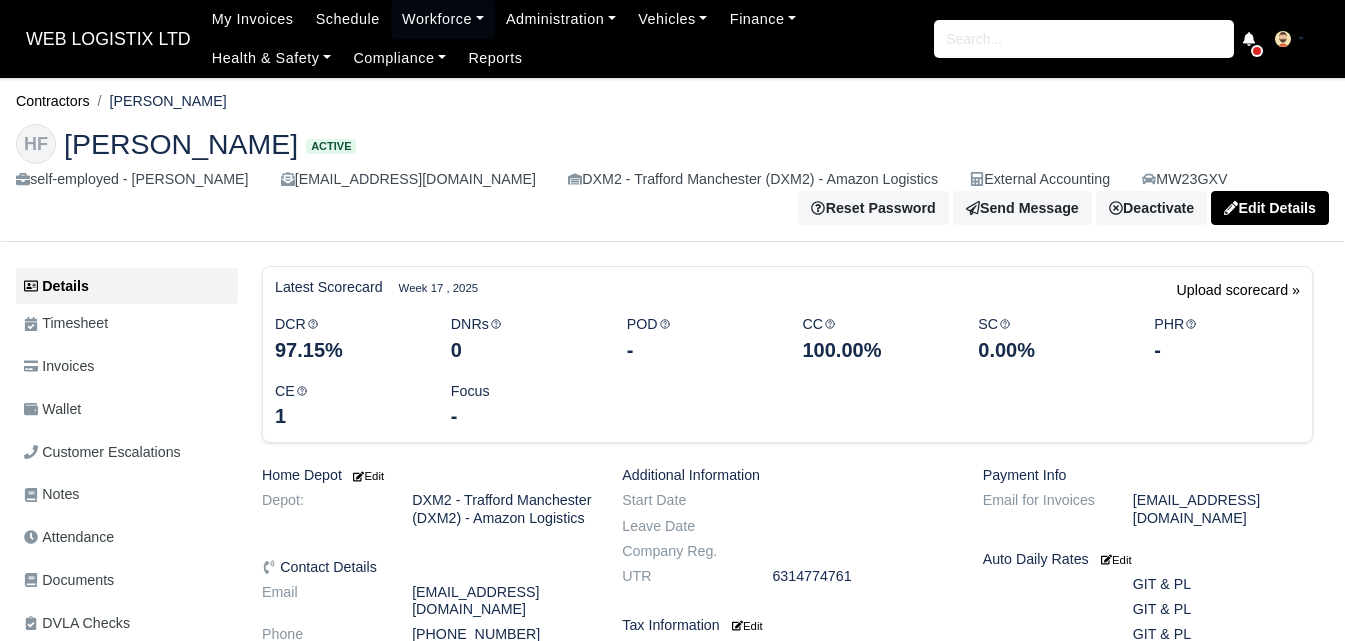 scroll, scrollTop: 0, scrollLeft: 0, axis: both 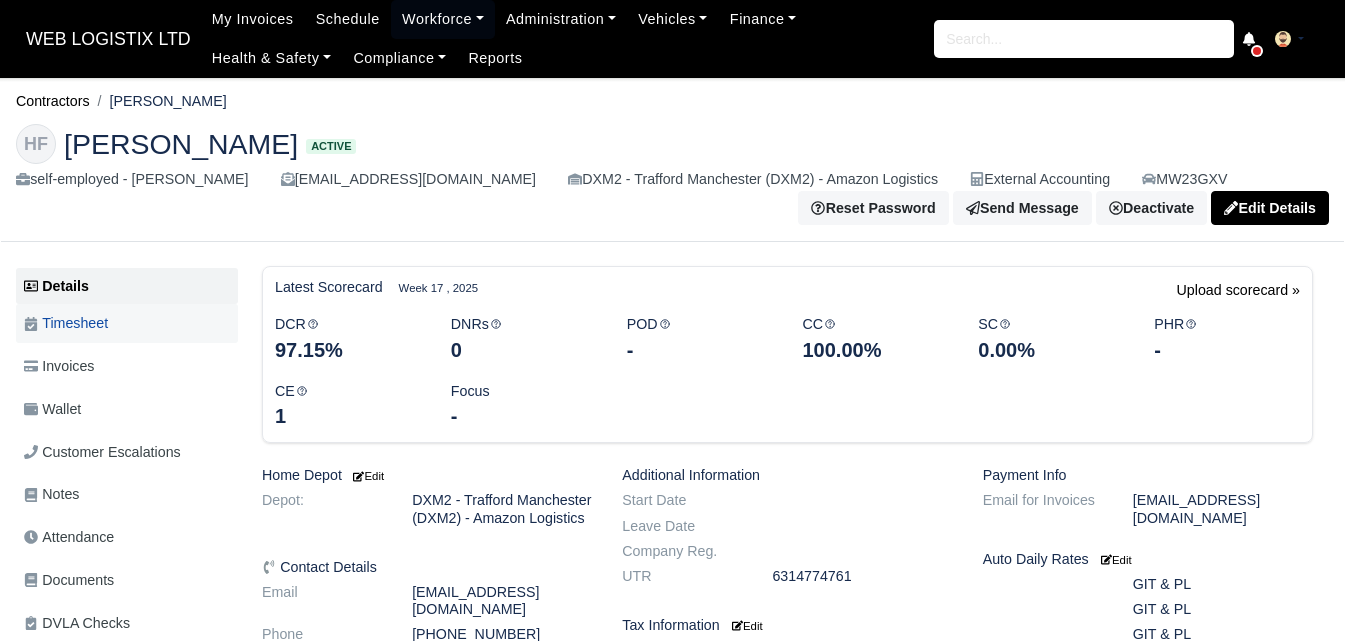click on "Timesheet" at bounding box center (127, 323) 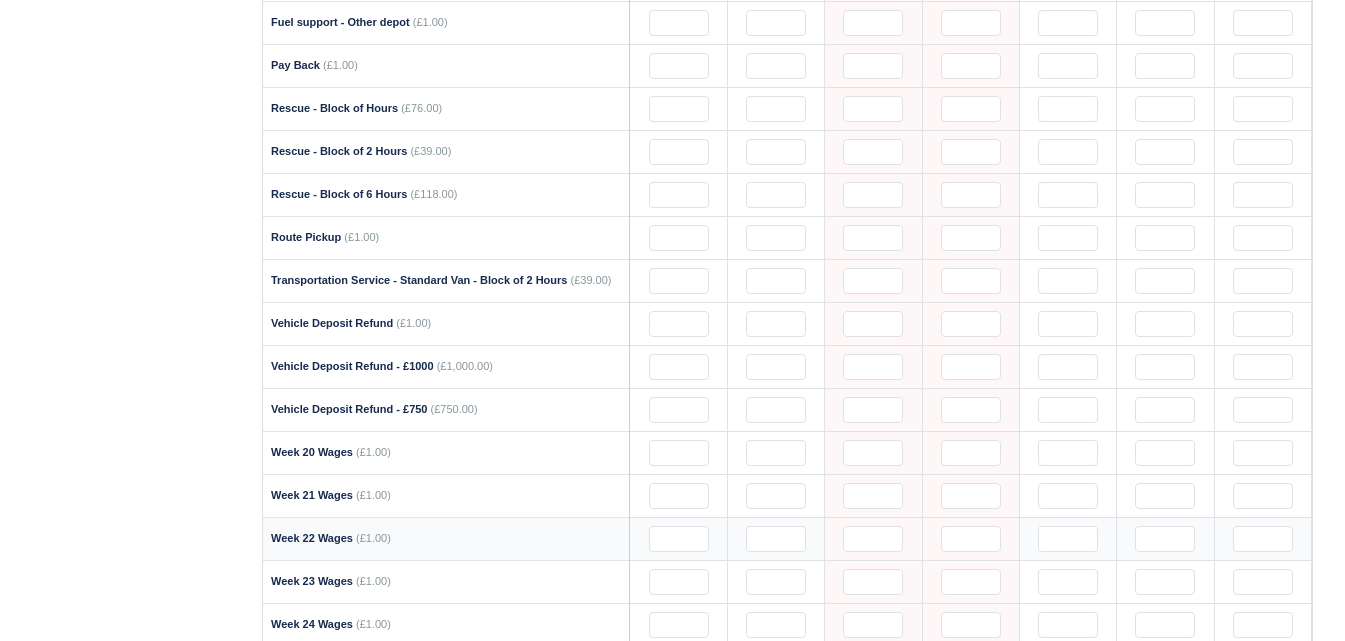 scroll, scrollTop: 2306, scrollLeft: 0, axis: vertical 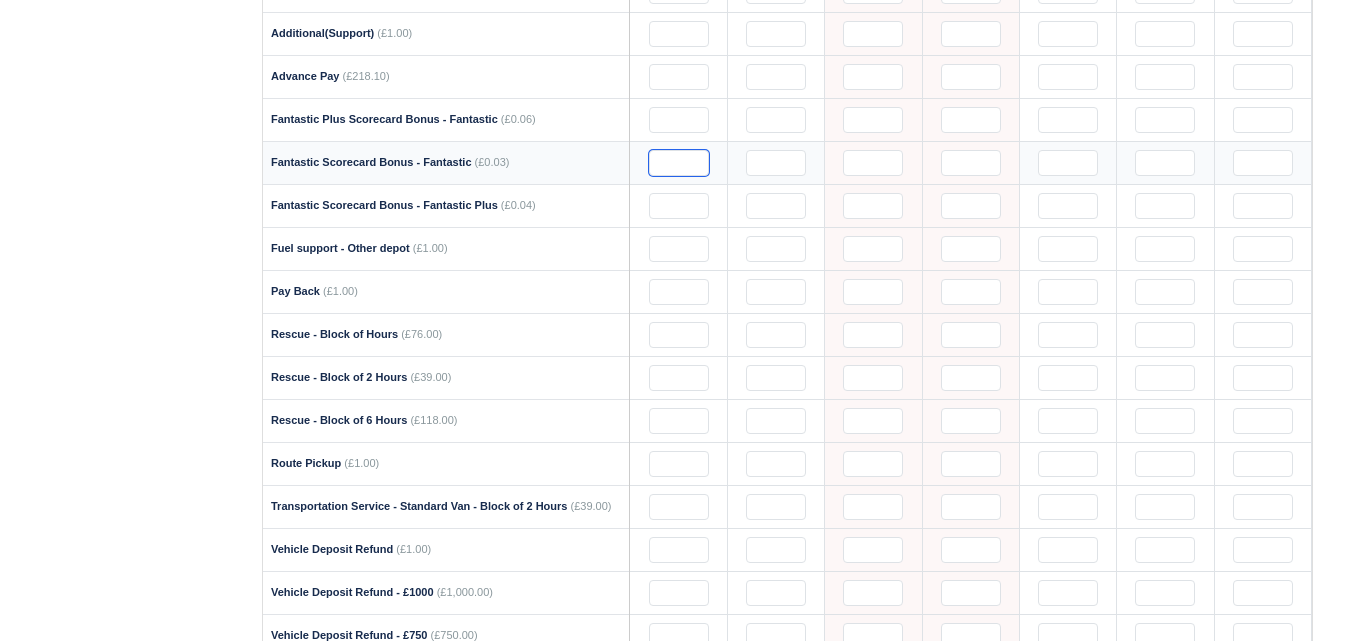 click at bounding box center [679, 163] 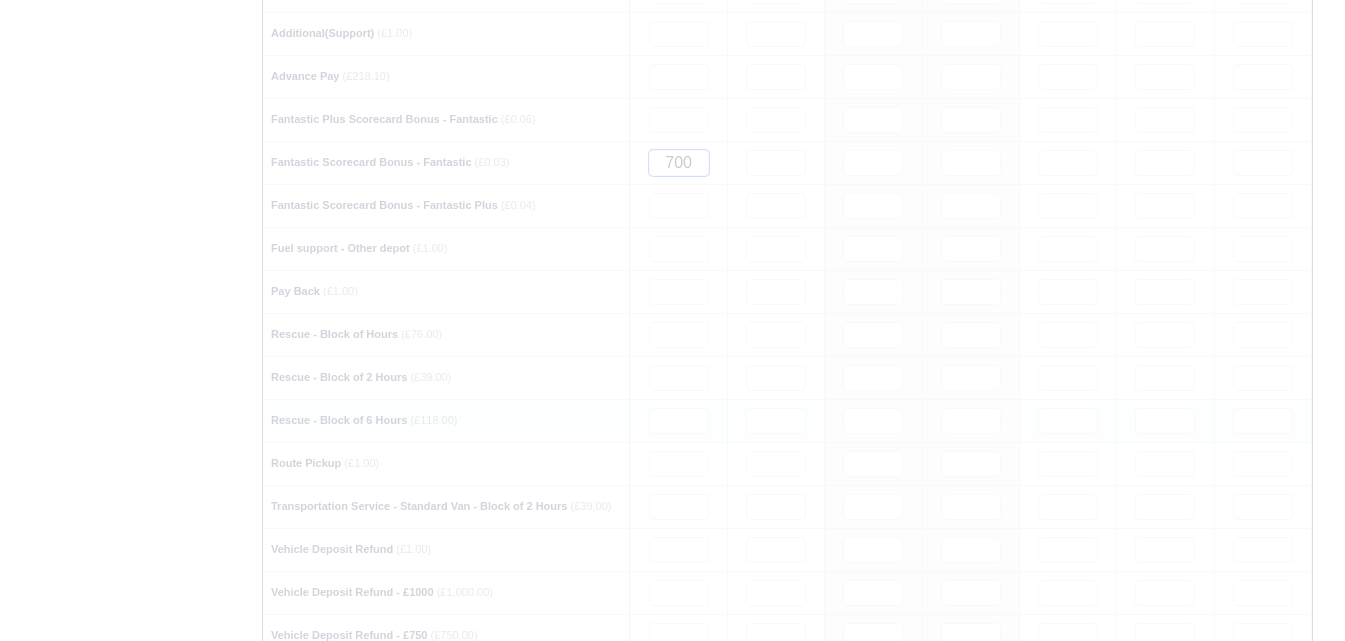 type 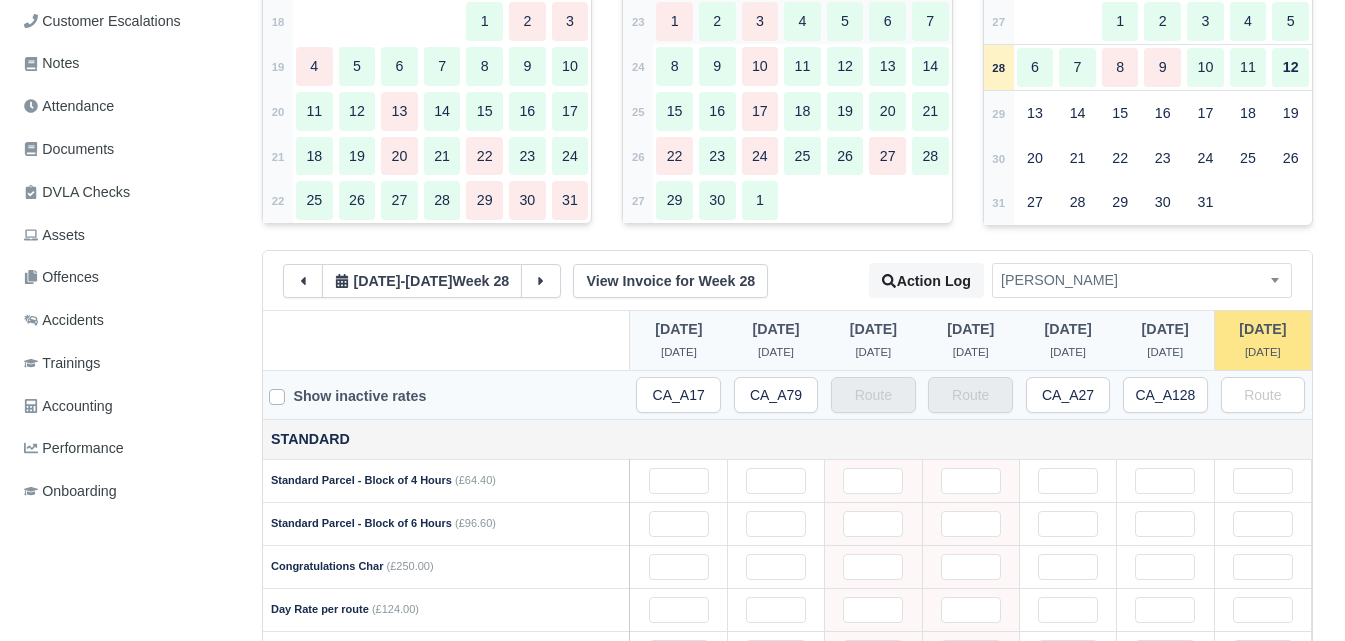 scroll, scrollTop: 500, scrollLeft: 0, axis: vertical 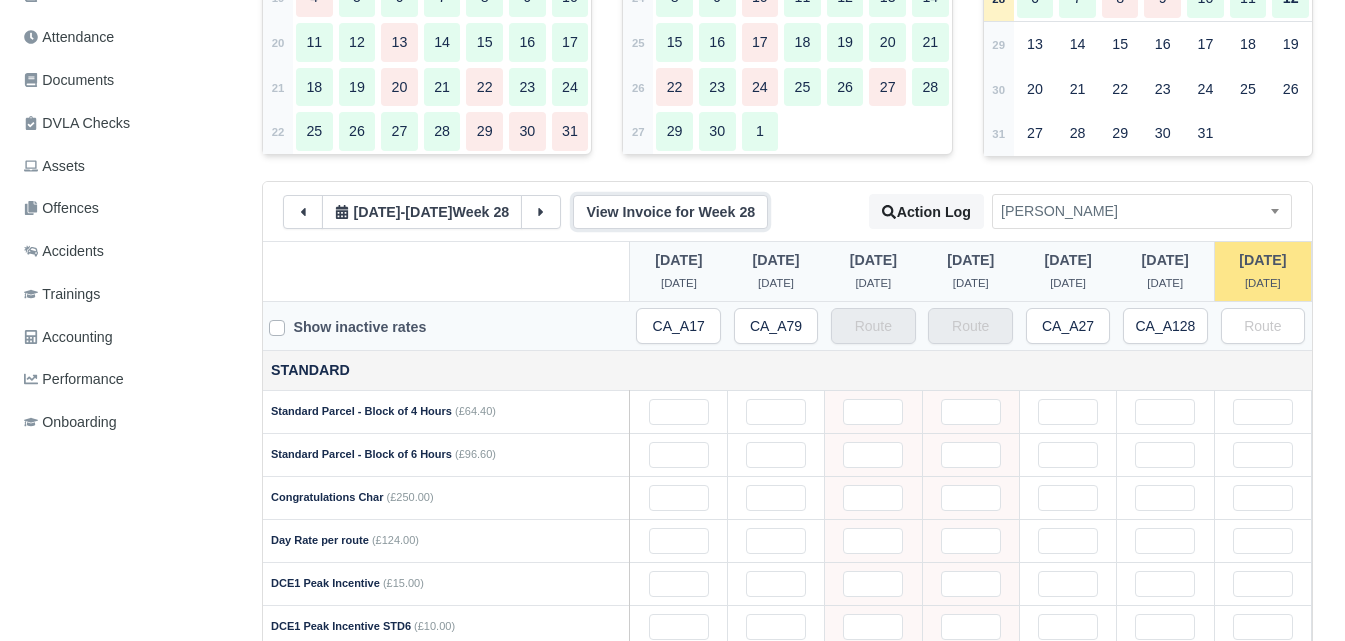 click on "View Invoice for Week 28" at bounding box center (670, 212) 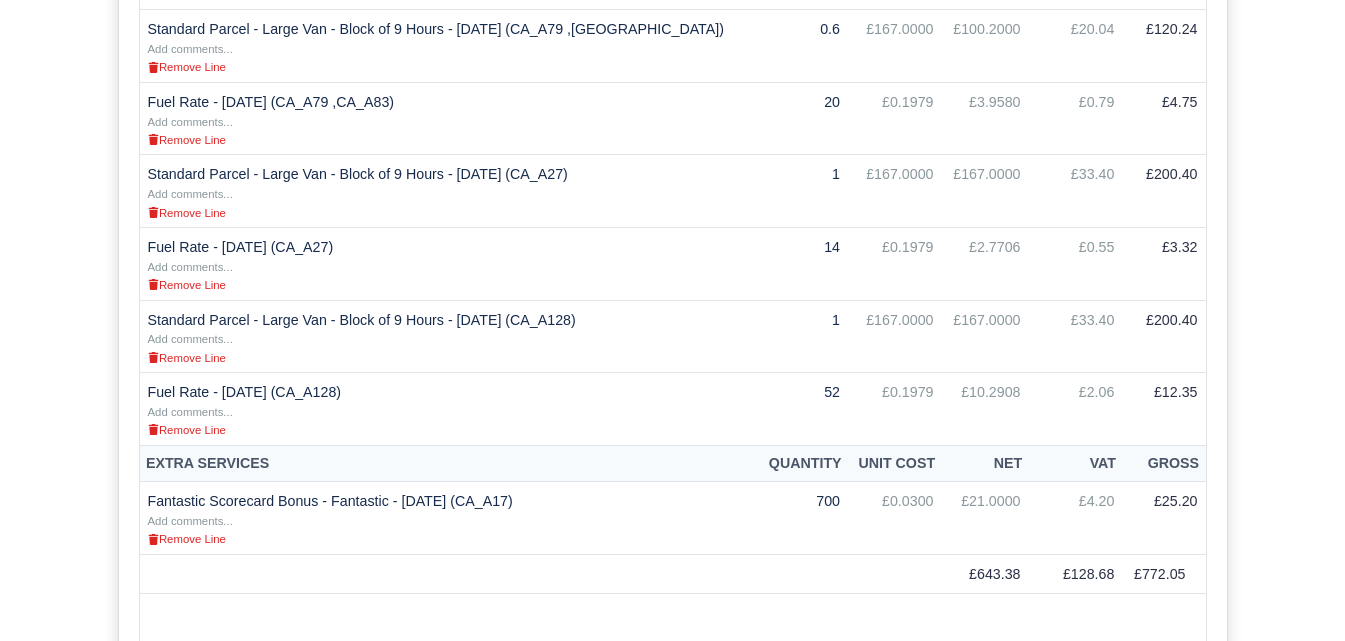 scroll, scrollTop: 1292, scrollLeft: 0, axis: vertical 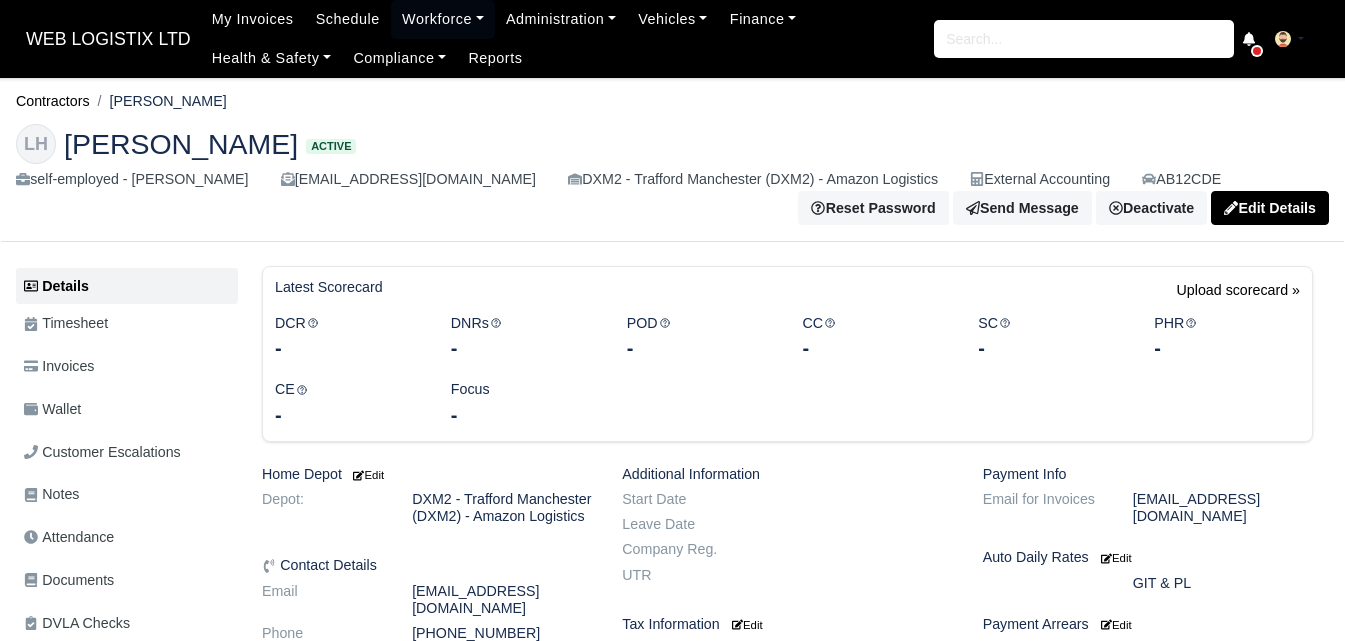 click on "Timesheet" at bounding box center (66, 323) 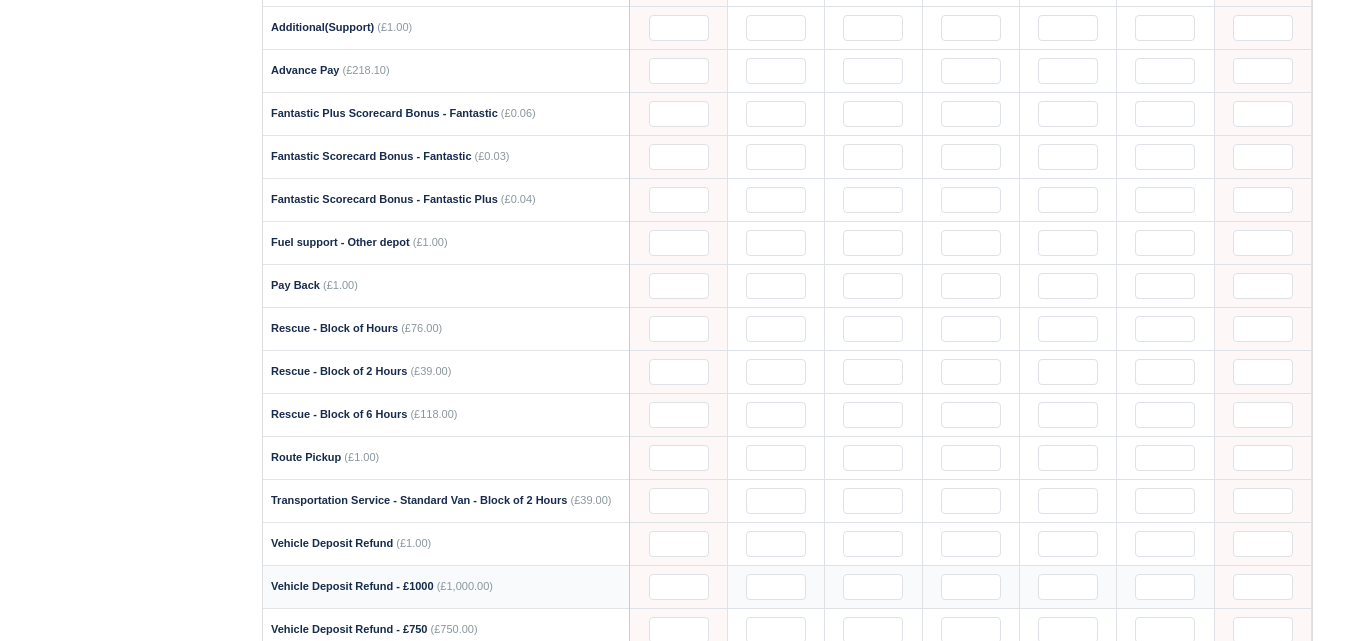 scroll, scrollTop: 2306, scrollLeft: 0, axis: vertical 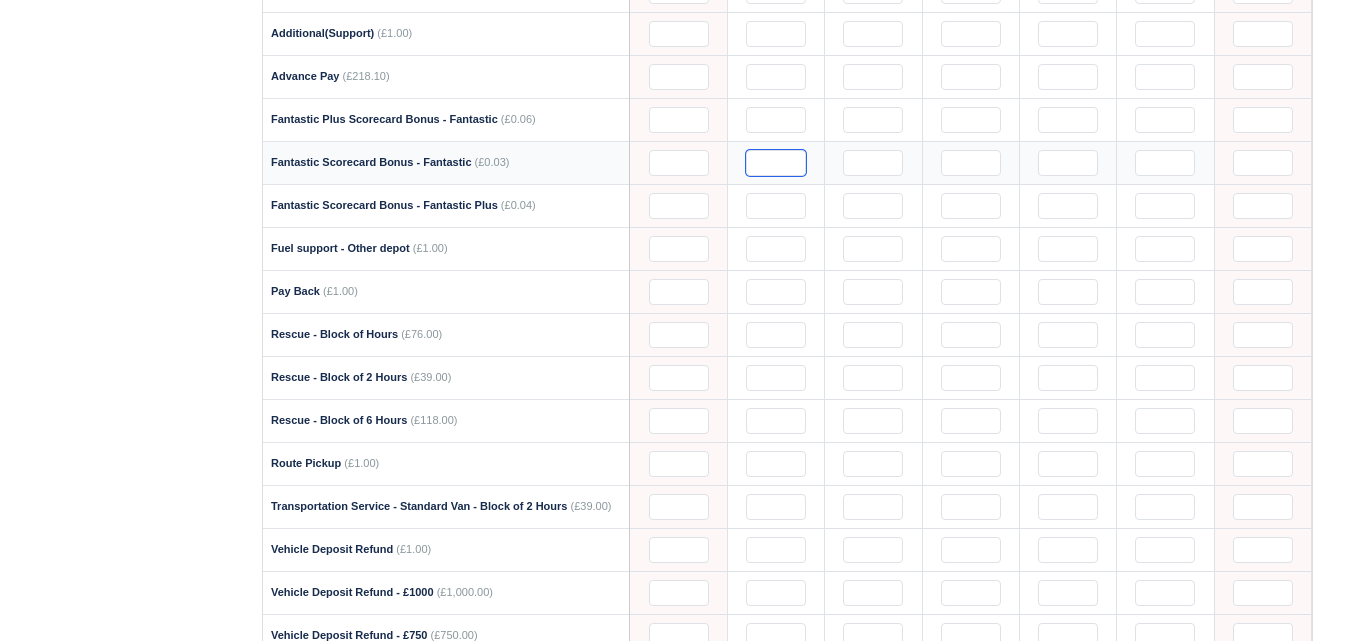 click at bounding box center (776, 163) 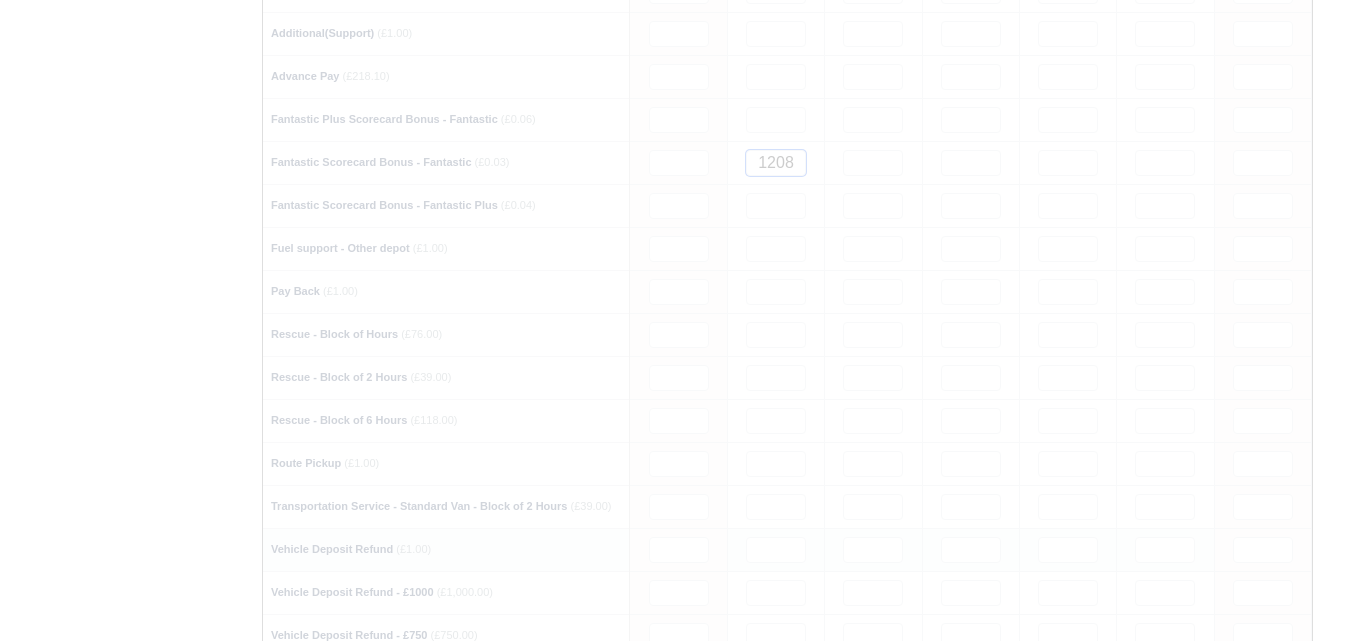 type 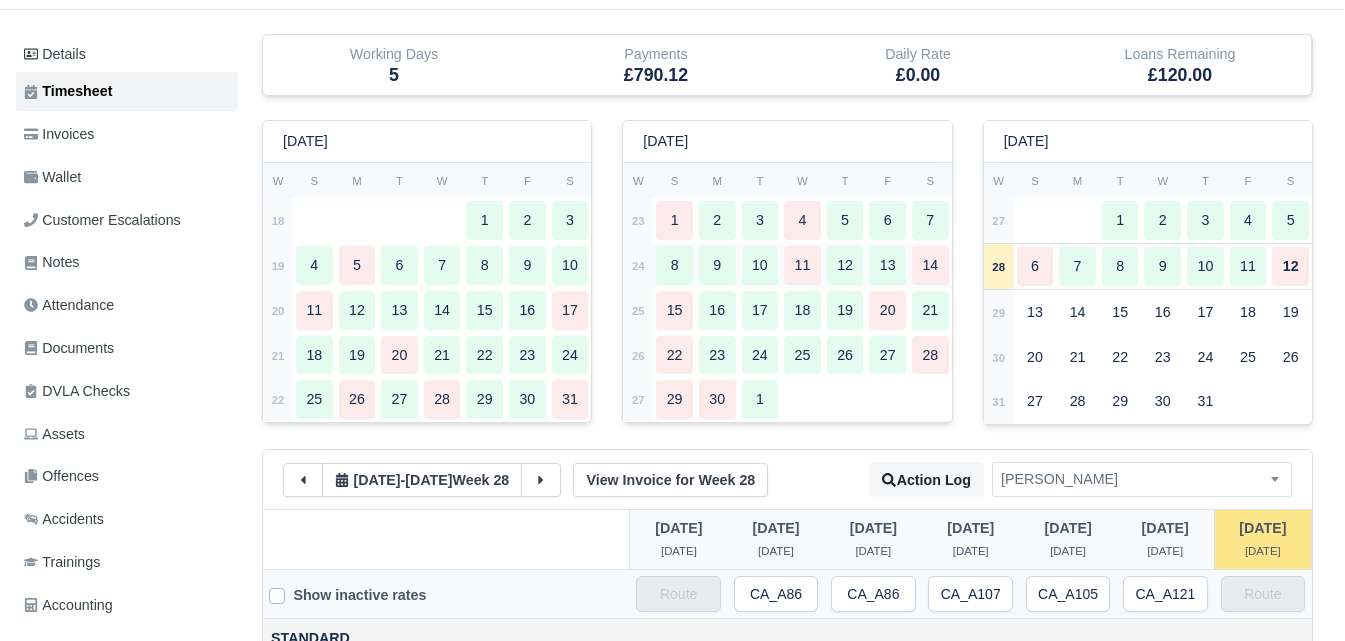 scroll, scrollTop: 333, scrollLeft: 0, axis: vertical 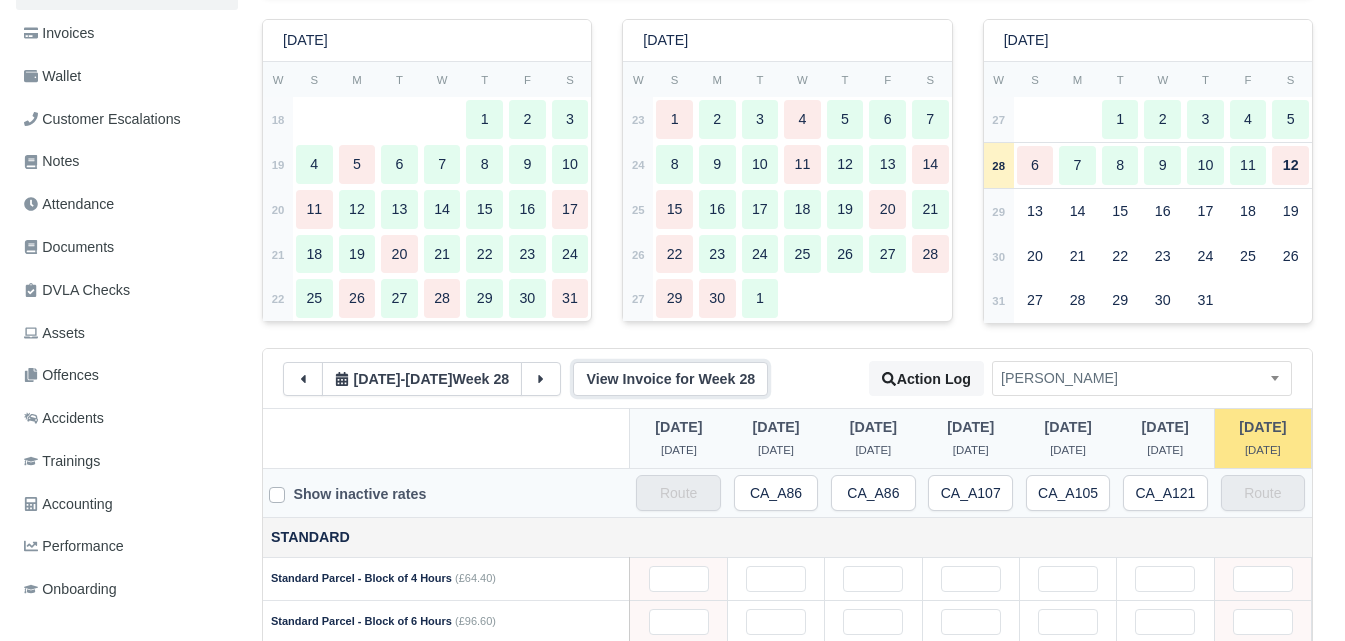 click on "View Invoice for Week 28" at bounding box center [670, 379] 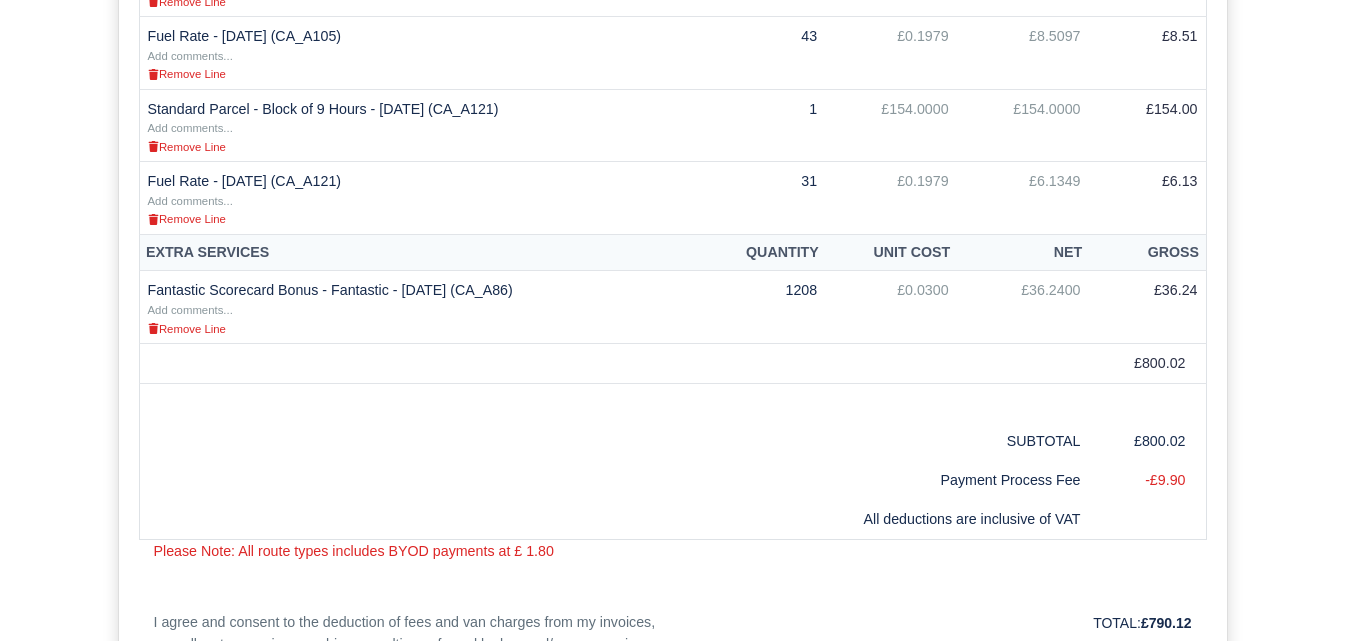 scroll, scrollTop: 1167, scrollLeft: 0, axis: vertical 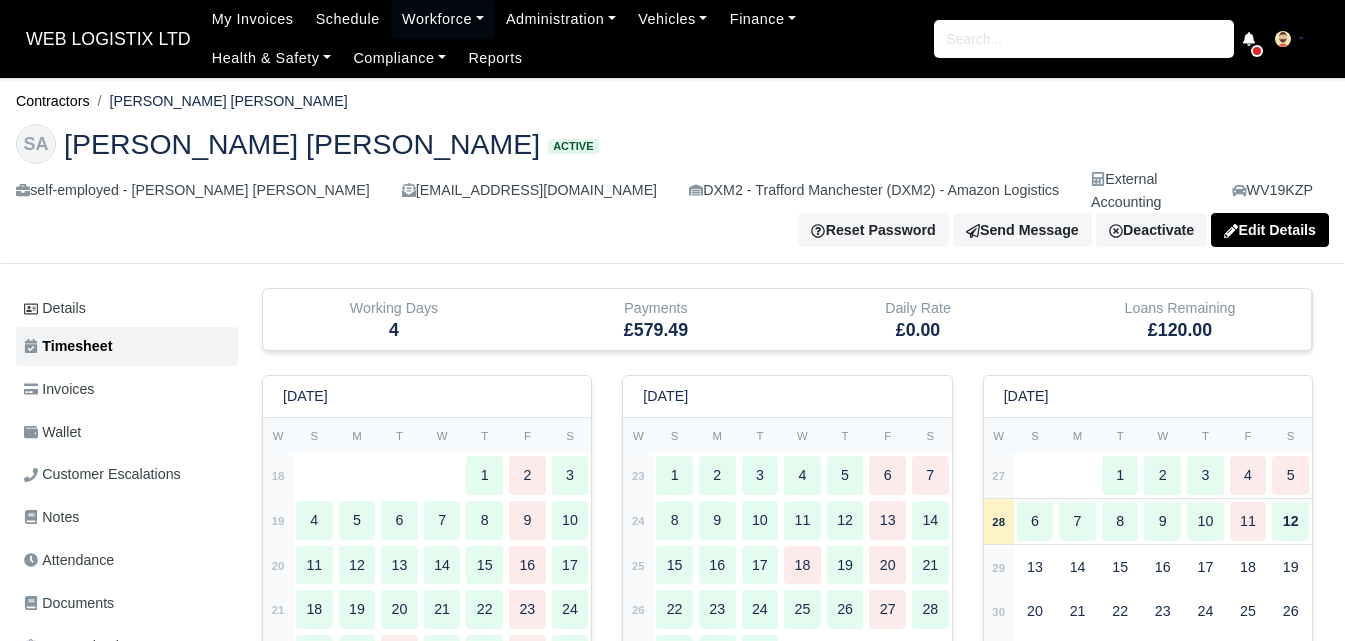 click on "View Invoice for Week 28" at bounding box center (670, 734) 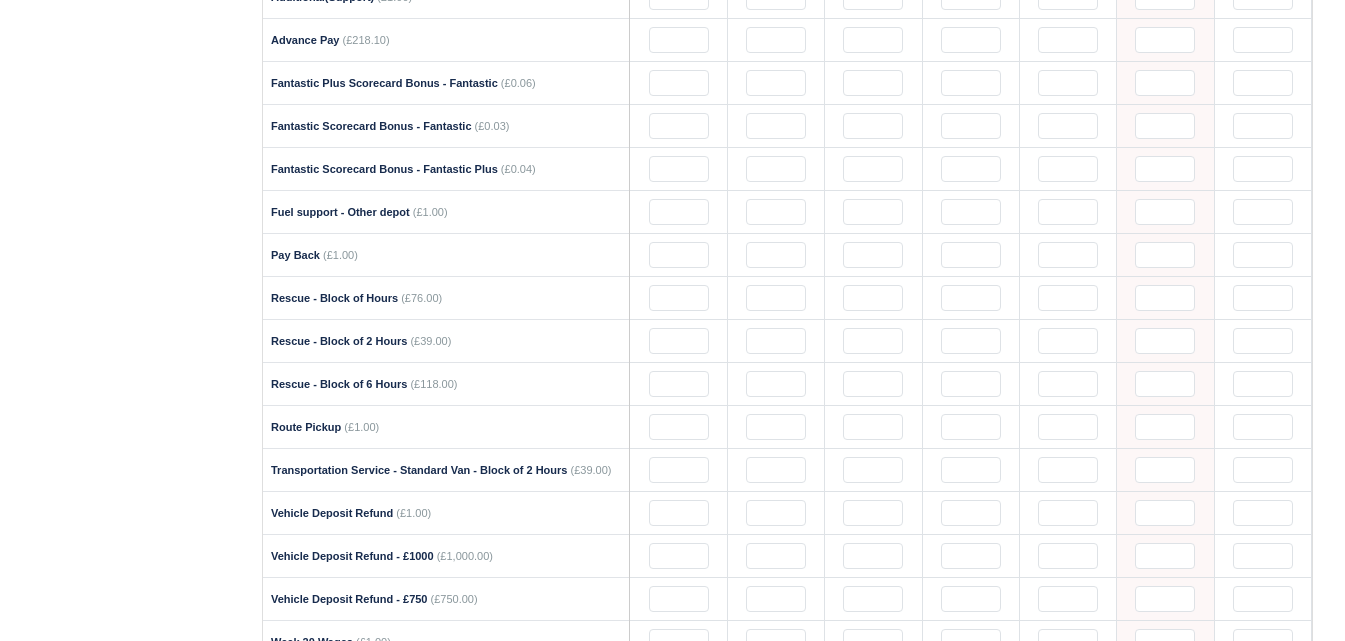 scroll, scrollTop: 2306, scrollLeft: 0, axis: vertical 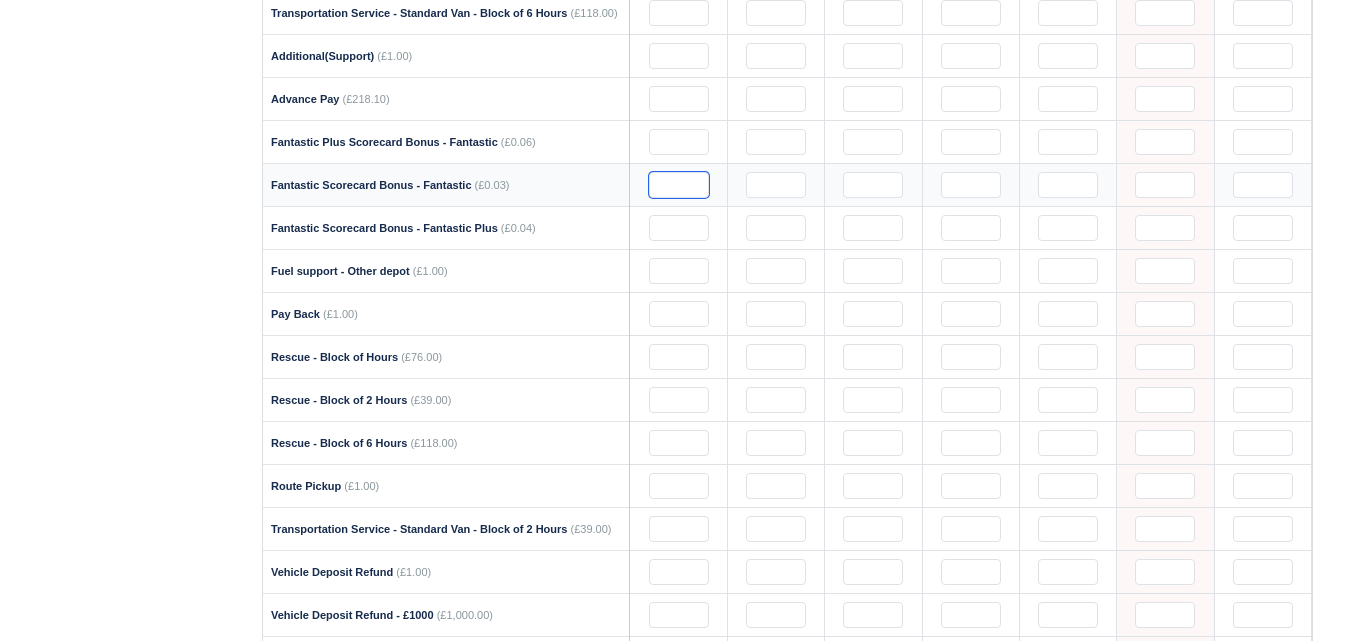 click at bounding box center (679, 185) 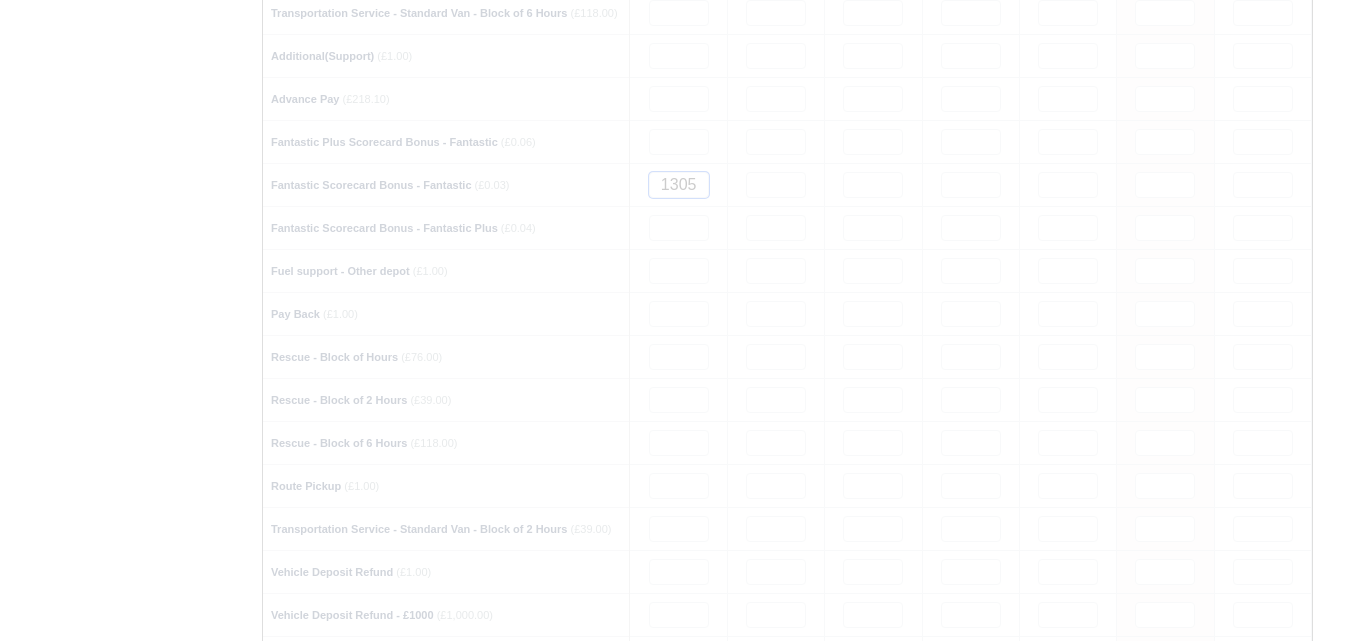 type 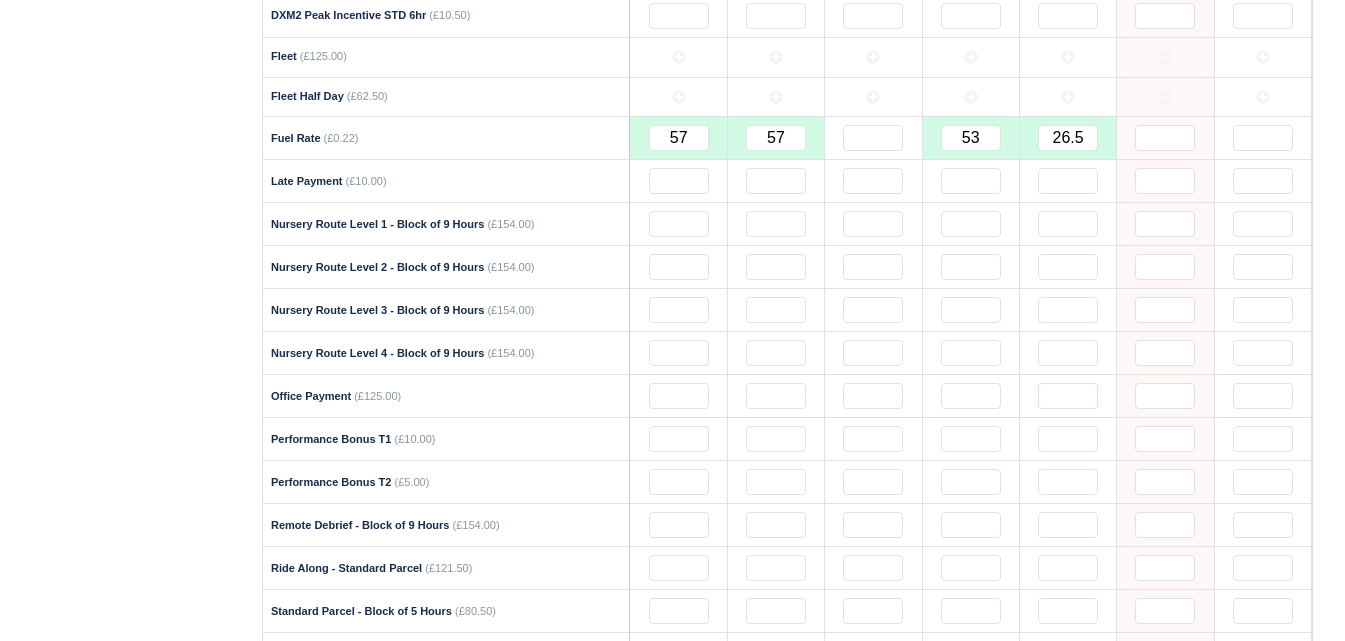 scroll, scrollTop: 306, scrollLeft: 0, axis: vertical 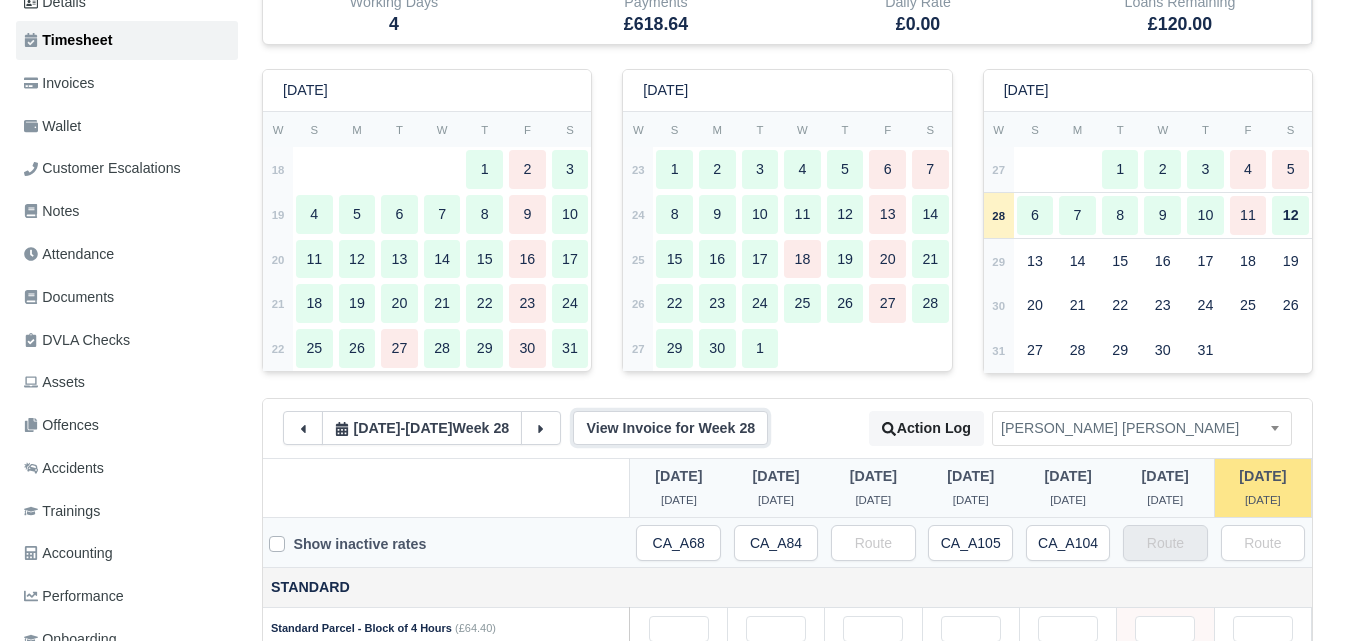click on "View Invoice for Week 28" at bounding box center (670, 428) 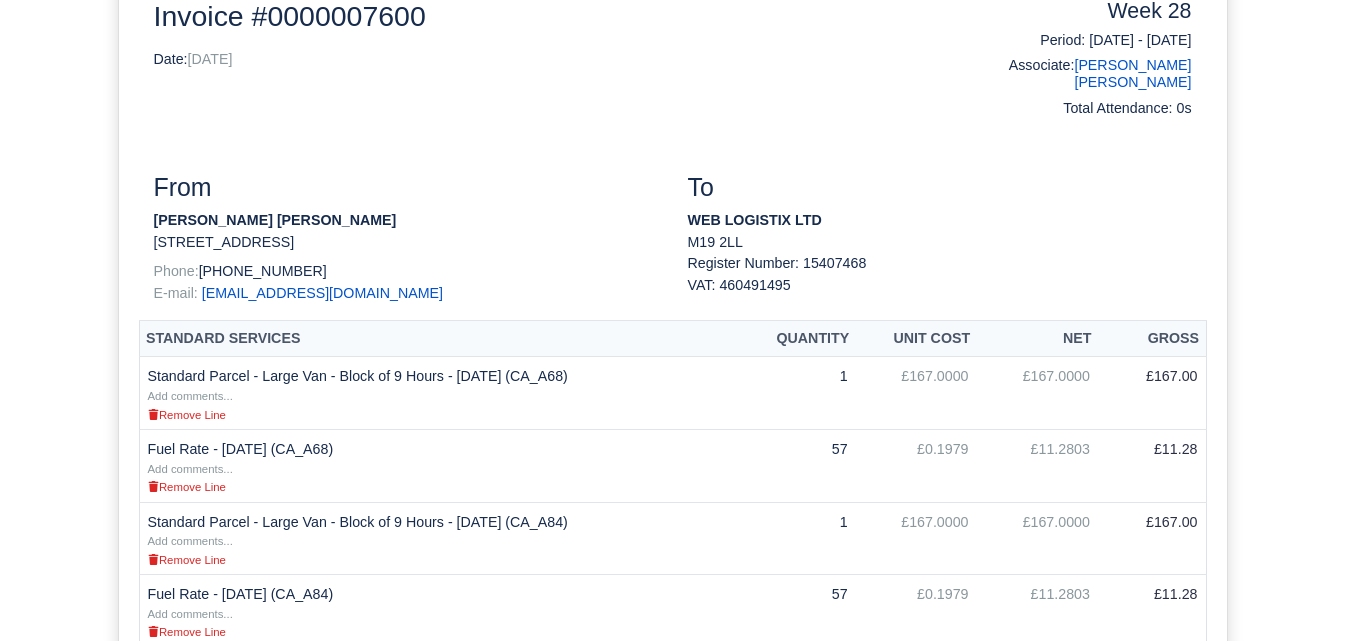 scroll, scrollTop: 333, scrollLeft: 0, axis: vertical 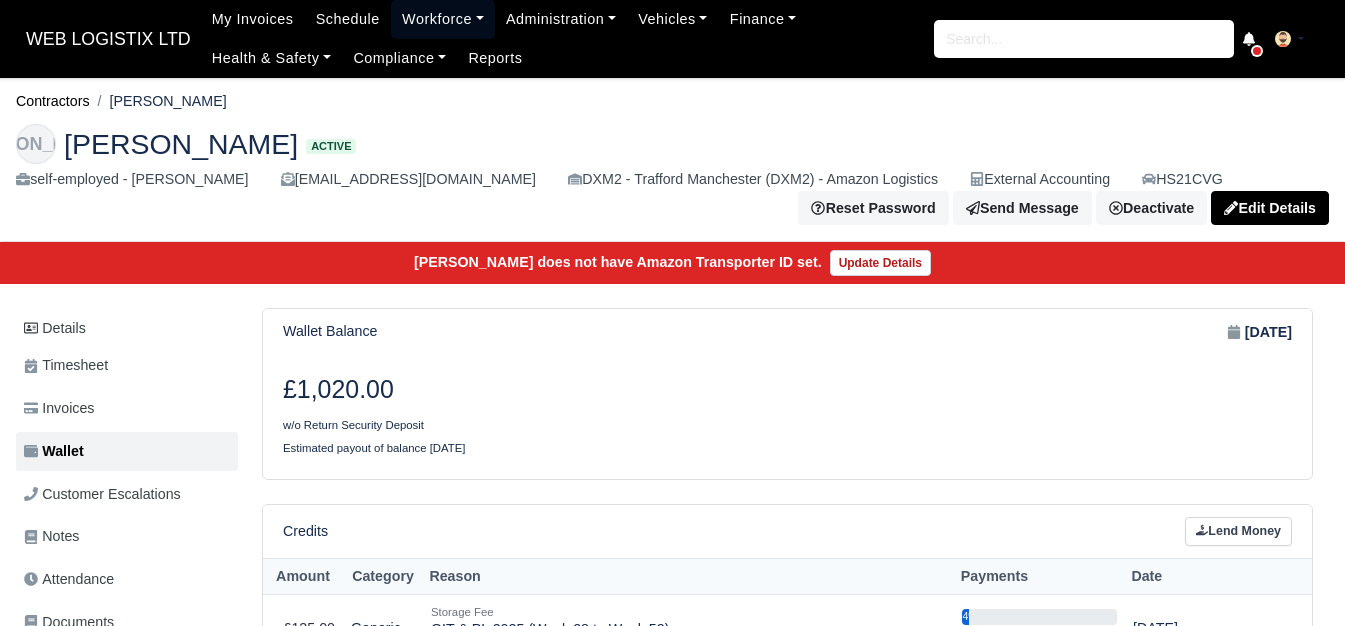 click on "Workforce" at bounding box center (443, 19) 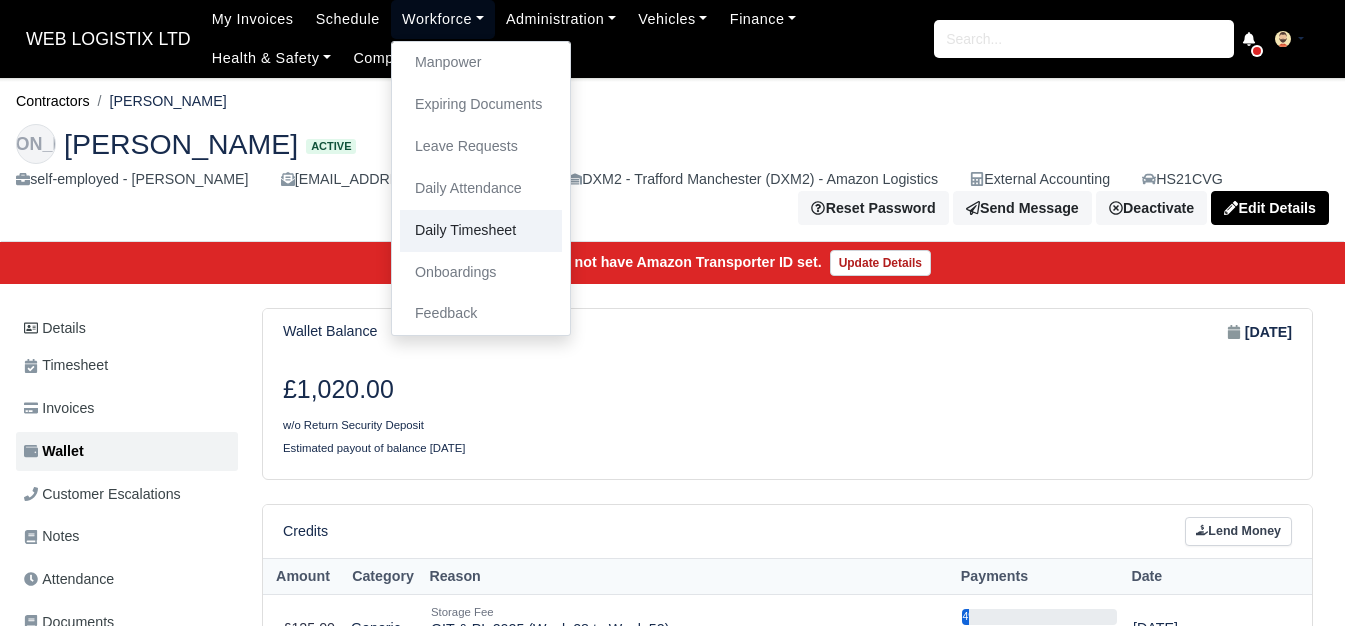 click on "Daily Timesheet" at bounding box center [481, 231] 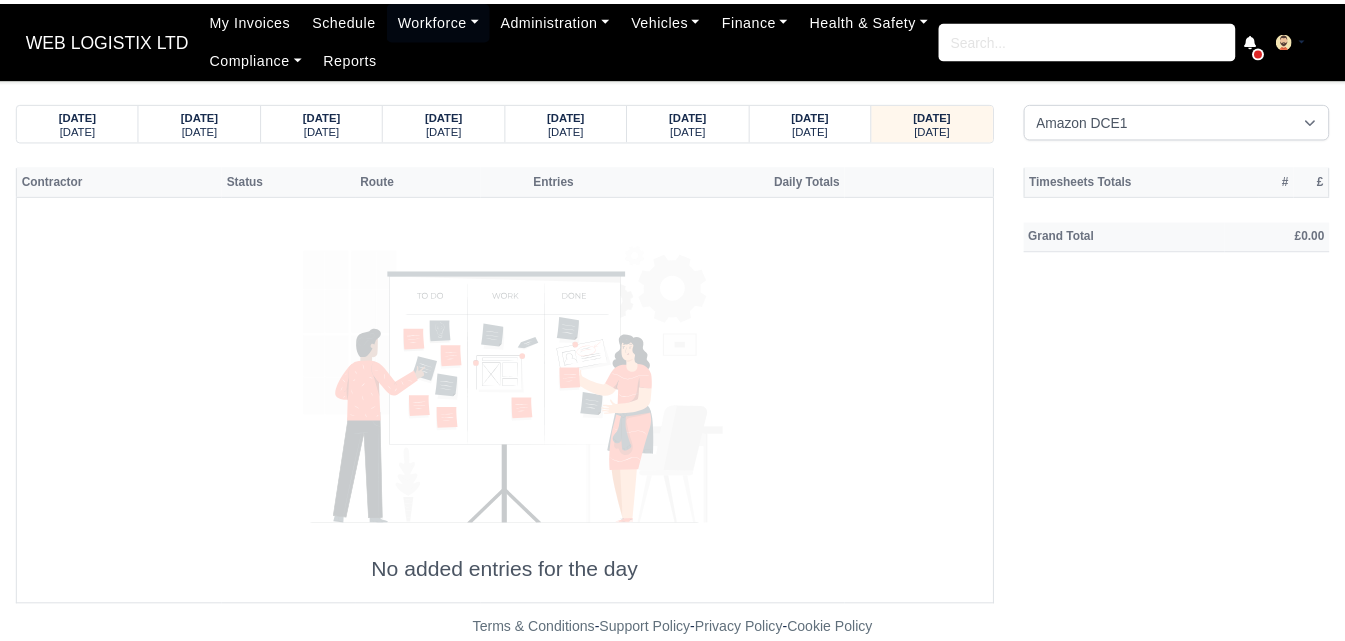 scroll, scrollTop: 0, scrollLeft: 0, axis: both 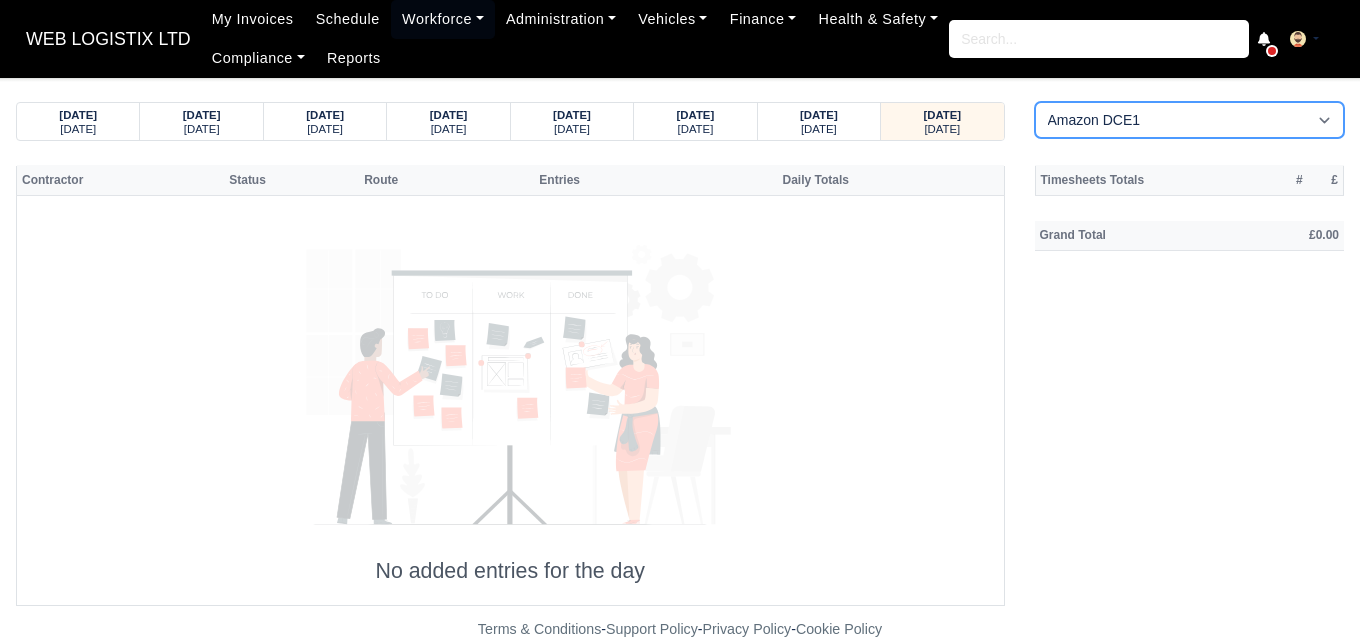 click on "Amazon DCE1
DWN2 - [GEOGRAPHIC_DATA] (DWN2) - Amazon Logistics (L34 7XL)
DXM2 - Trafford [GEOGRAPHIC_DATA] (DXM2) - Amazon Logistics" at bounding box center (1190, 120) 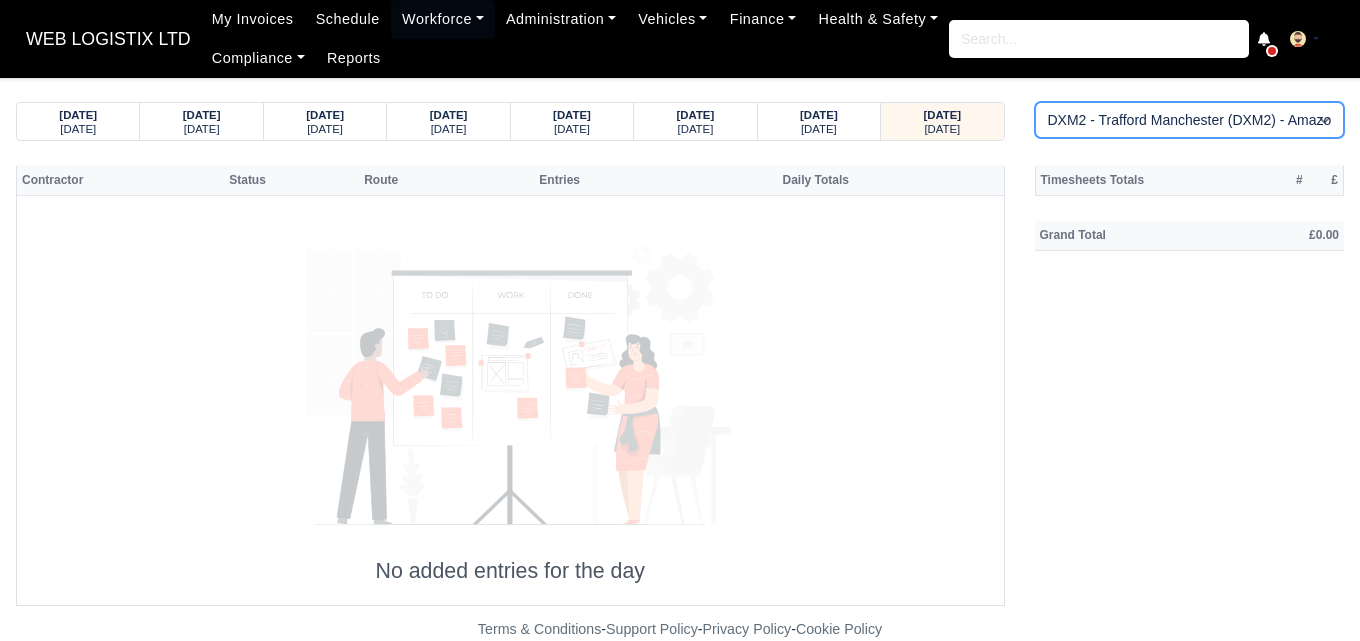 click on "Amazon DCE1
DWN2 - [GEOGRAPHIC_DATA] (DWN2) - Amazon Logistics (L34 7XL)
DXM2 - Trafford [GEOGRAPHIC_DATA] (DXM2) - Amazon Logistics" at bounding box center (1190, 120) 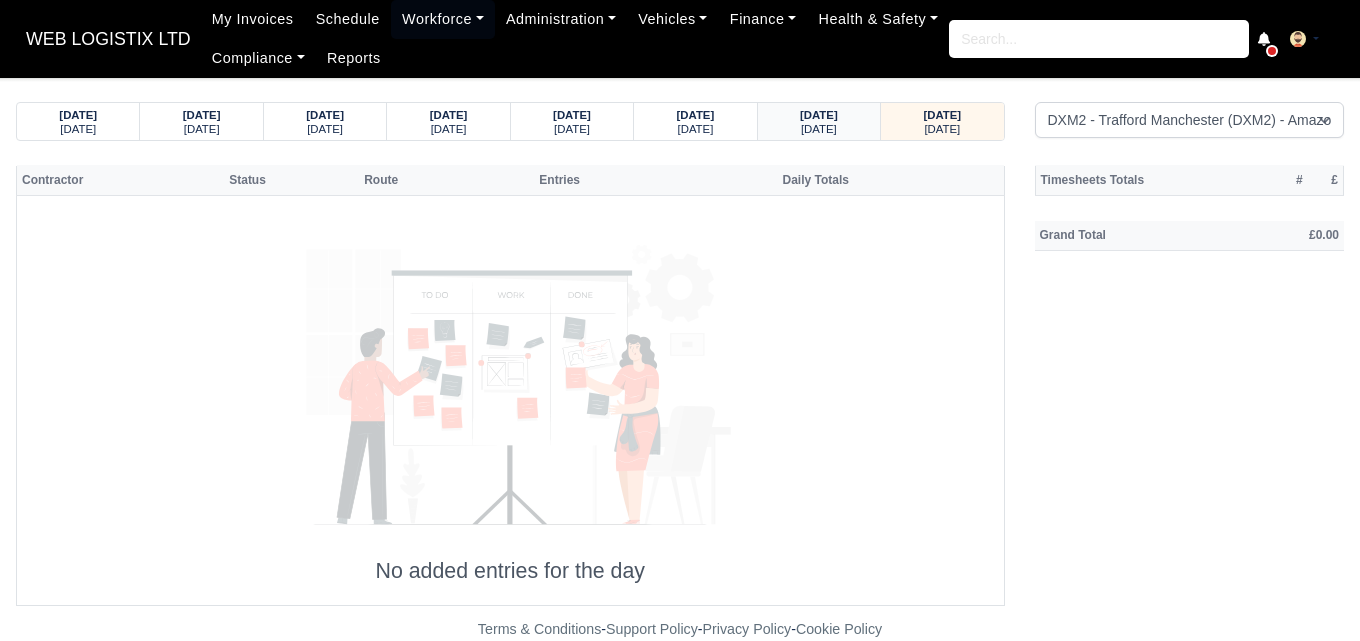 click on "[DATE]" at bounding box center [819, 129] 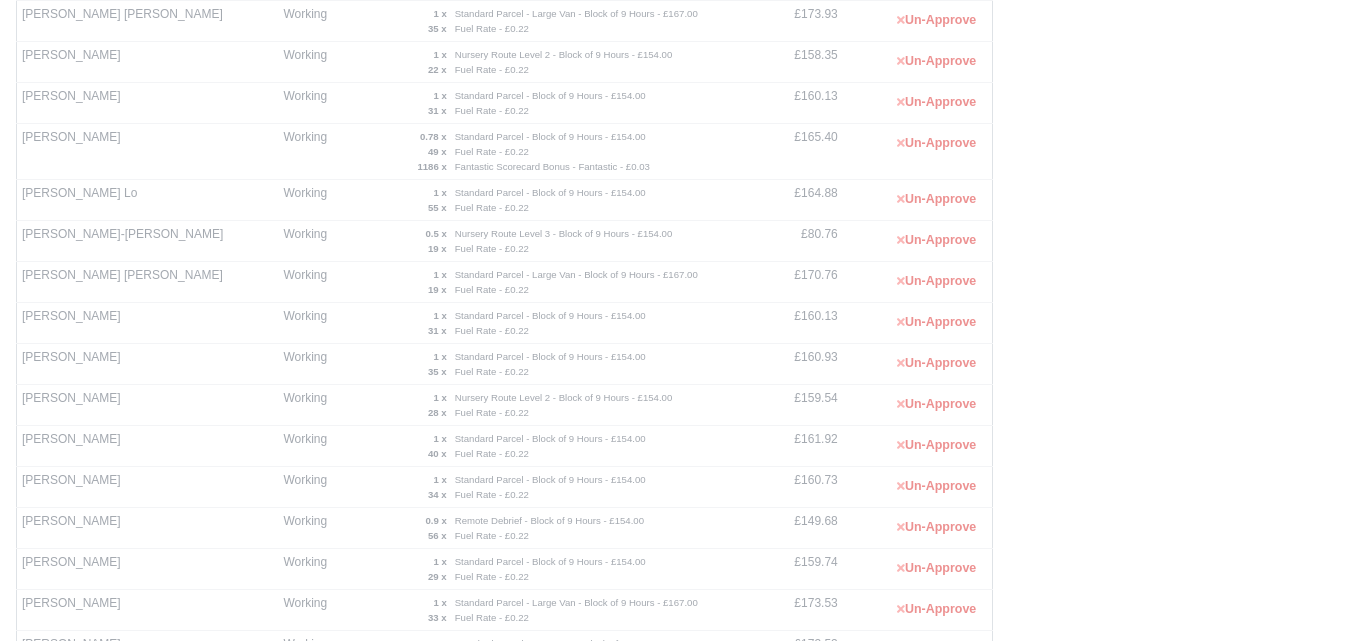 scroll, scrollTop: 1018, scrollLeft: 0, axis: vertical 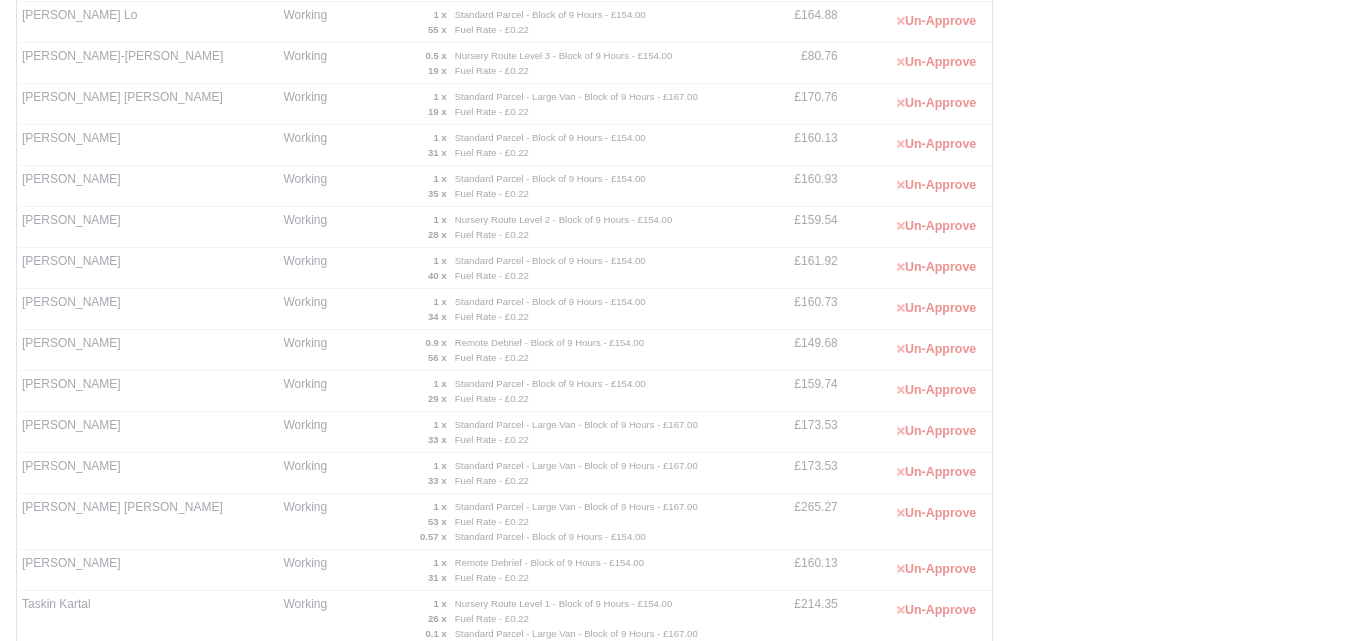 drag, startPoint x: 22, startPoint y: 223, endPoint x: 189, endPoint y: 229, distance: 167.10774 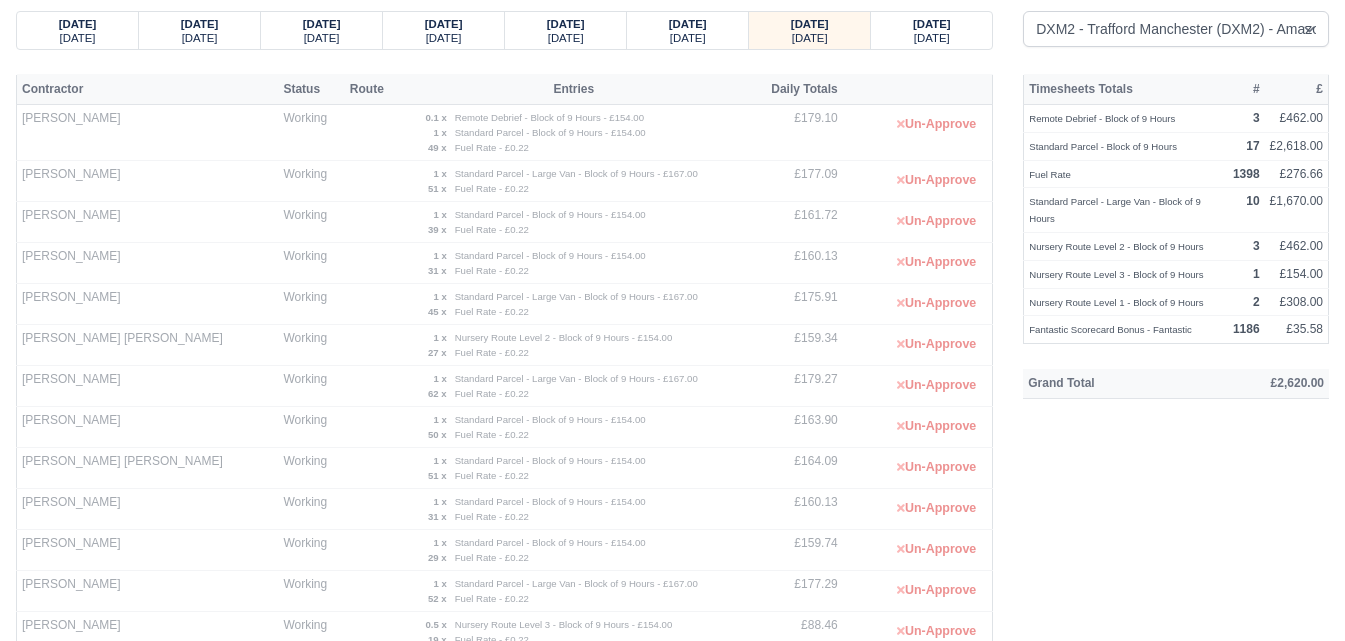 scroll, scrollTop: 0, scrollLeft: 0, axis: both 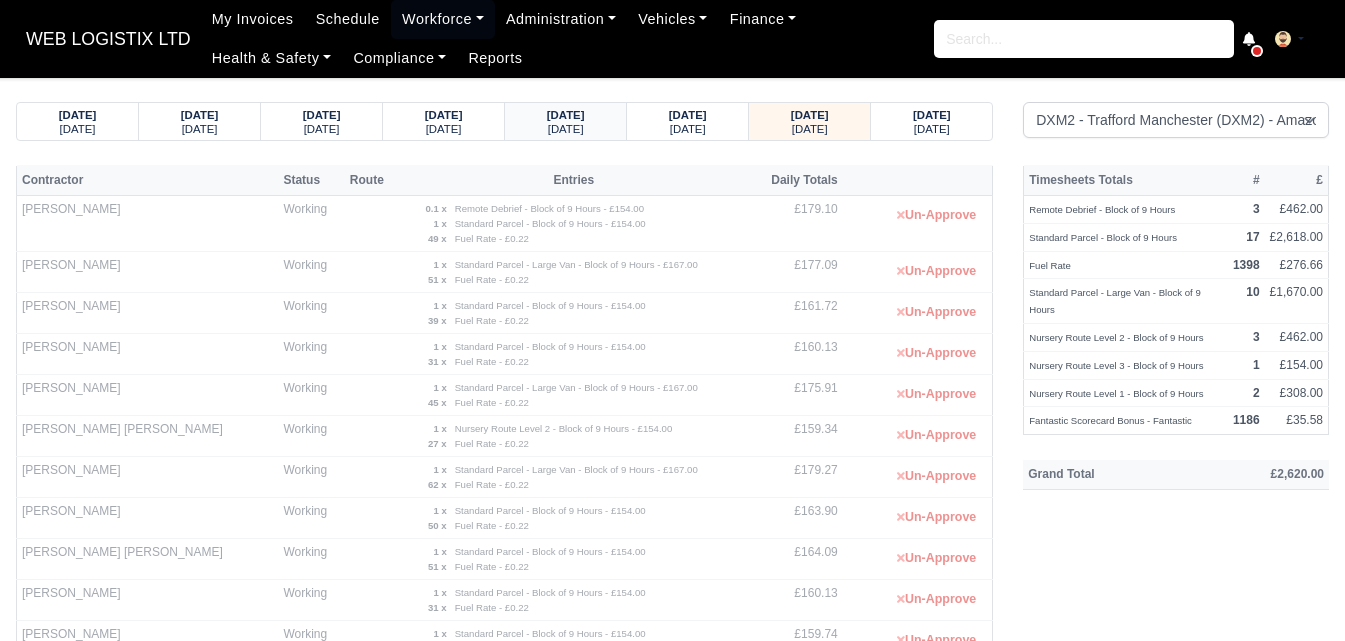 click on "[DATE]" at bounding box center (566, 129) 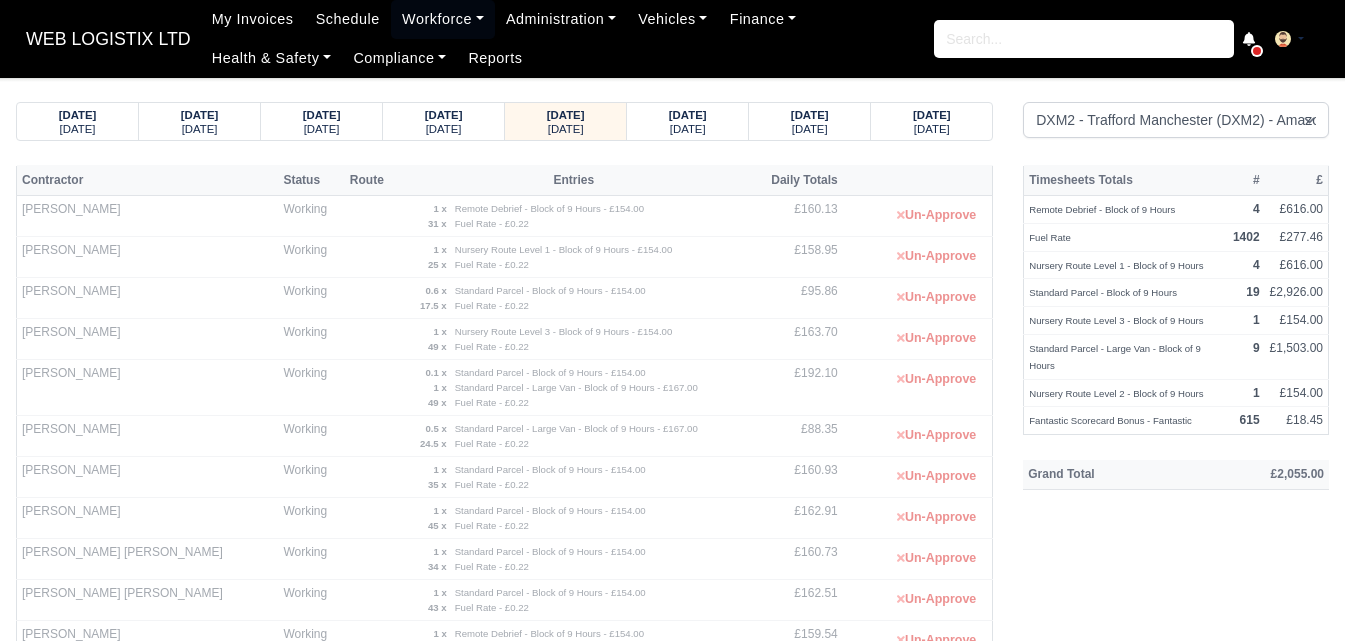 drag, startPoint x: 22, startPoint y: 424, endPoint x: 99, endPoint y: 424, distance: 77 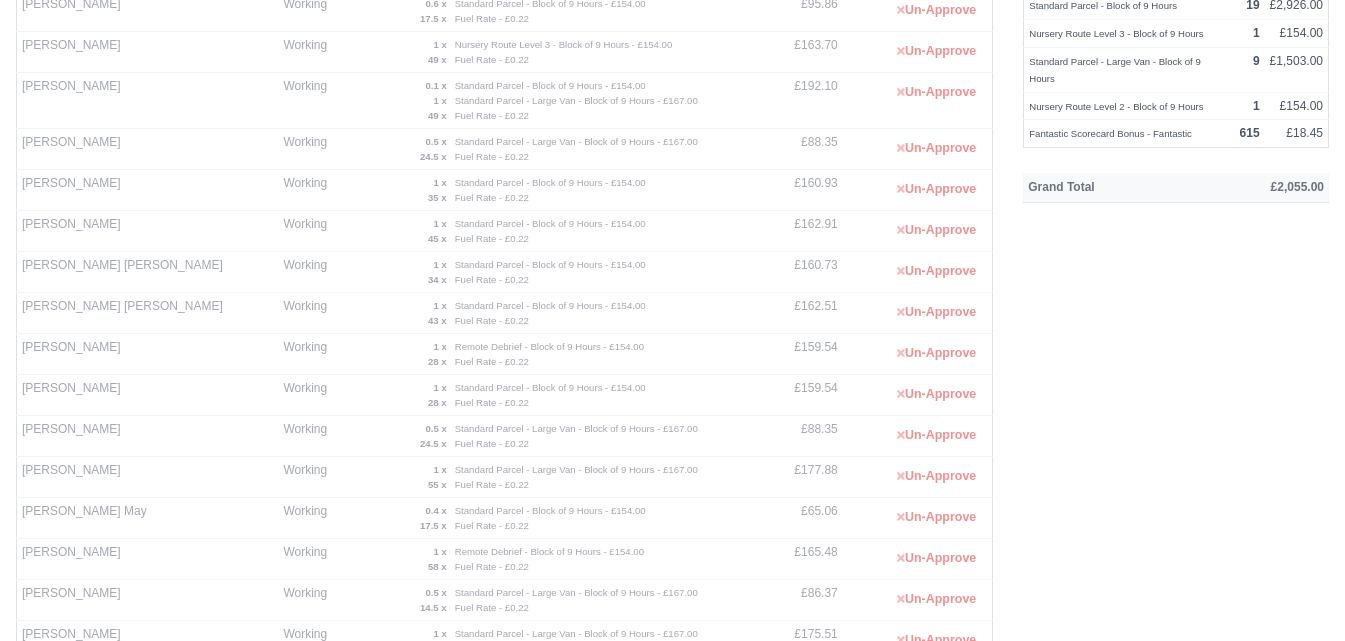 scroll, scrollTop: 333, scrollLeft: 0, axis: vertical 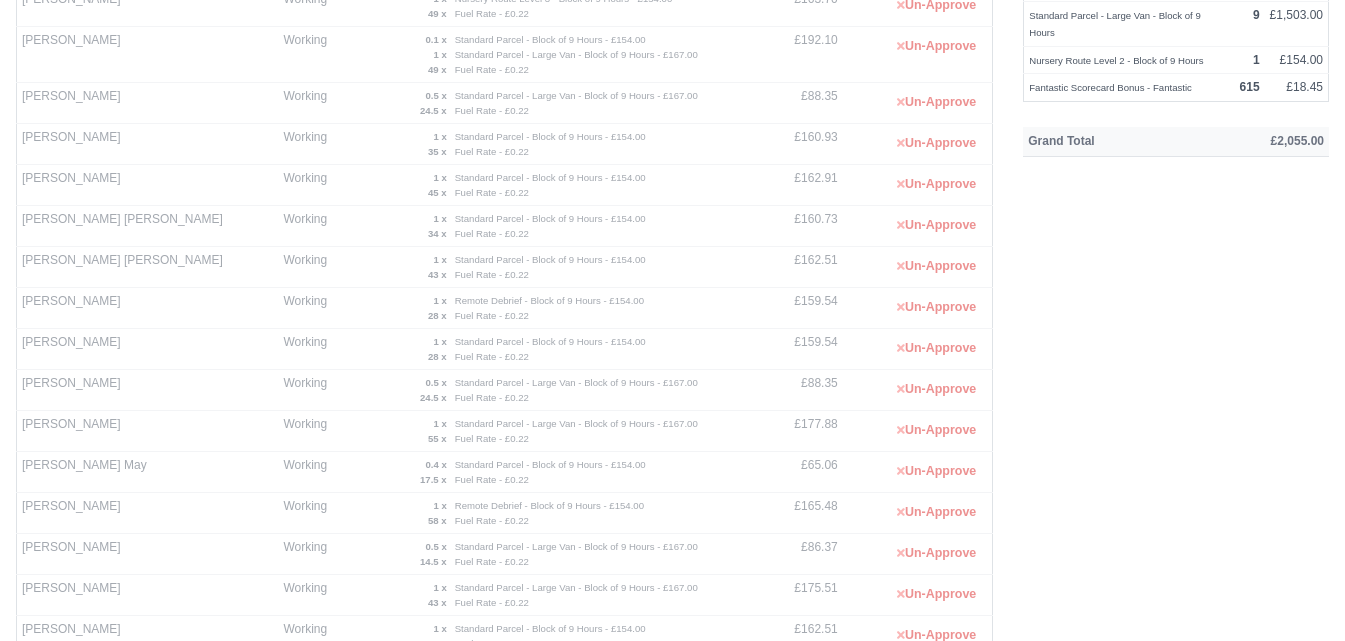 drag, startPoint x: 23, startPoint y: 383, endPoint x: 102, endPoint y: 390, distance: 79.30952 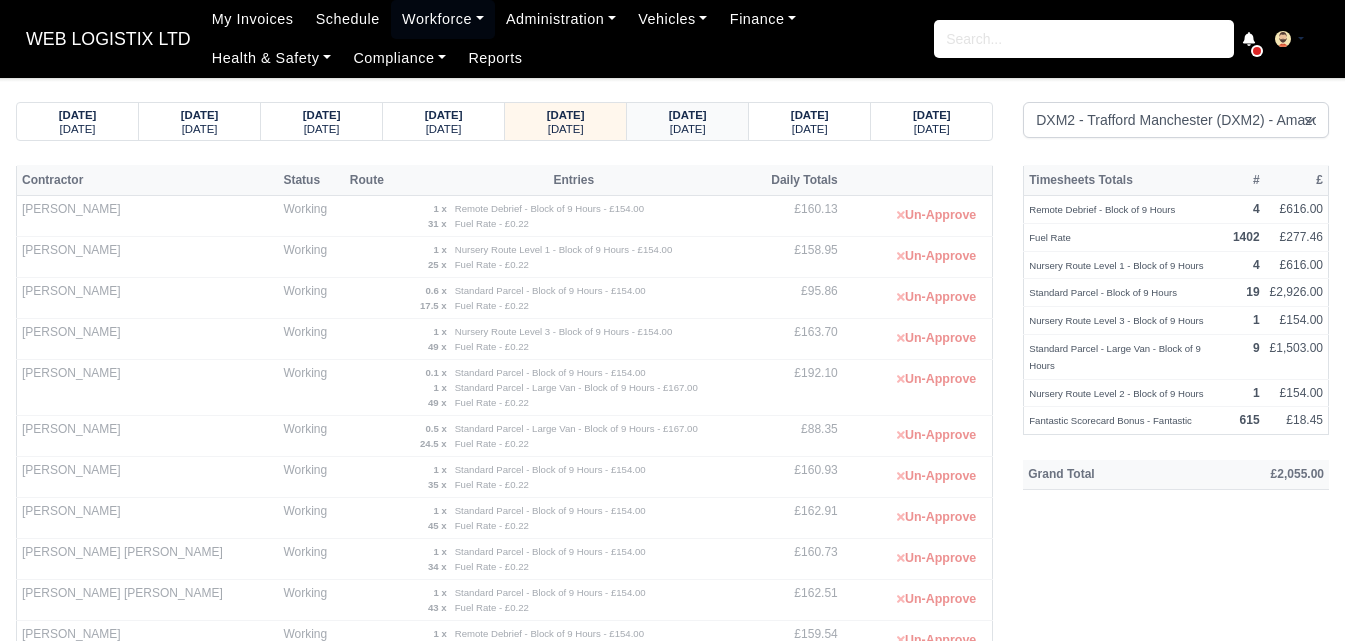 click on "[DATE]" at bounding box center [688, 115] 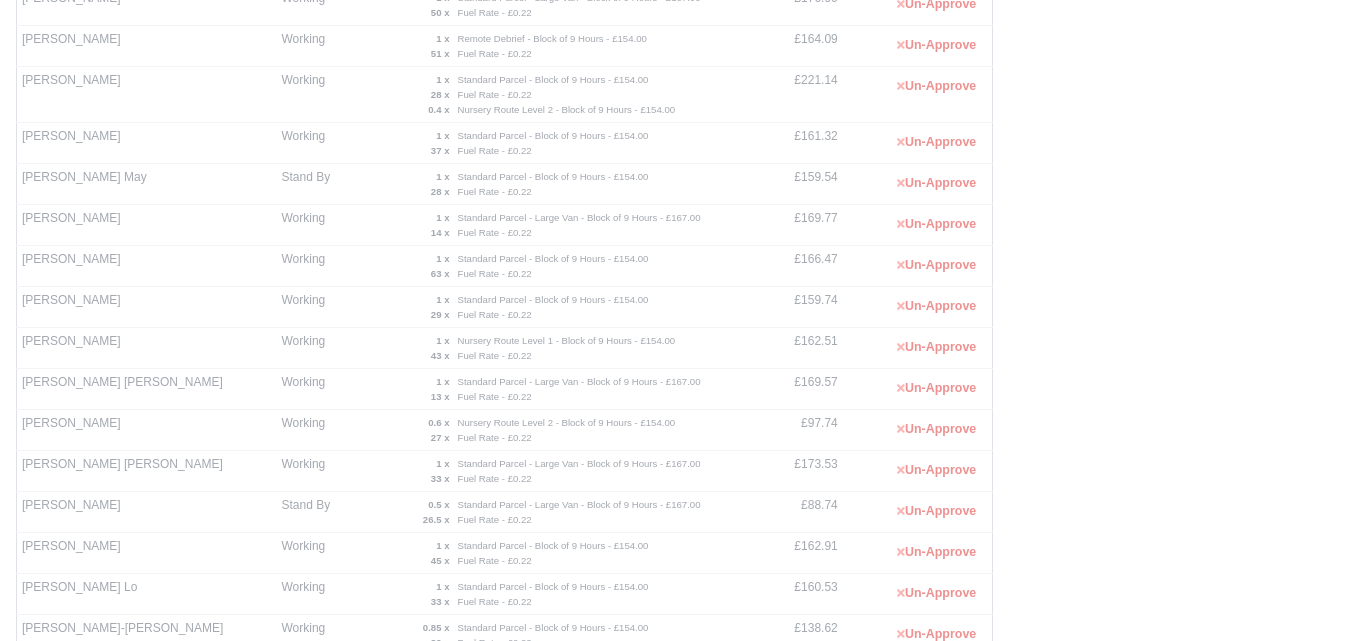 scroll, scrollTop: 500, scrollLeft: 0, axis: vertical 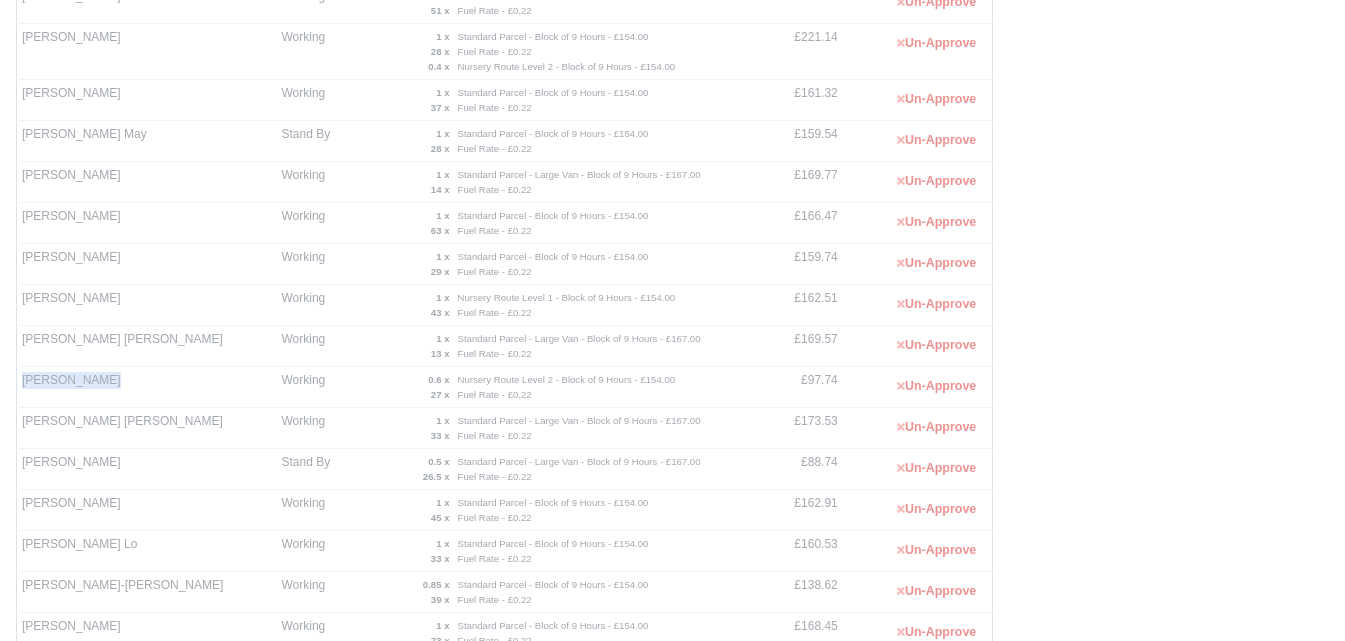 drag, startPoint x: 22, startPoint y: 381, endPoint x: 104, endPoint y: 386, distance: 82.1523 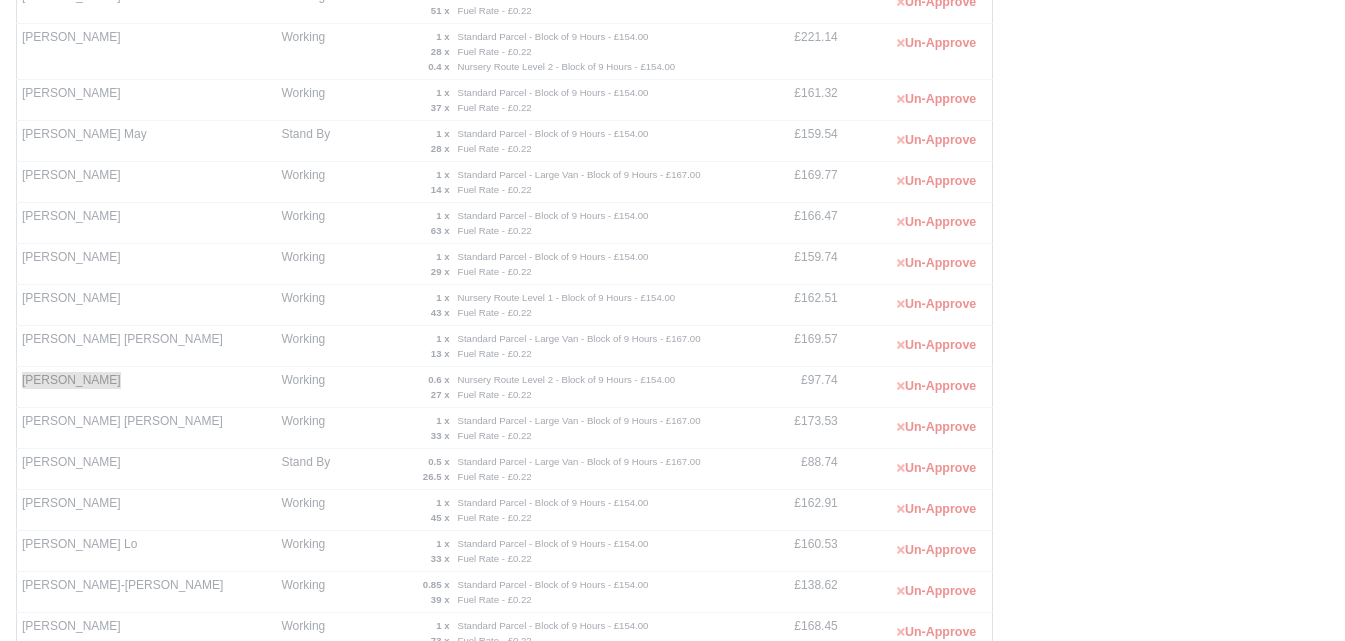 scroll, scrollTop: 0, scrollLeft: 0, axis: both 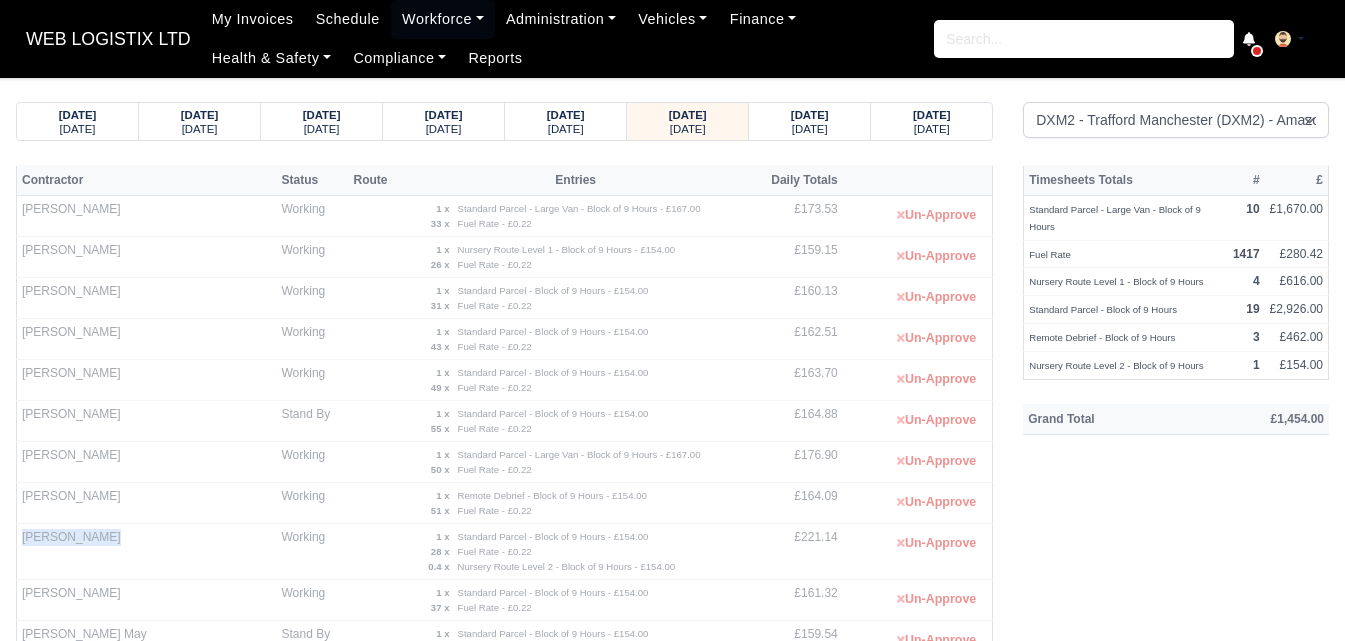 drag, startPoint x: 23, startPoint y: 535, endPoint x: 98, endPoint y: 545, distance: 75.66373 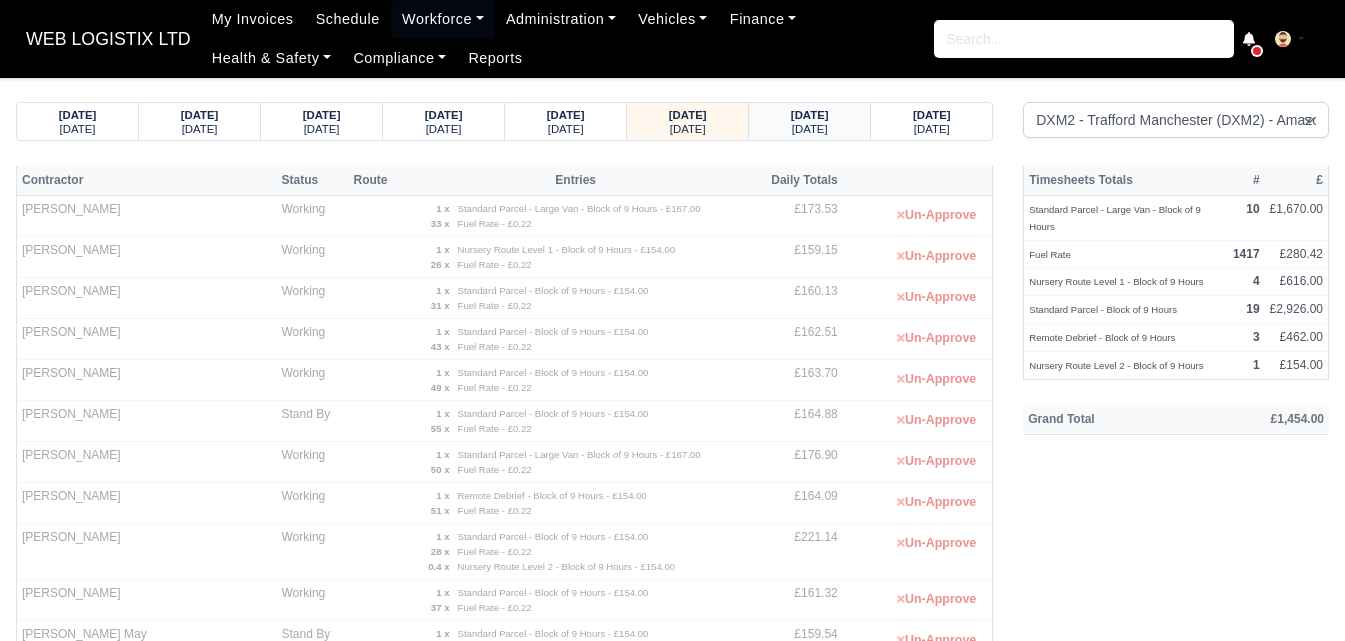 click on "[DATE]" at bounding box center (810, 115) 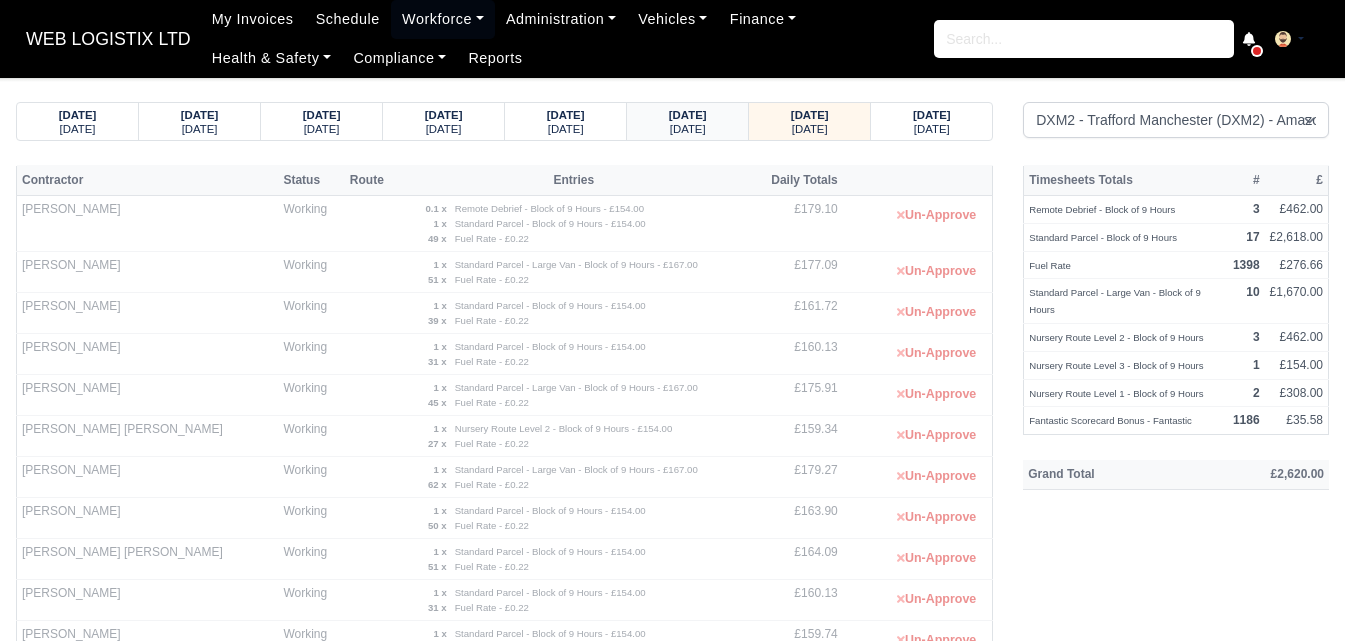 click on "[DATE]" at bounding box center (688, 129) 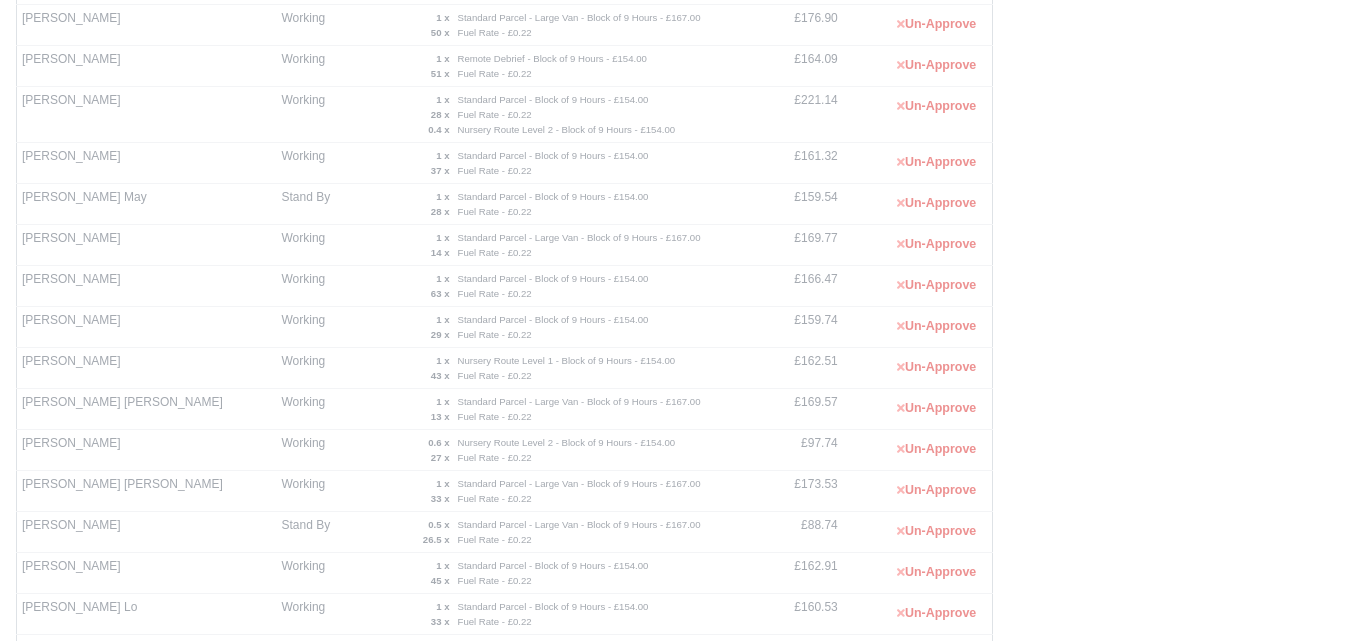 scroll, scrollTop: 500, scrollLeft: 0, axis: vertical 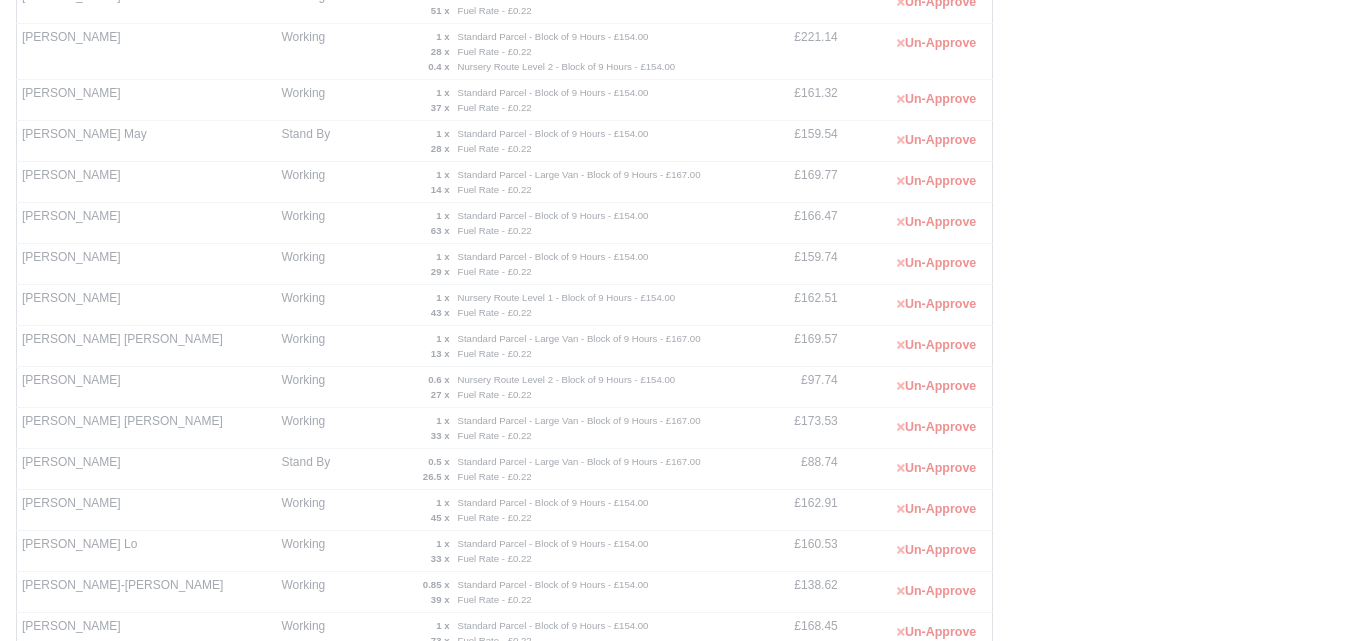drag, startPoint x: 23, startPoint y: 463, endPoint x: 105, endPoint y: 472, distance: 82.492424 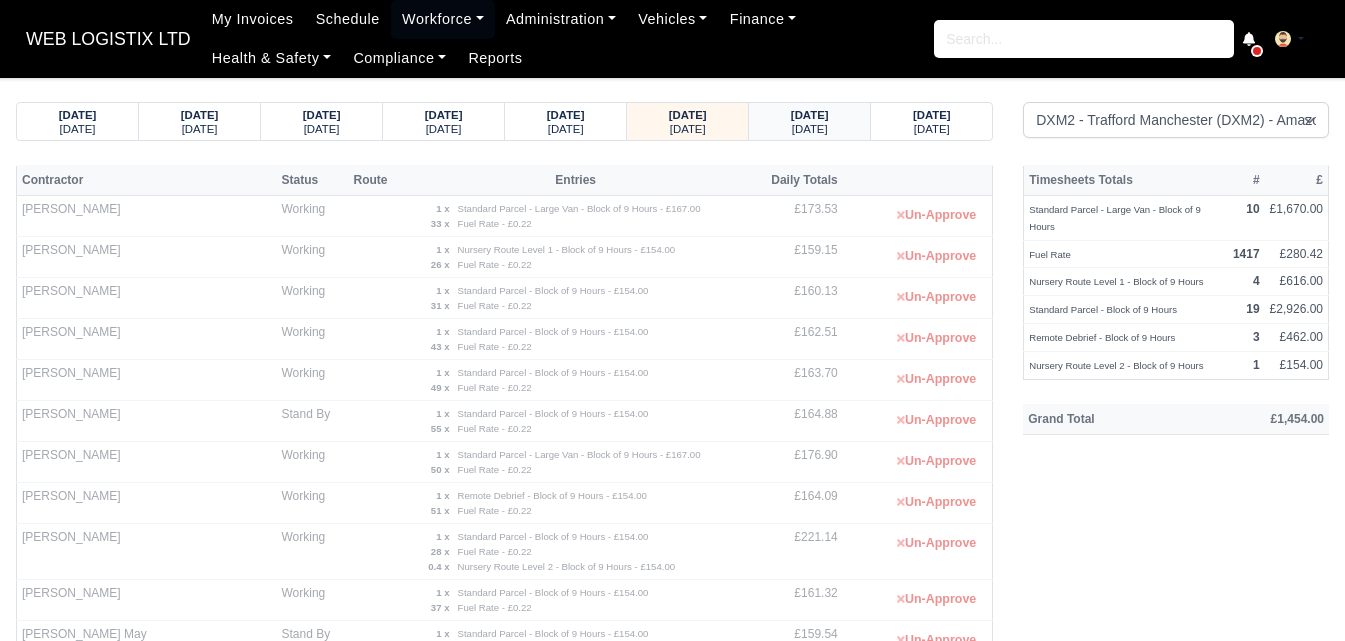 click on "[DATE]" at bounding box center (810, 115) 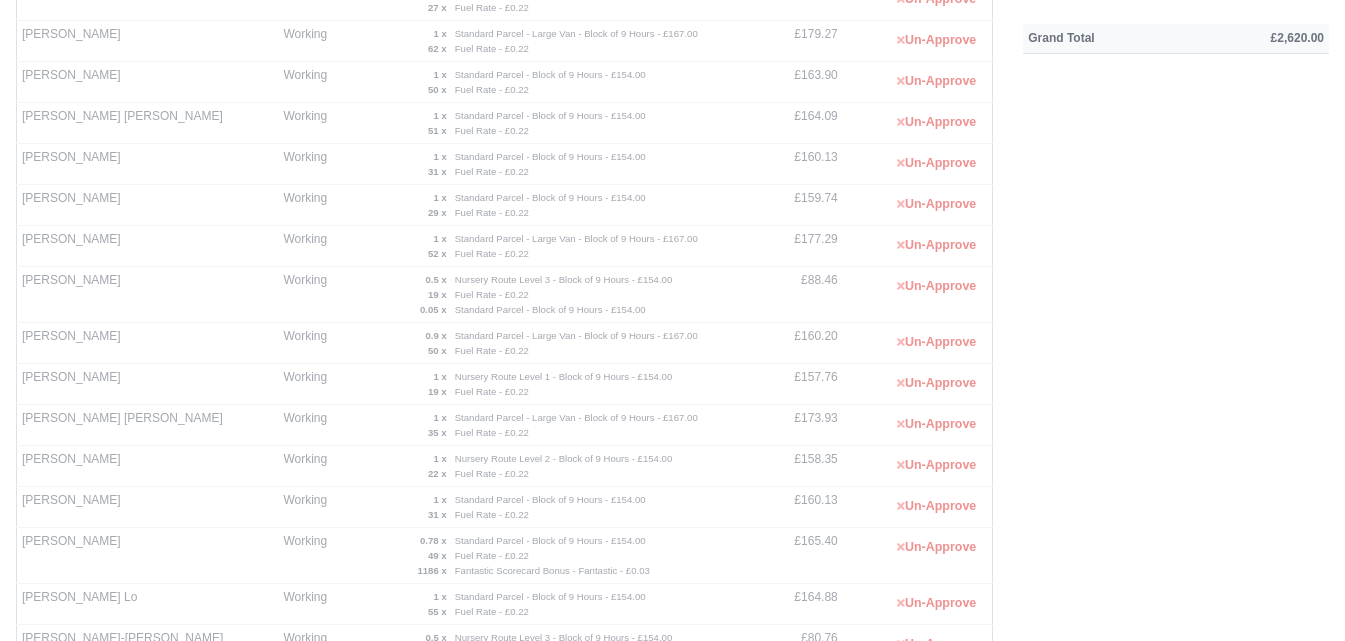 scroll, scrollTop: 500, scrollLeft: 0, axis: vertical 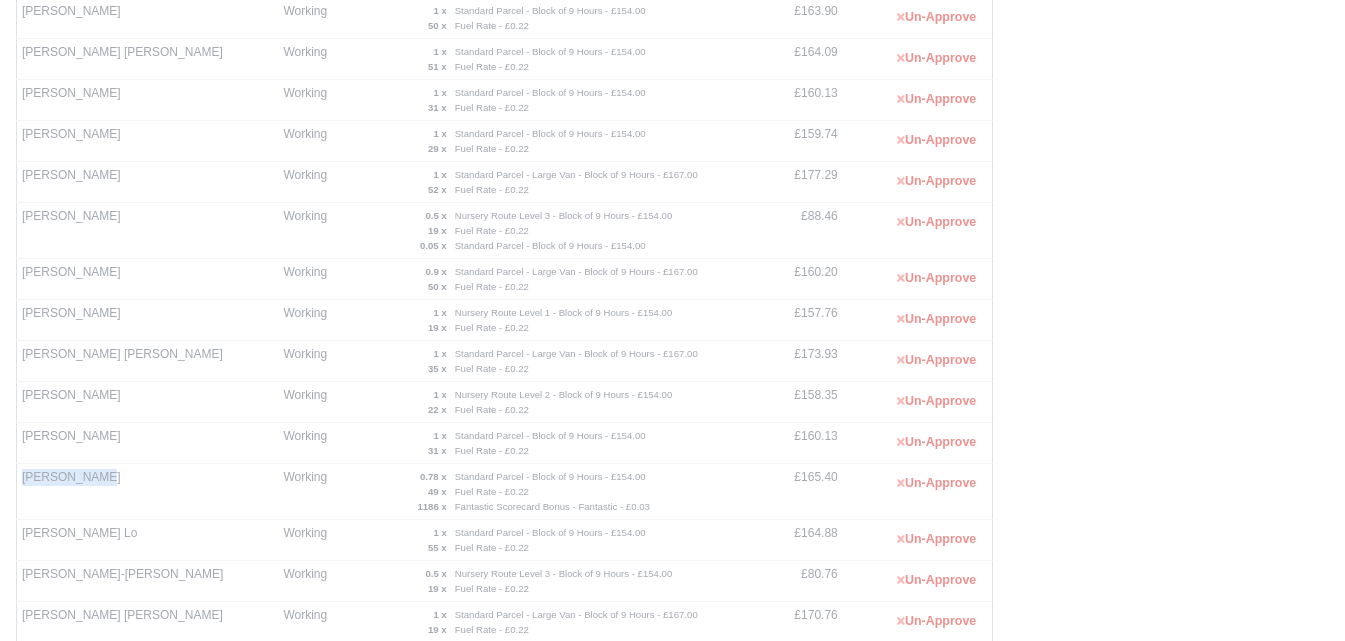 drag, startPoint x: 21, startPoint y: 476, endPoint x: 92, endPoint y: 478, distance: 71.02816 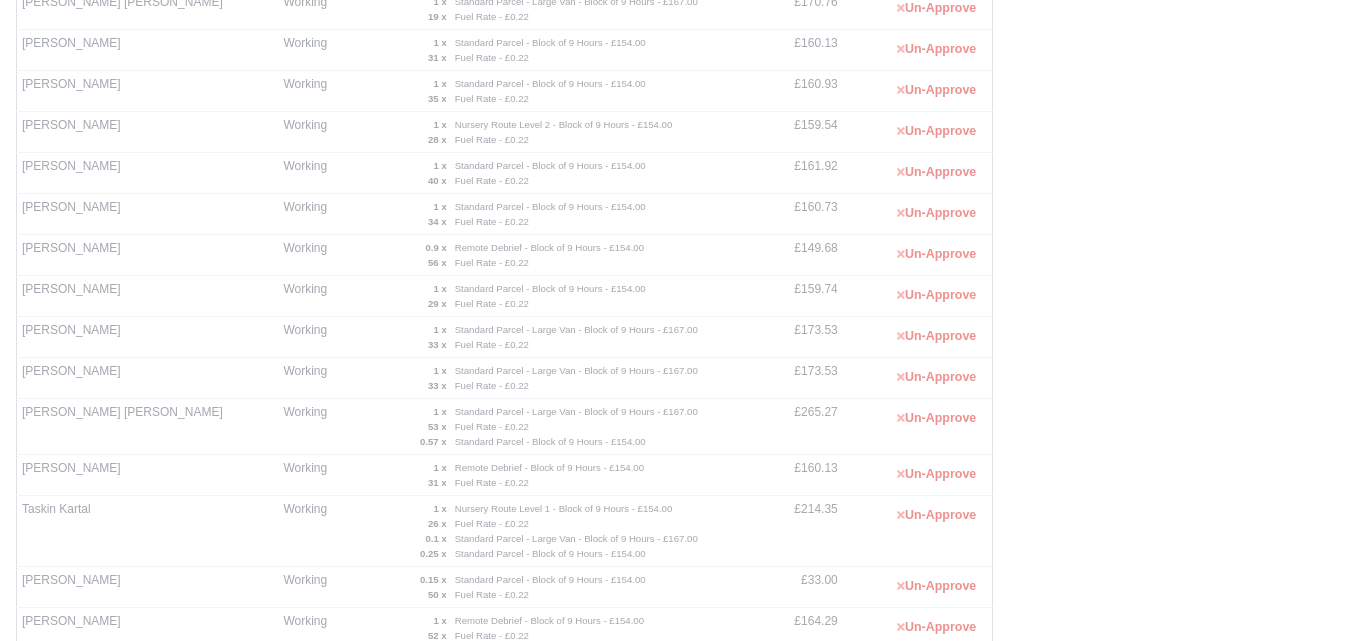 scroll, scrollTop: 1185, scrollLeft: 0, axis: vertical 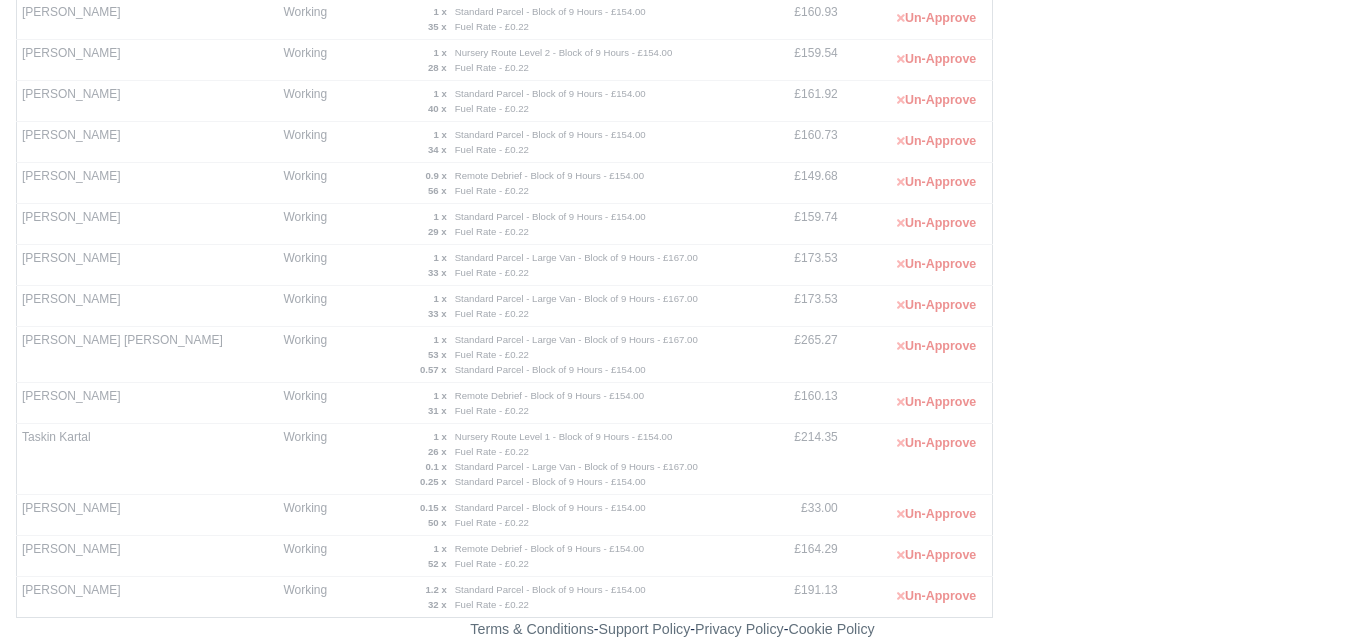 drag, startPoint x: 24, startPoint y: 501, endPoint x: 127, endPoint y: 511, distance: 103.4843 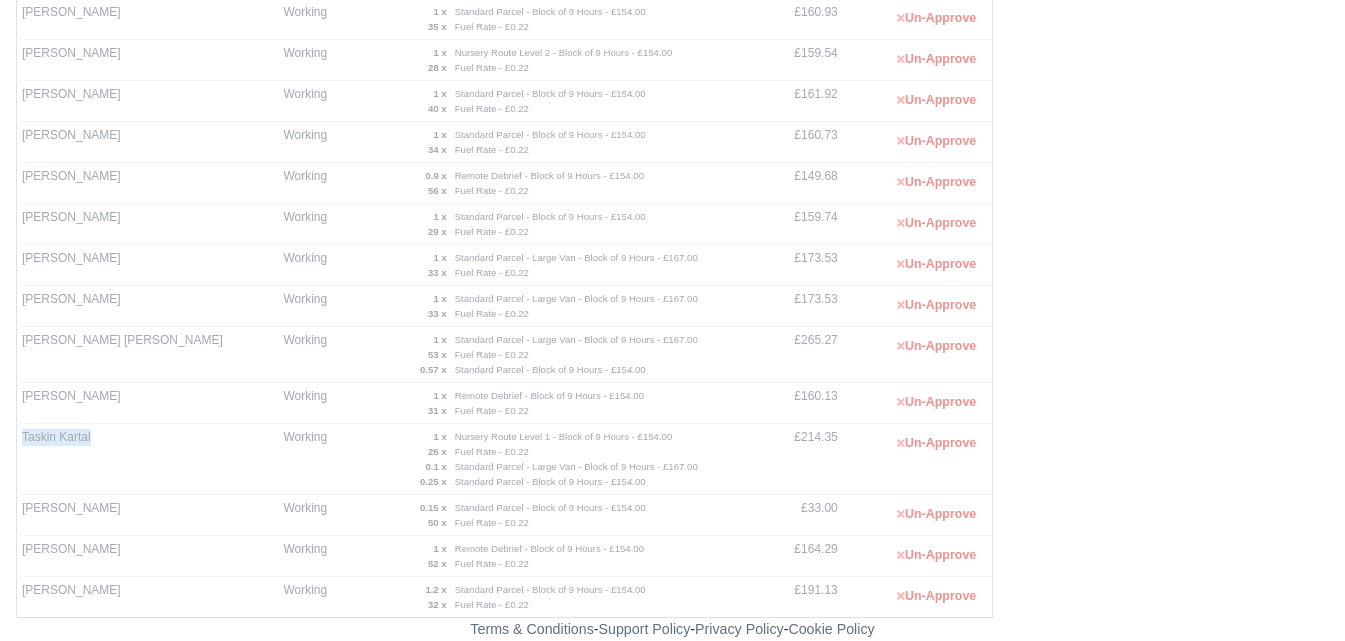 drag, startPoint x: 23, startPoint y: 438, endPoint x: 93, endPoint y: 446, distance: 70.45566 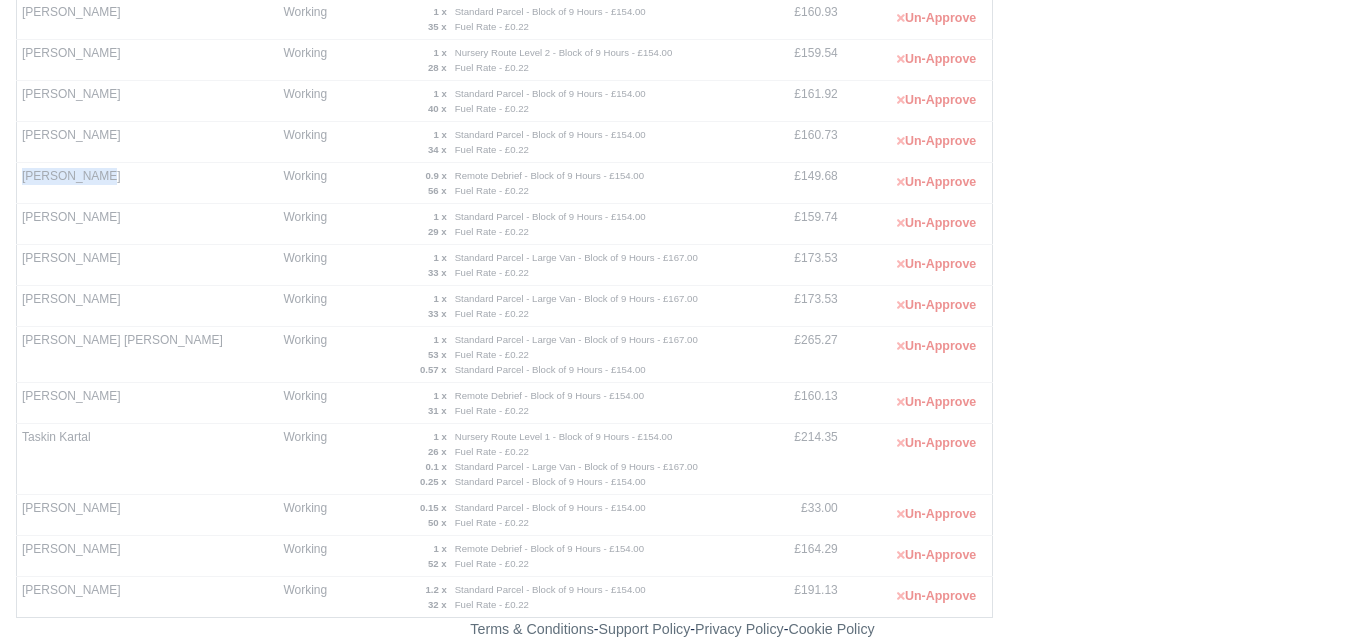 drag, startPoint x: 24, startPoint y: 177, endPoint x: 91, endPoint y: 180, distance: 67.06713 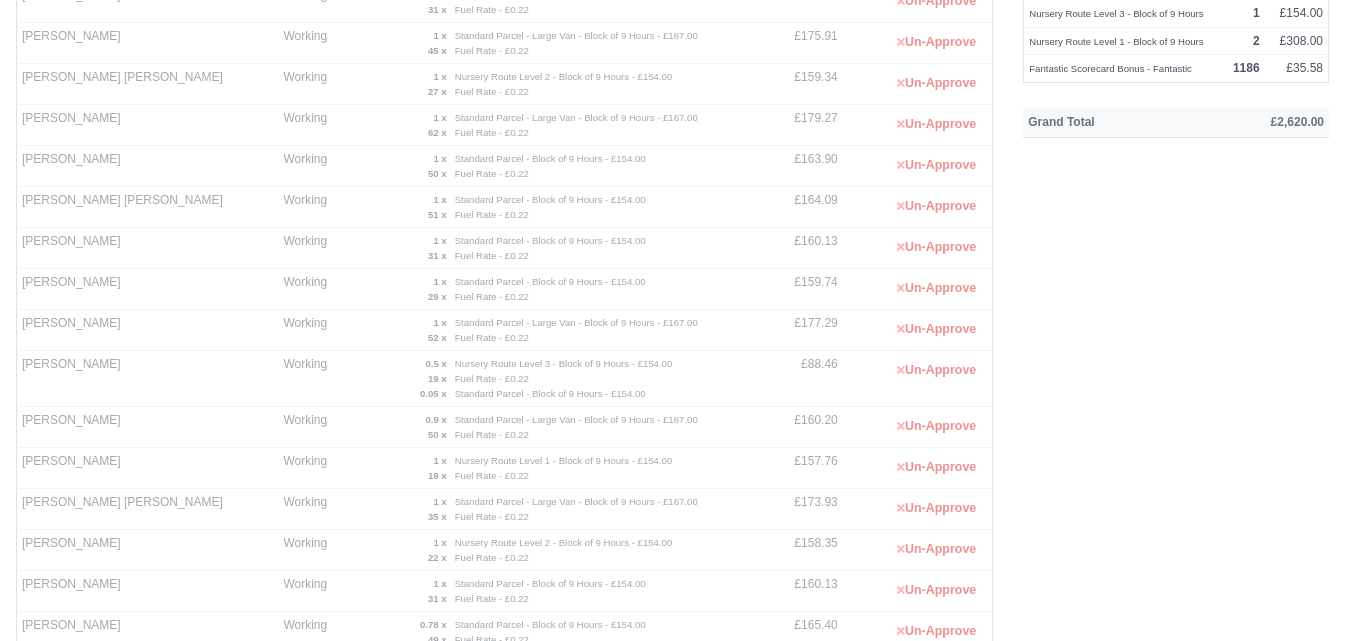 scroll, scrollTop: 0, scrollLeft: 0, axis: both 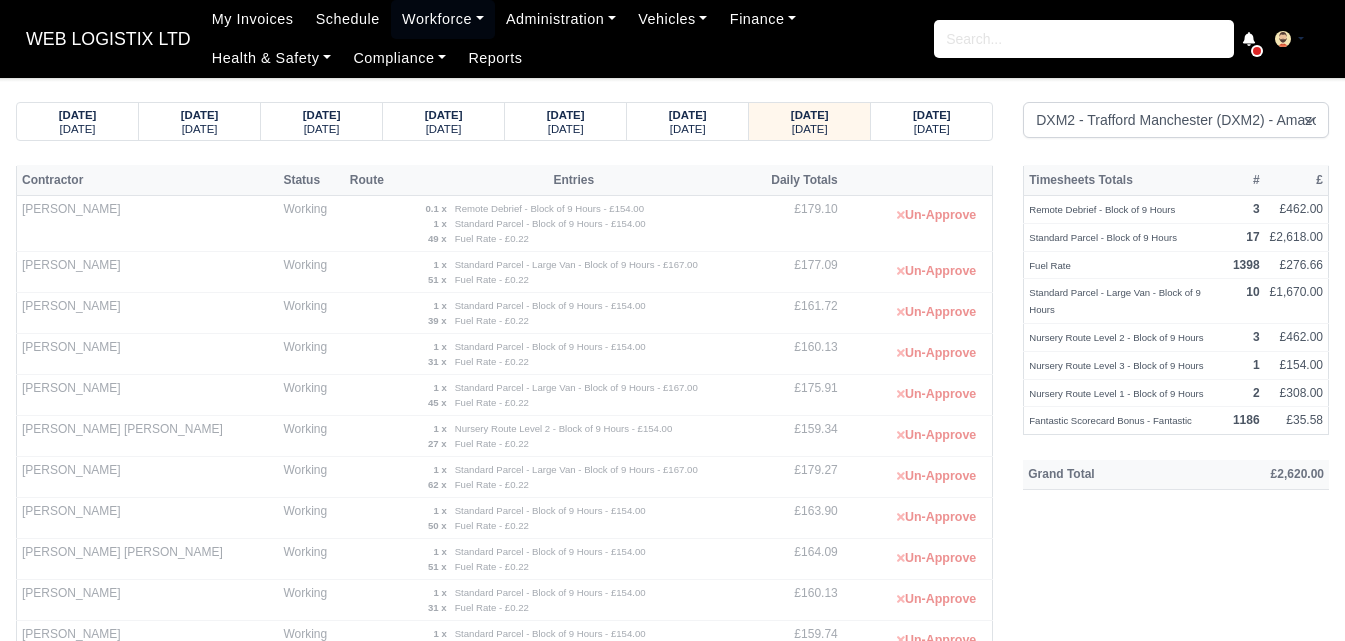 drag, startPoint x: 23, startPoint y: 209, endPoint x: 129, endPoint y: 218, distance: 106.381386 